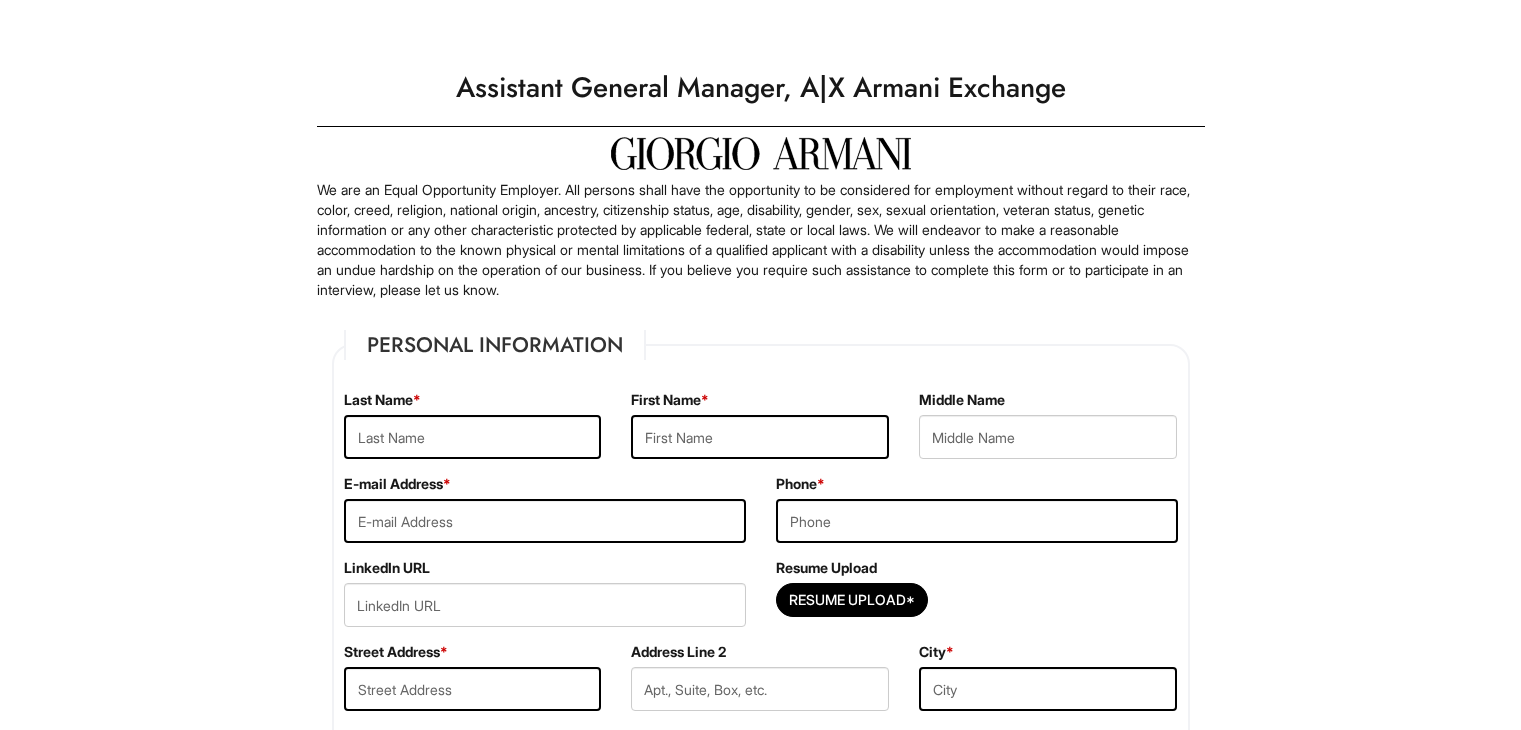 scroll, scrollTop: 0, scrollLeft: 0, axis: both 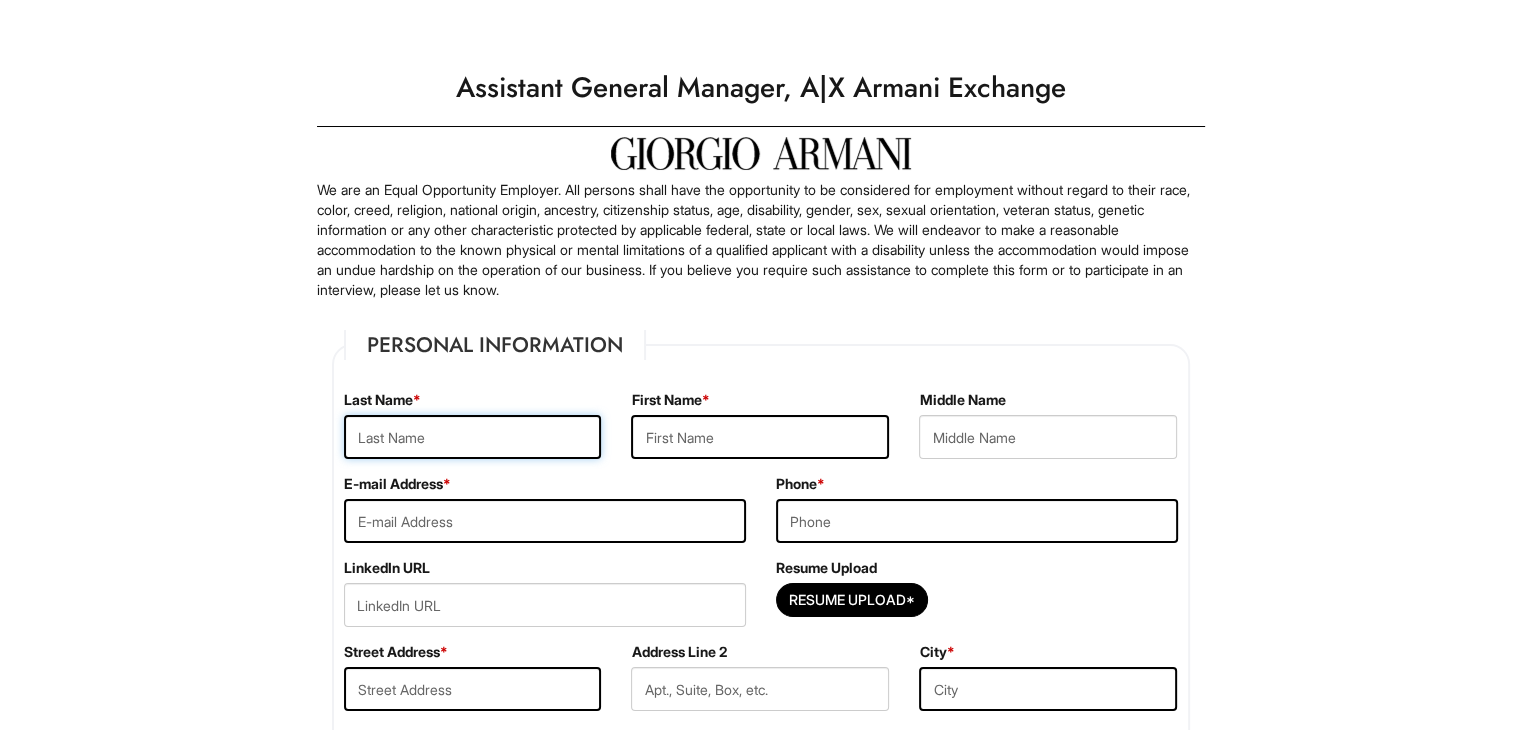 click at bounding box center [473, 437] 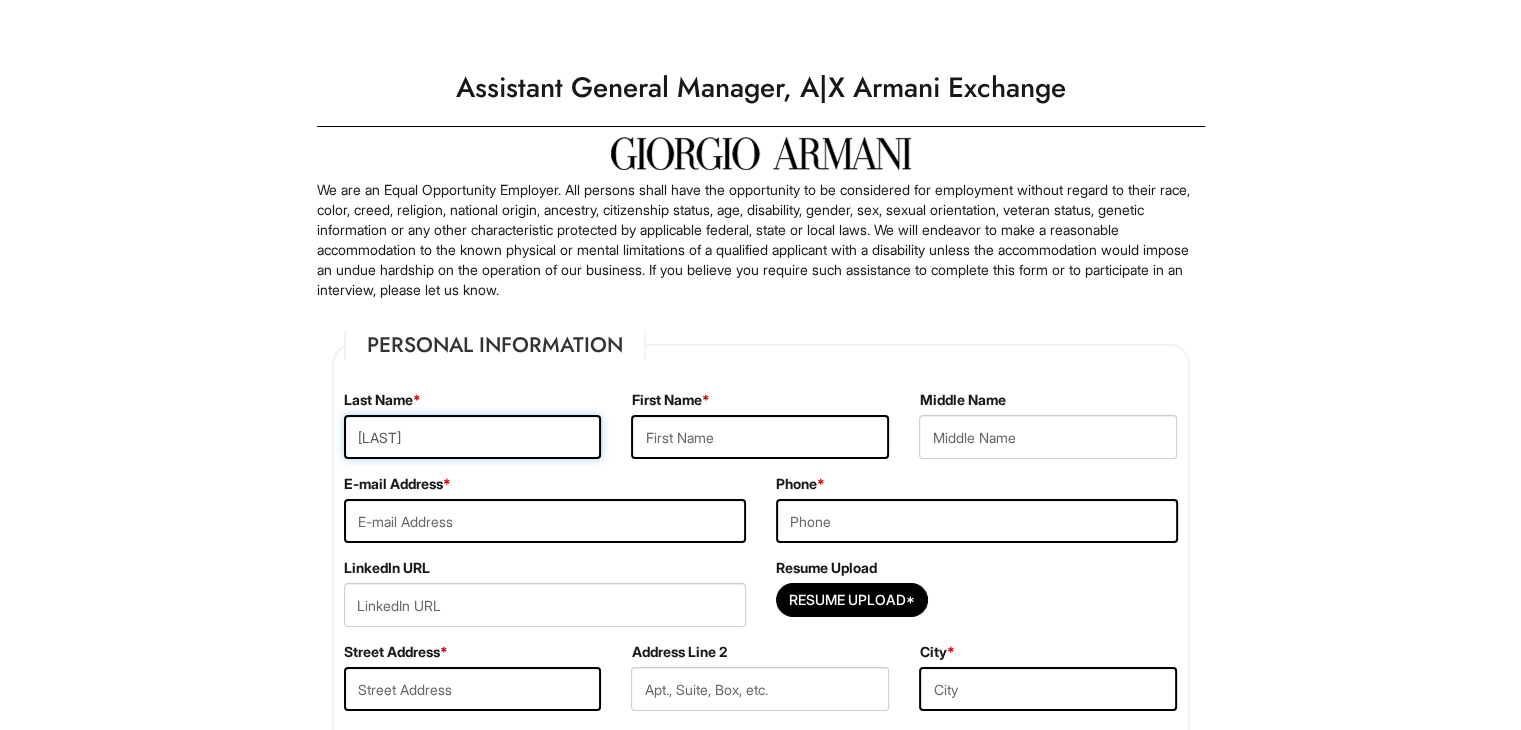 type on "[LAST]" 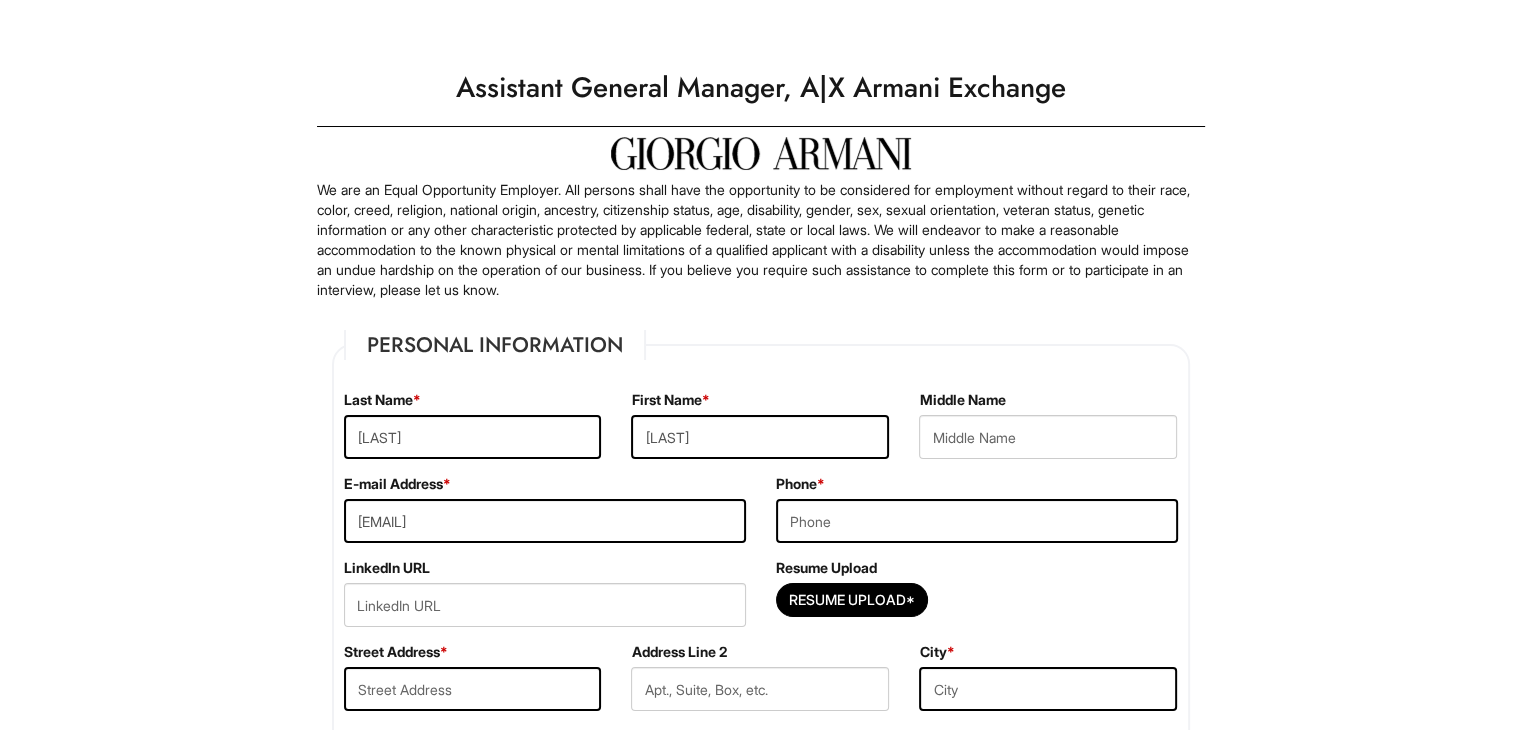 type on "[PHONE]" 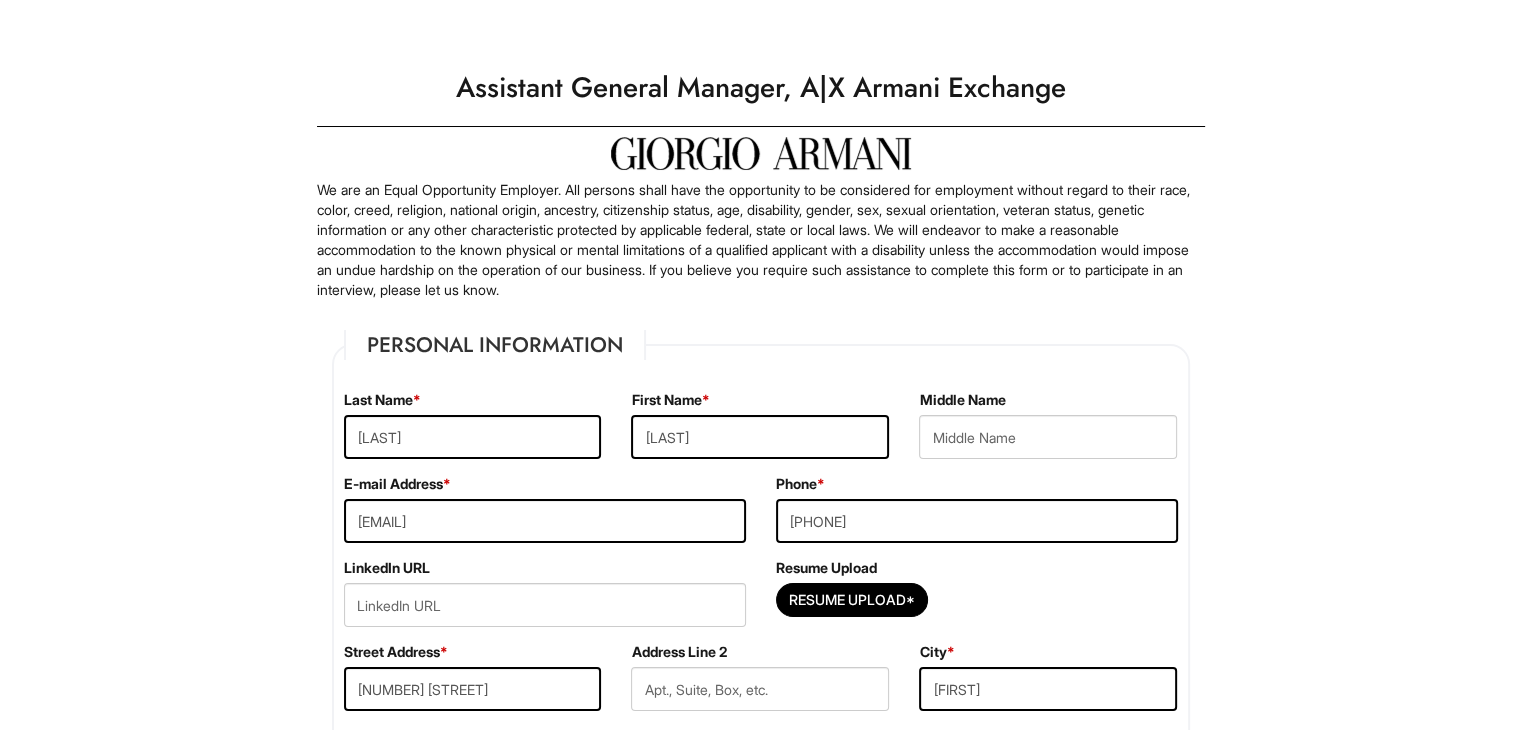 select on "TX" 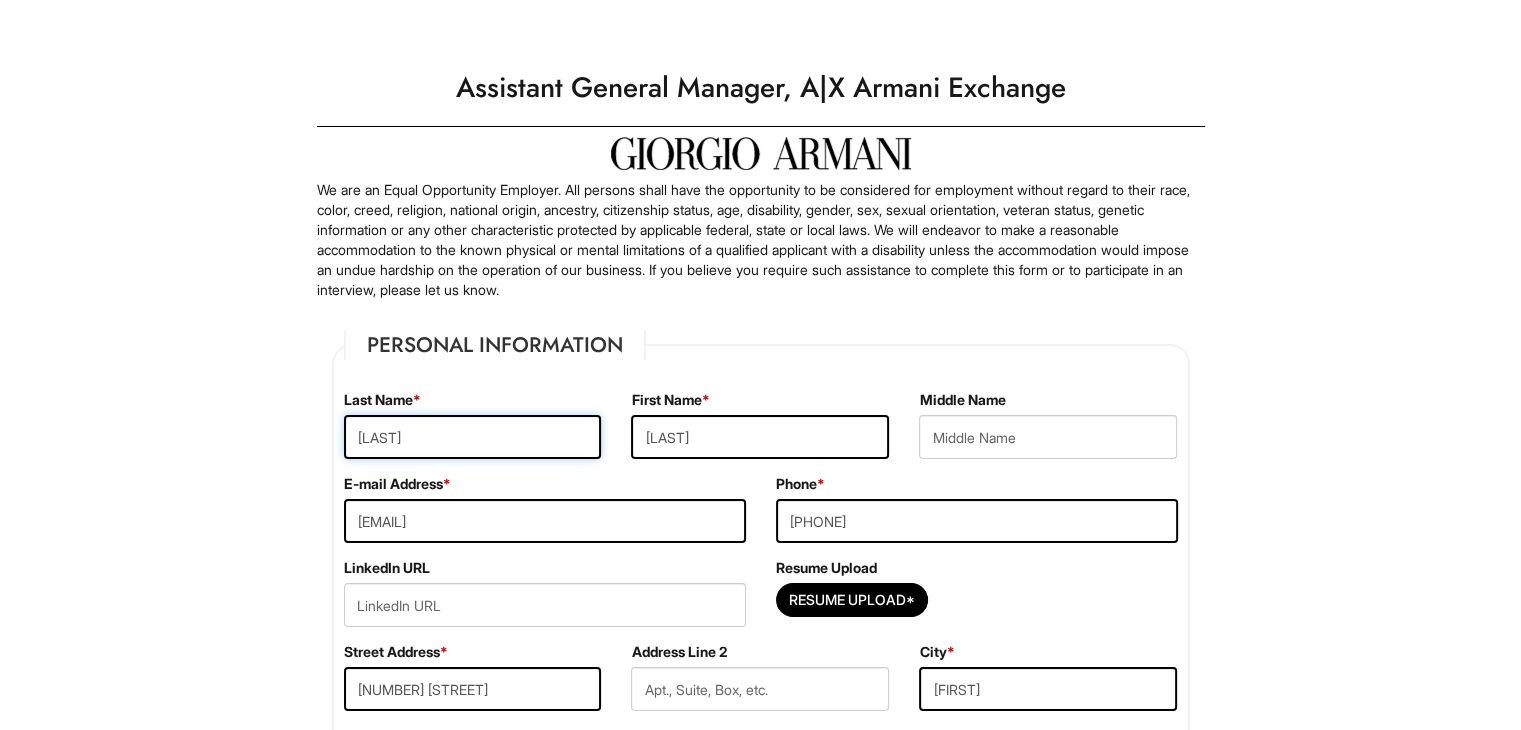 scroll, scrollTop: 176, scrollLeft: 0, axis: vertical 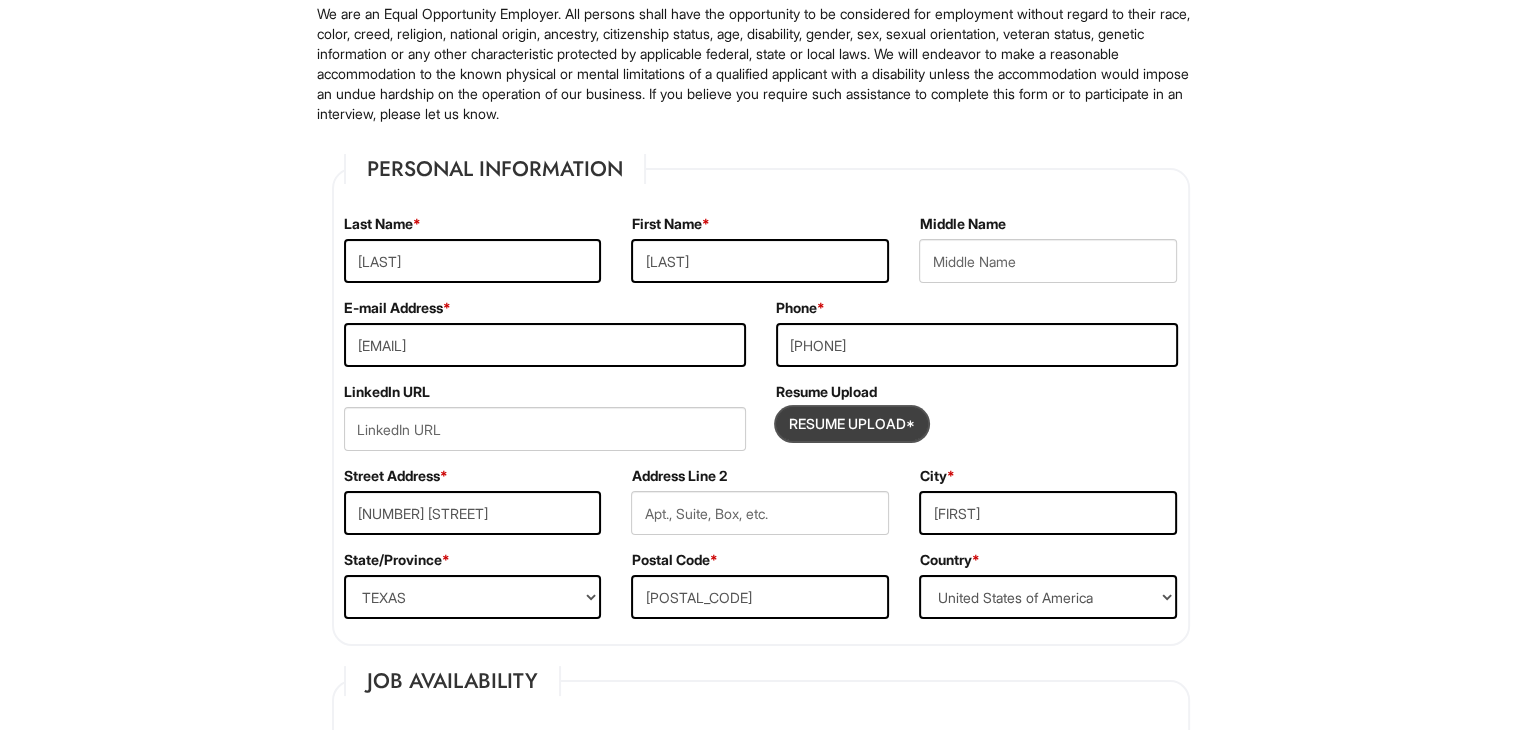 click at bounding box center (852, 424) 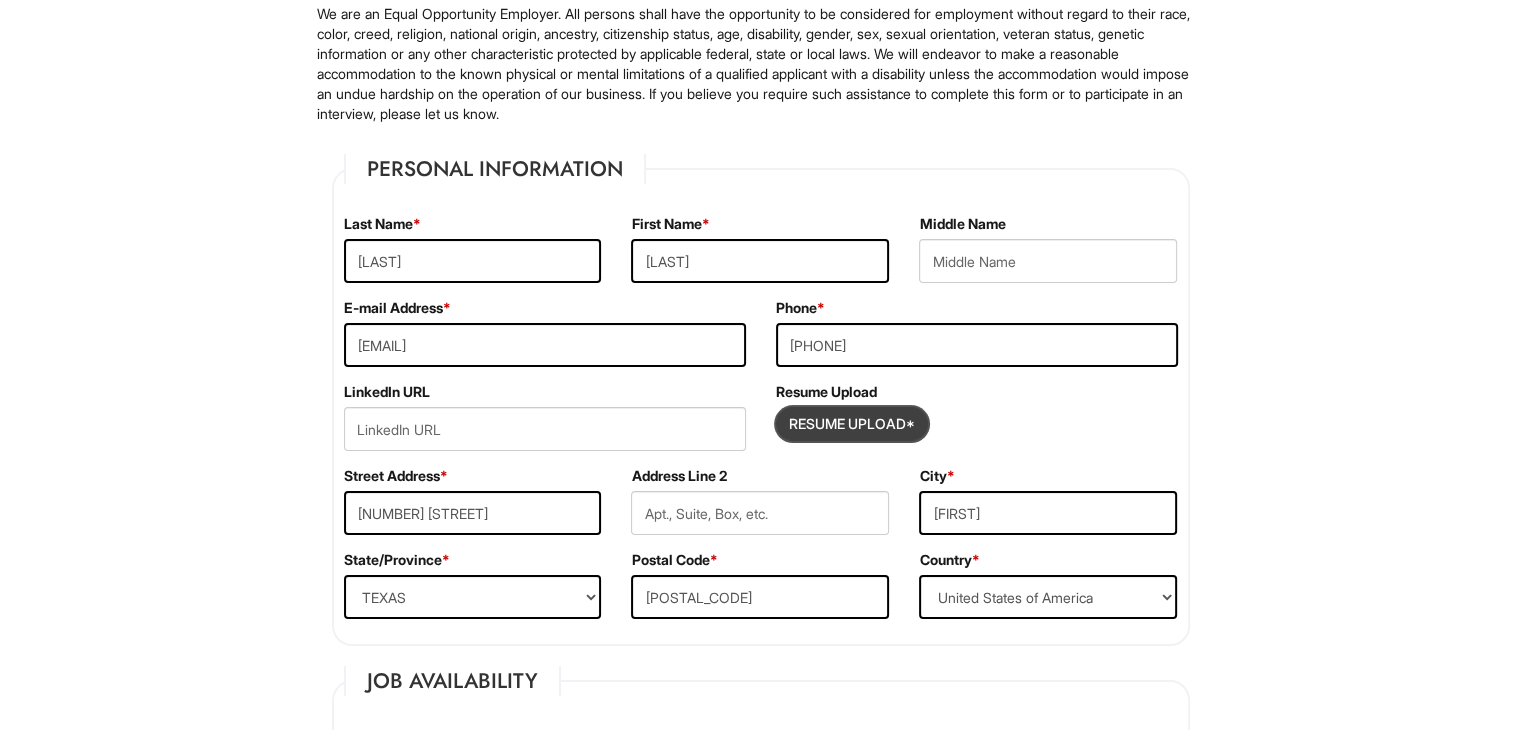 type on "C:\fakepath\[NAME]_Resume (1)3.pdf" 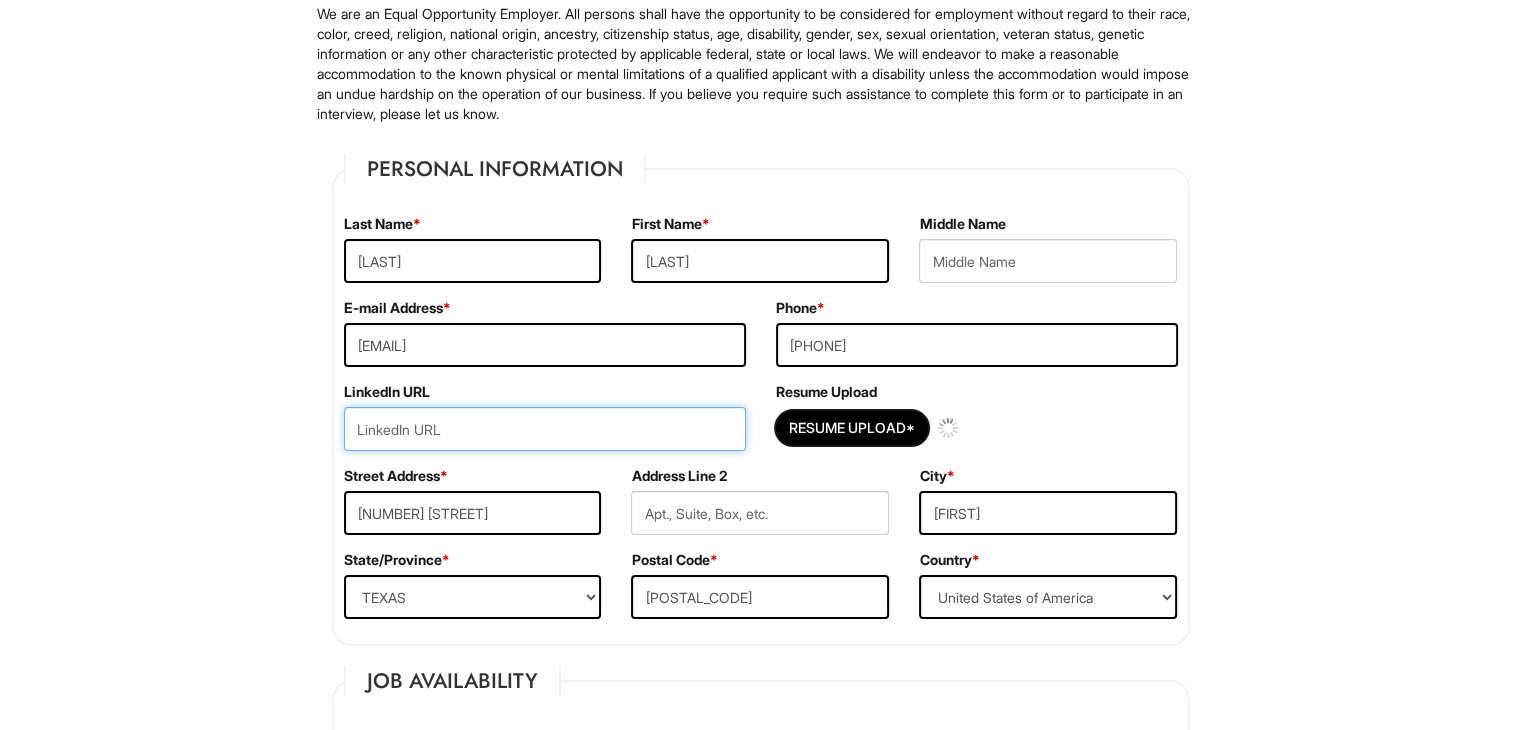 click at bounding box center [545, 429] 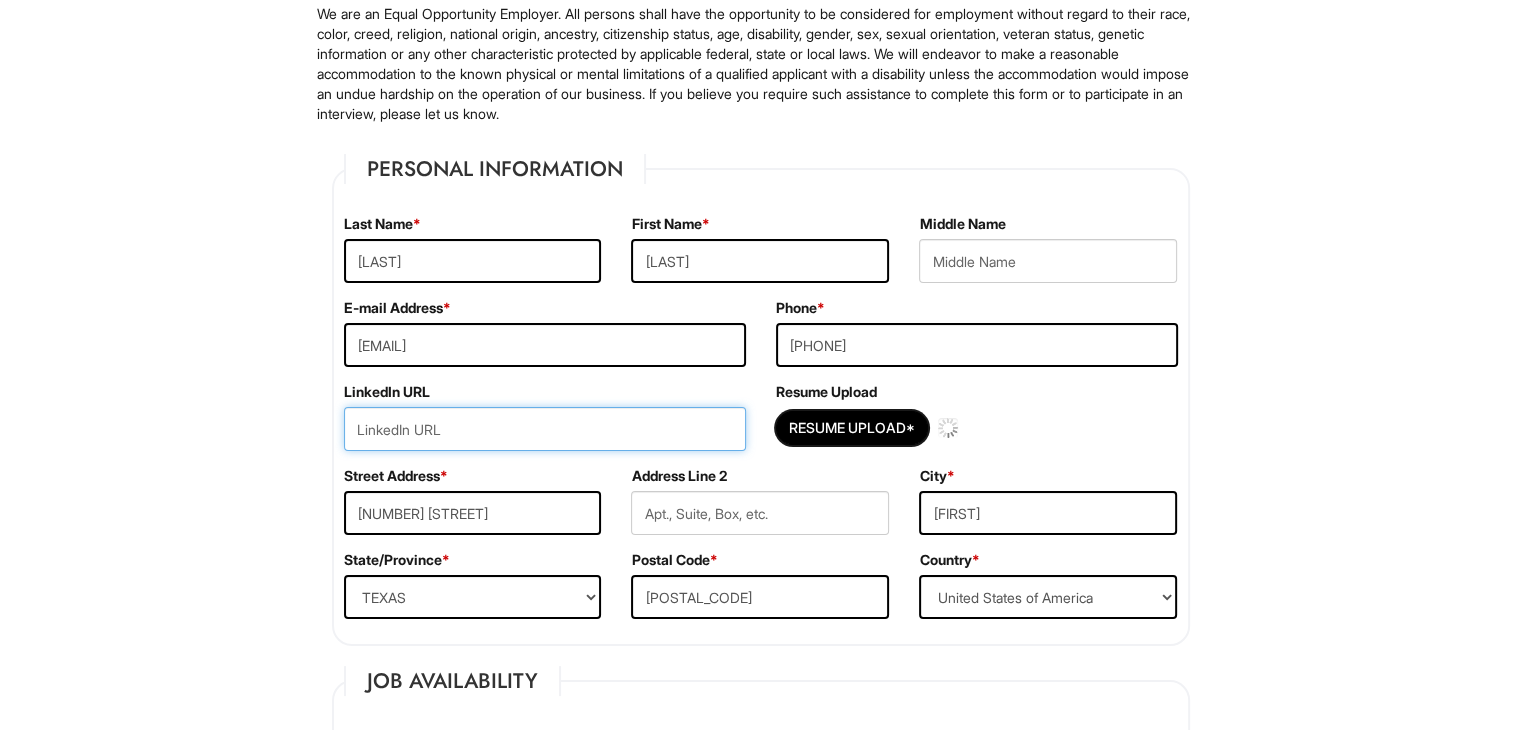 type 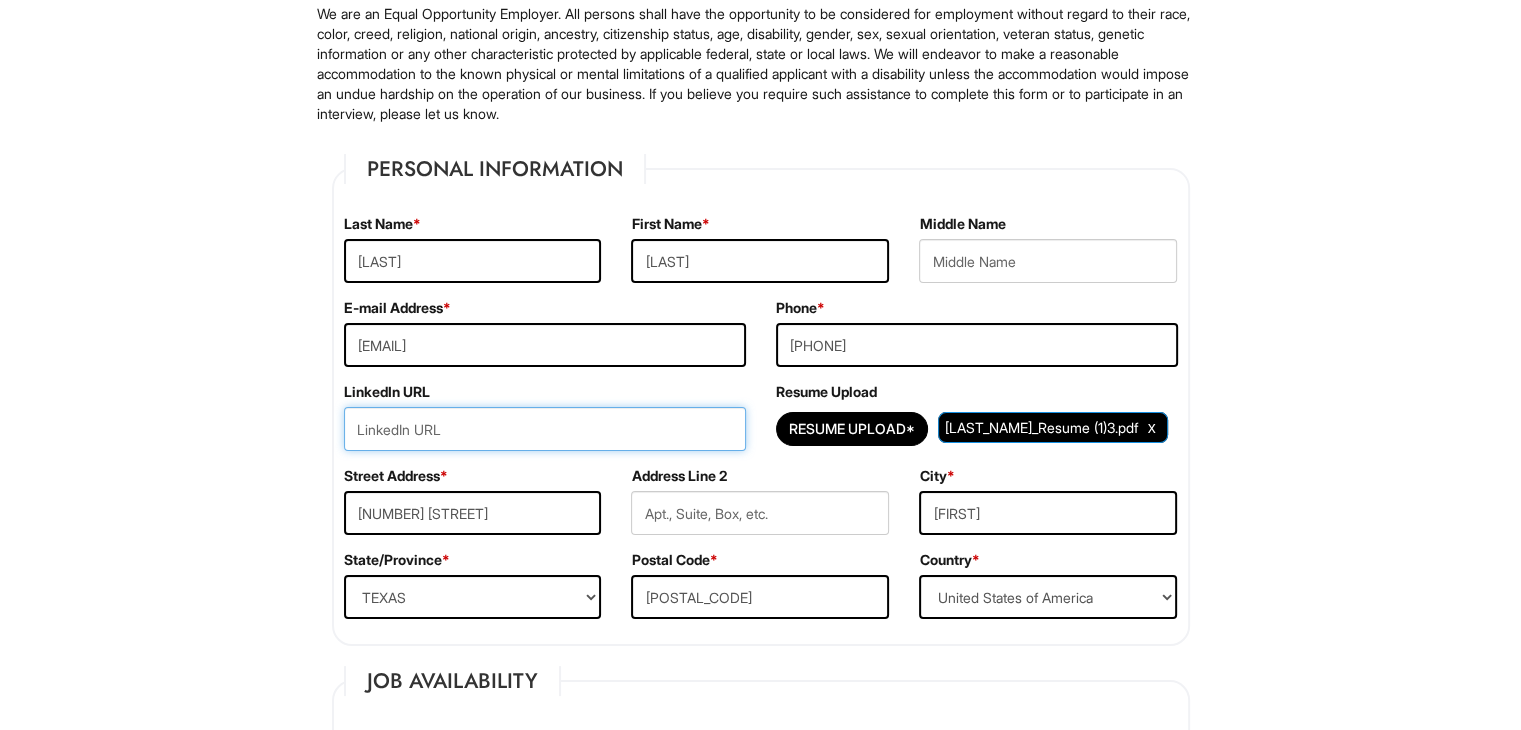 click at bounding box center [545, 429] 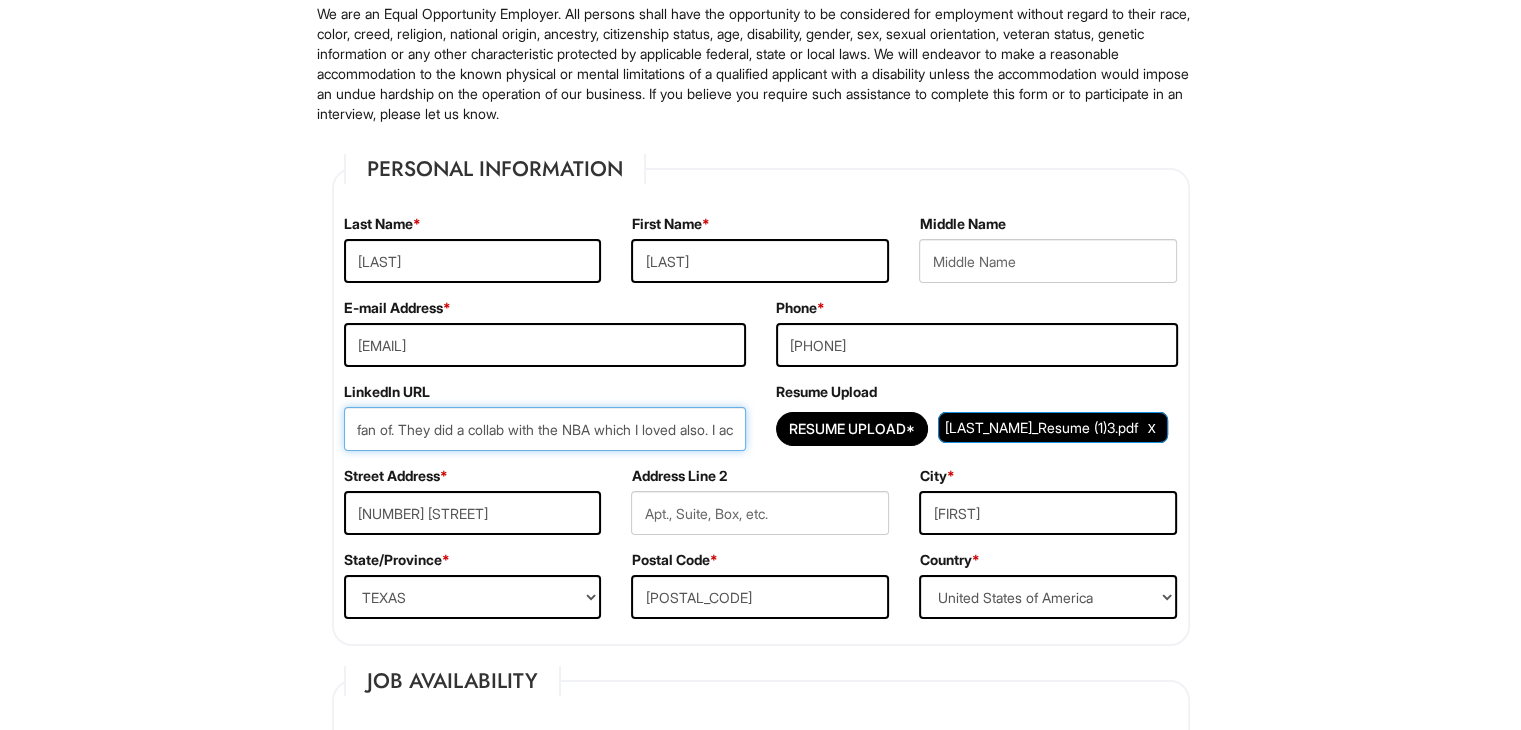 scroll, scrollTop: 0, scrollLeft: 3594, axis: horizontal 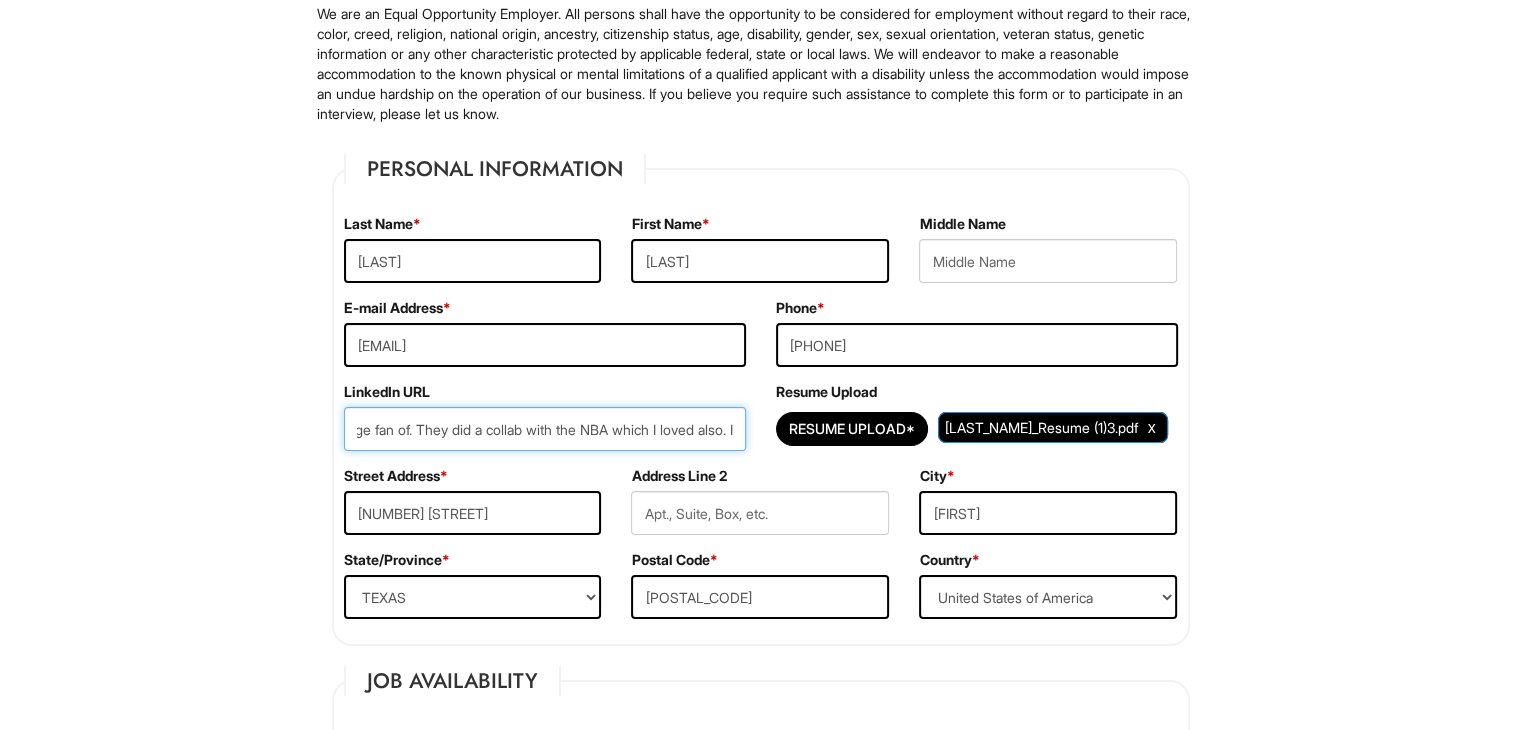 type on "Just moved to [STATE] from [CITY]. I have plenty of experience from management and supervisory roles to running operation for independent businesses. I speak 4 languages. I am a big shopper for Hollister/Co apparel as well as Abercrombie & Fitch. I love their shirts that are fitted as well as some of their solid color shirts that are just great for nights out if you want to keep it simple. I love some of their collabs they do with some of the organizations around the states for example they recently did a collab with NCAA which I am a huge fan of. They did a collab with the NBA which I loved also." 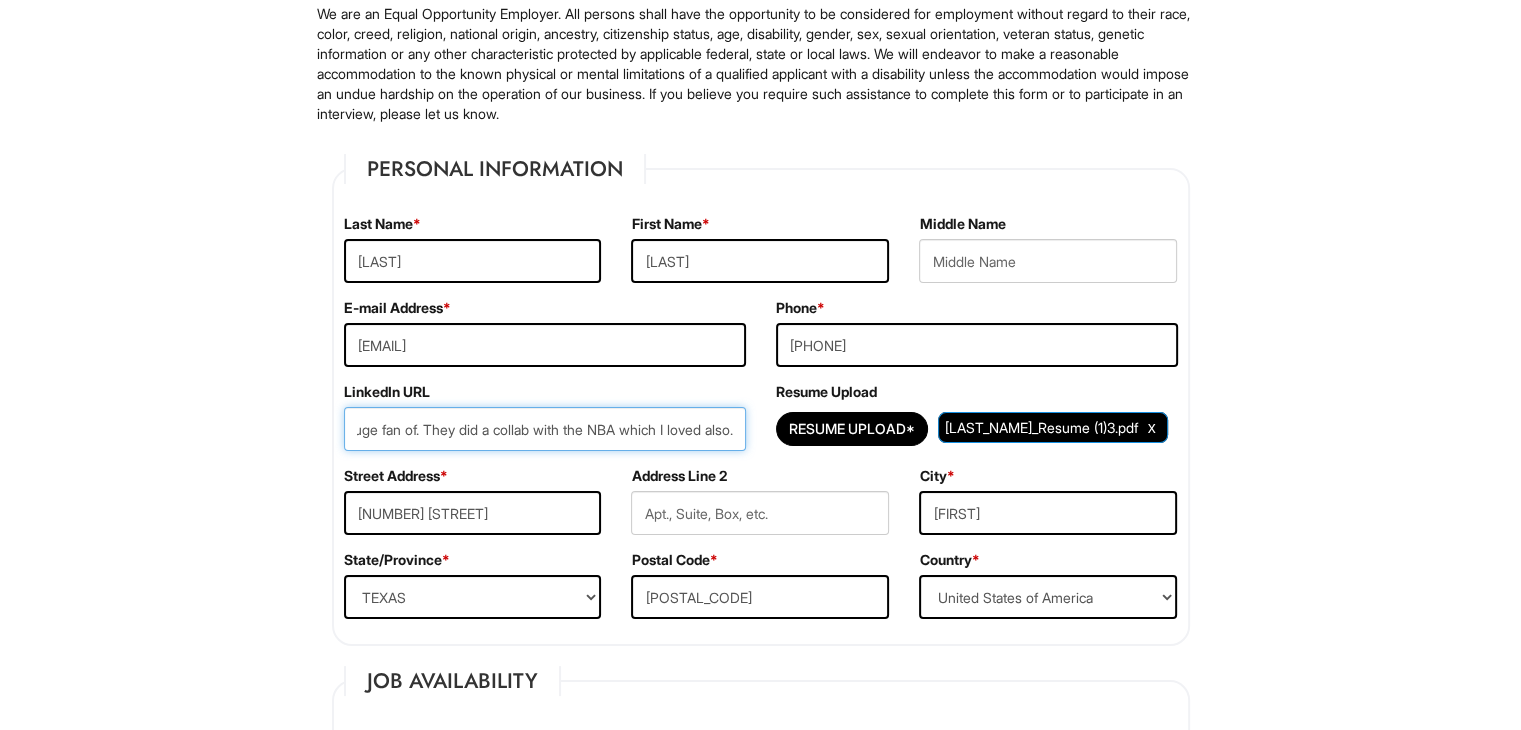 click on "Just moved to [STATE] from [CITY]. I have plenty of experience from management and supervisory roles to running operation for independent businesses. I speak 4 languages. I am a big shopper for Hollister/Co apparel as well as Abercrombie & Fitch. I love their shirts that are fitted as well as some of their solid color shirts that are just great for nights out if you want to keep it simple. I love some of their collabs they do with some of the organizations around the states for example they recently did a collab with NCAA which I am a huge fan of. They did a collab with the NBA which I loved also." at bounding box center (545, 429) 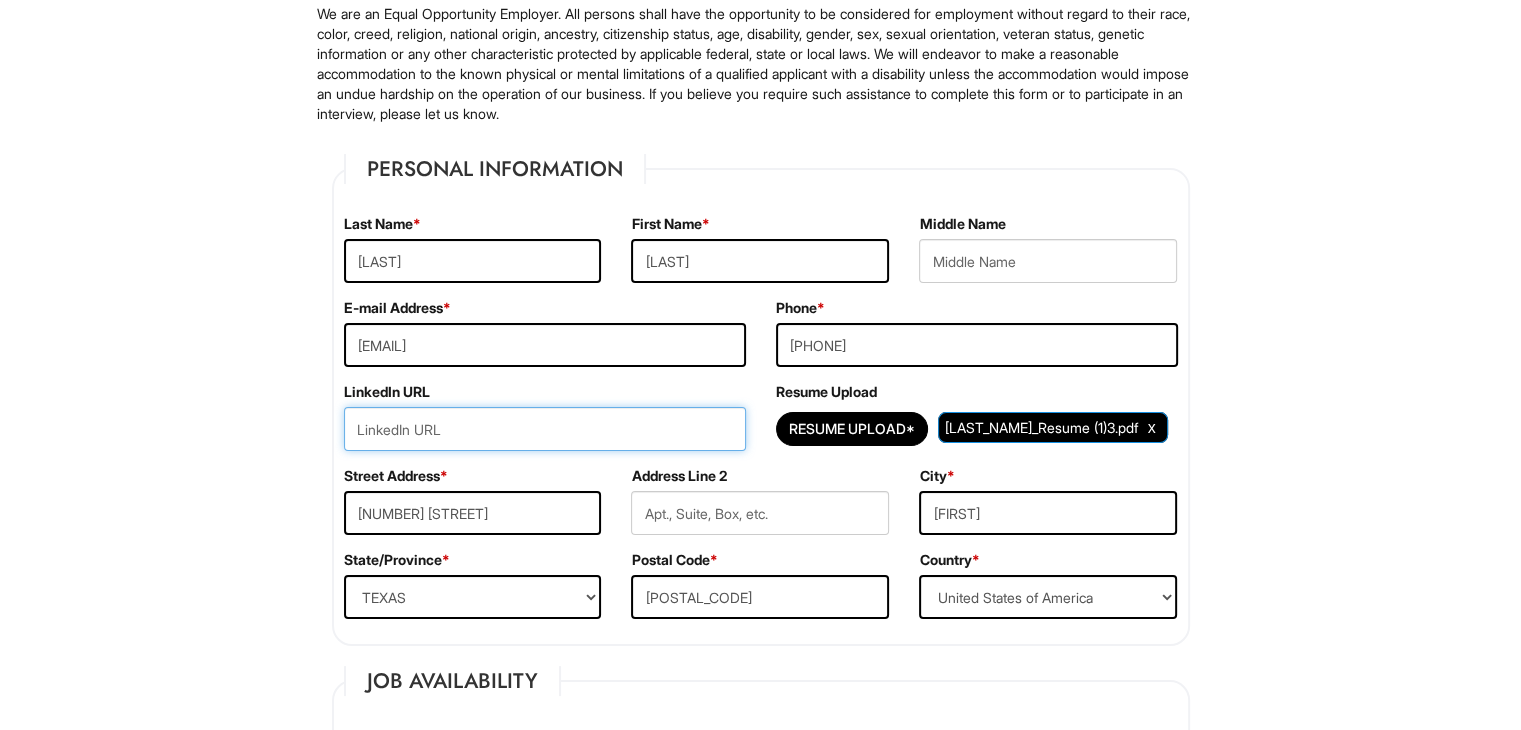 scroll, scrollTop: 0, scrollLeft: 0, axis: both 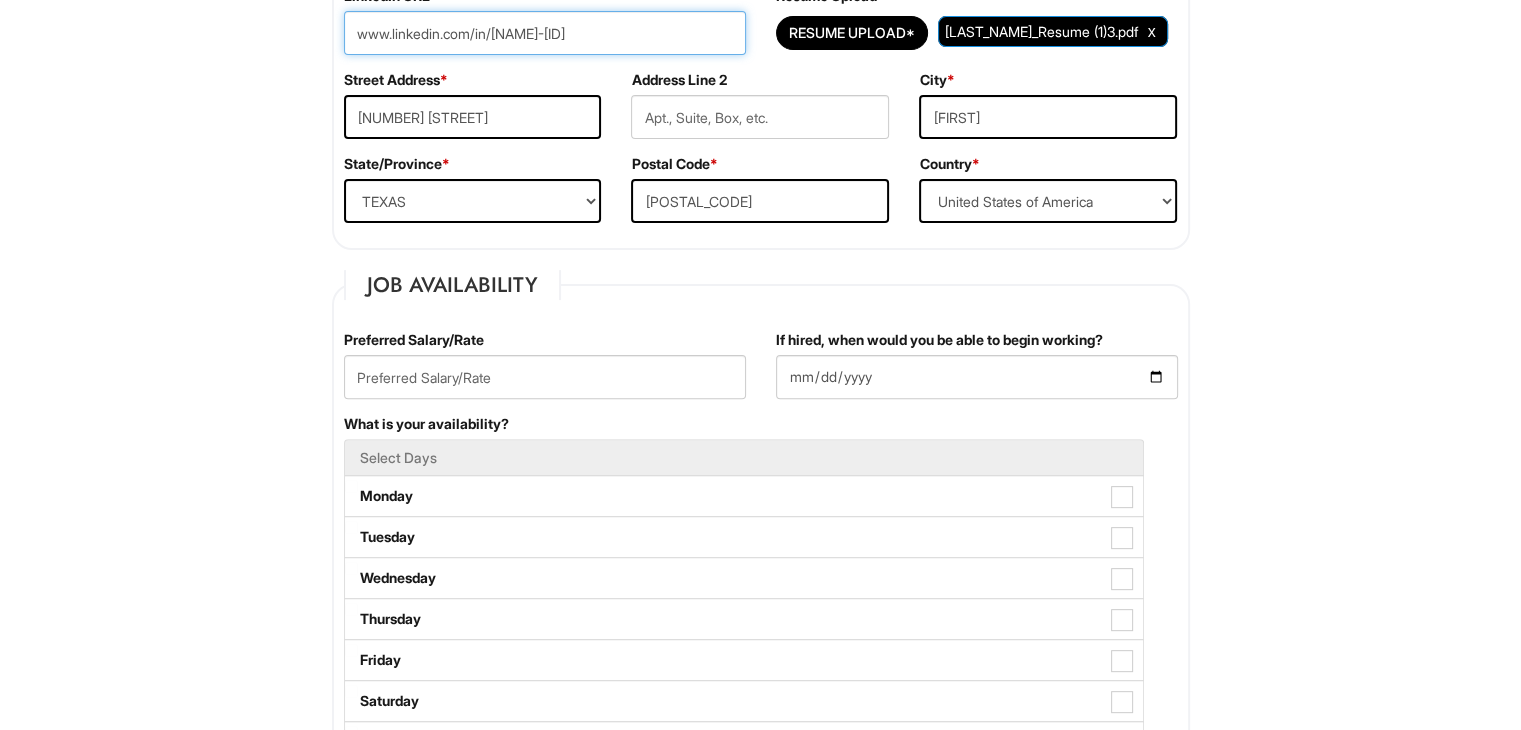 type on "www.linkedin.com/in/[NAME]-[ID]" 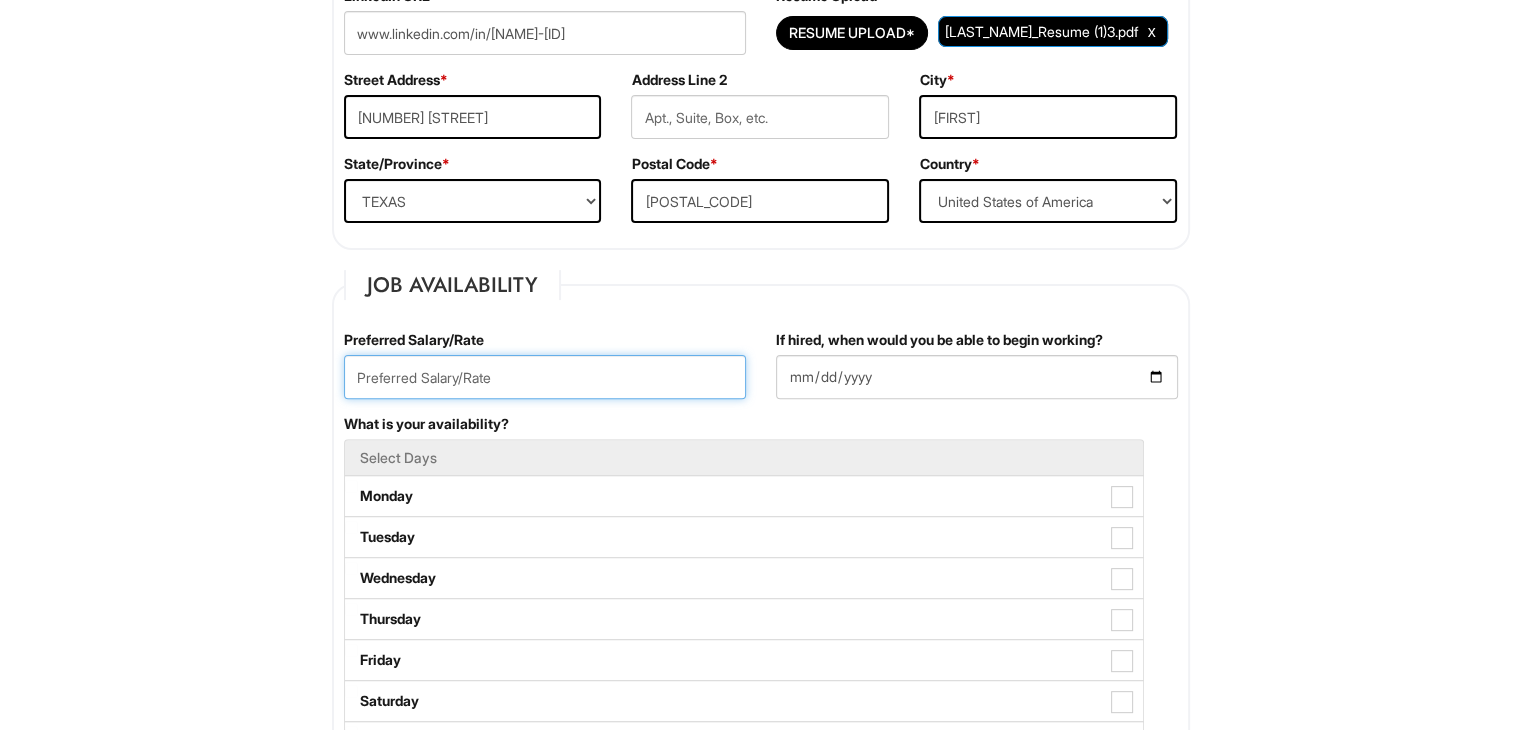 click at bounding box center (545, 377) 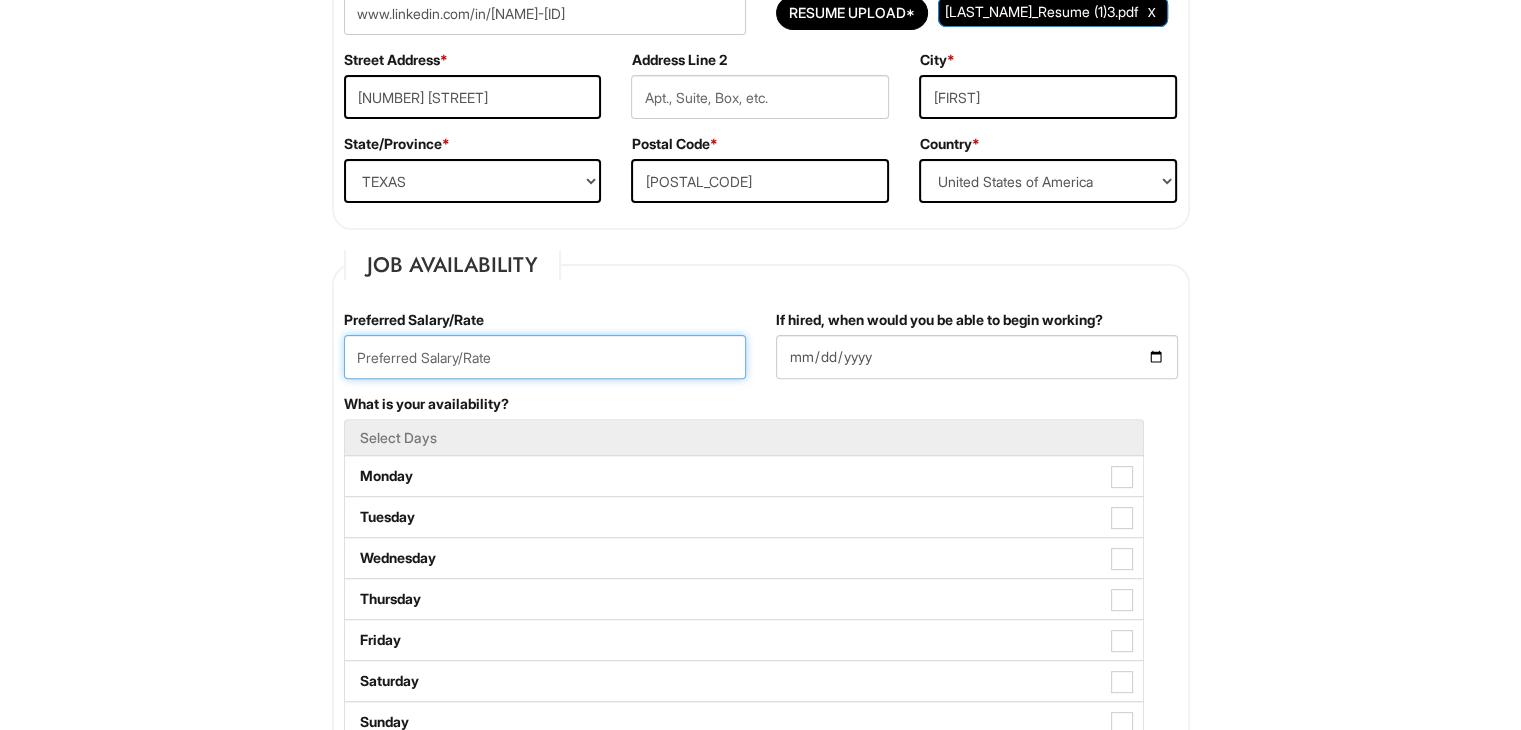 scroll, scrollTop: 594, scrollLeft: 0, axis: vertical 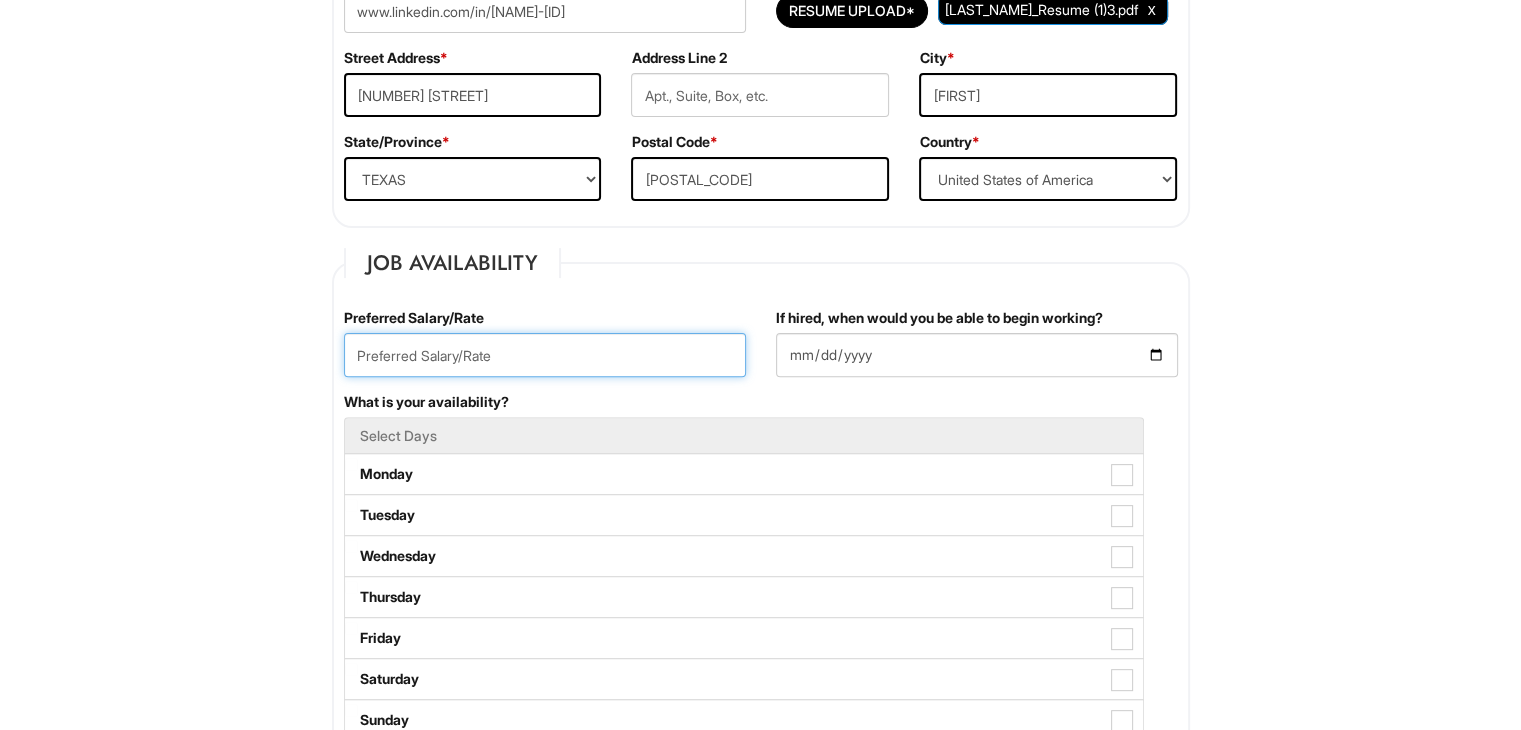 click at bounding box center (545, 355) 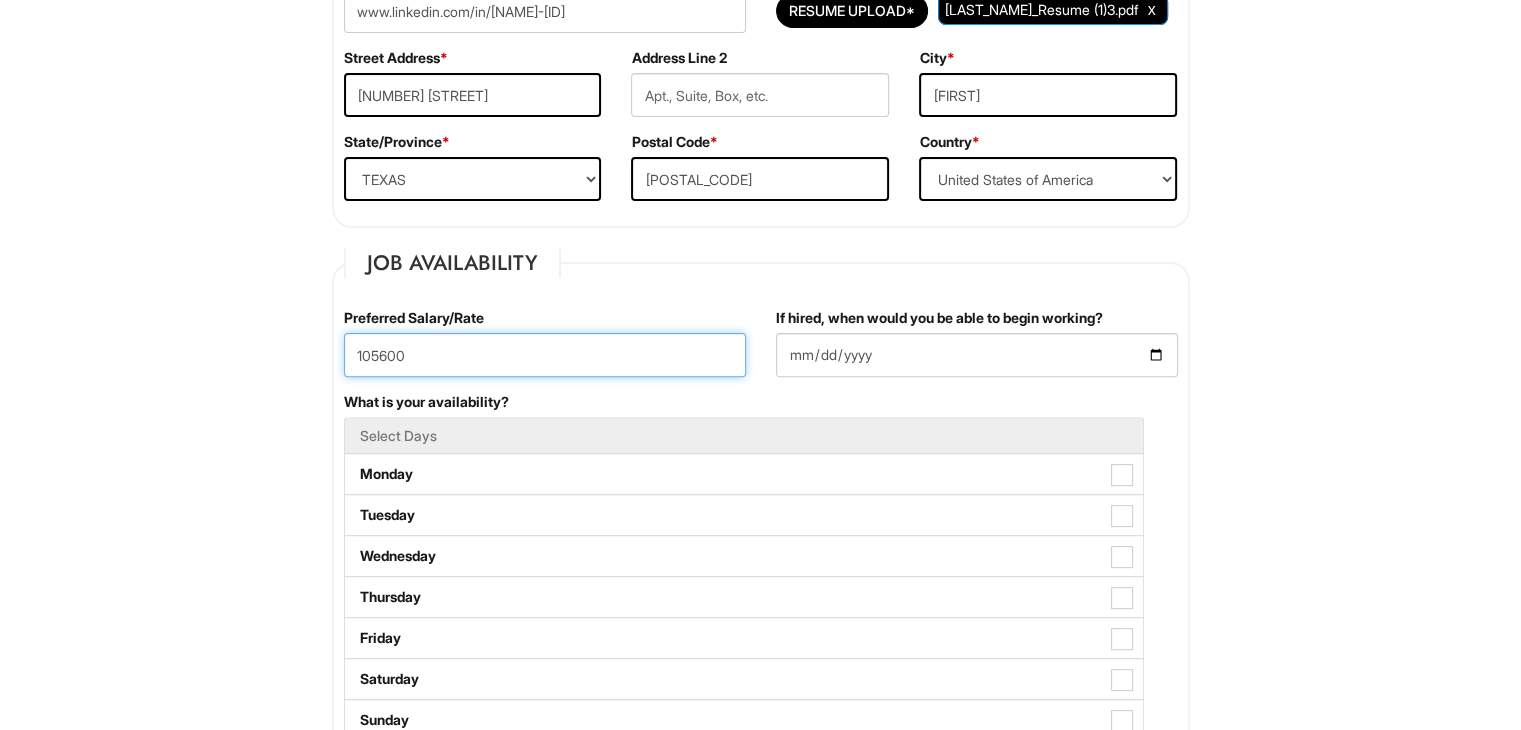 type on "105600" 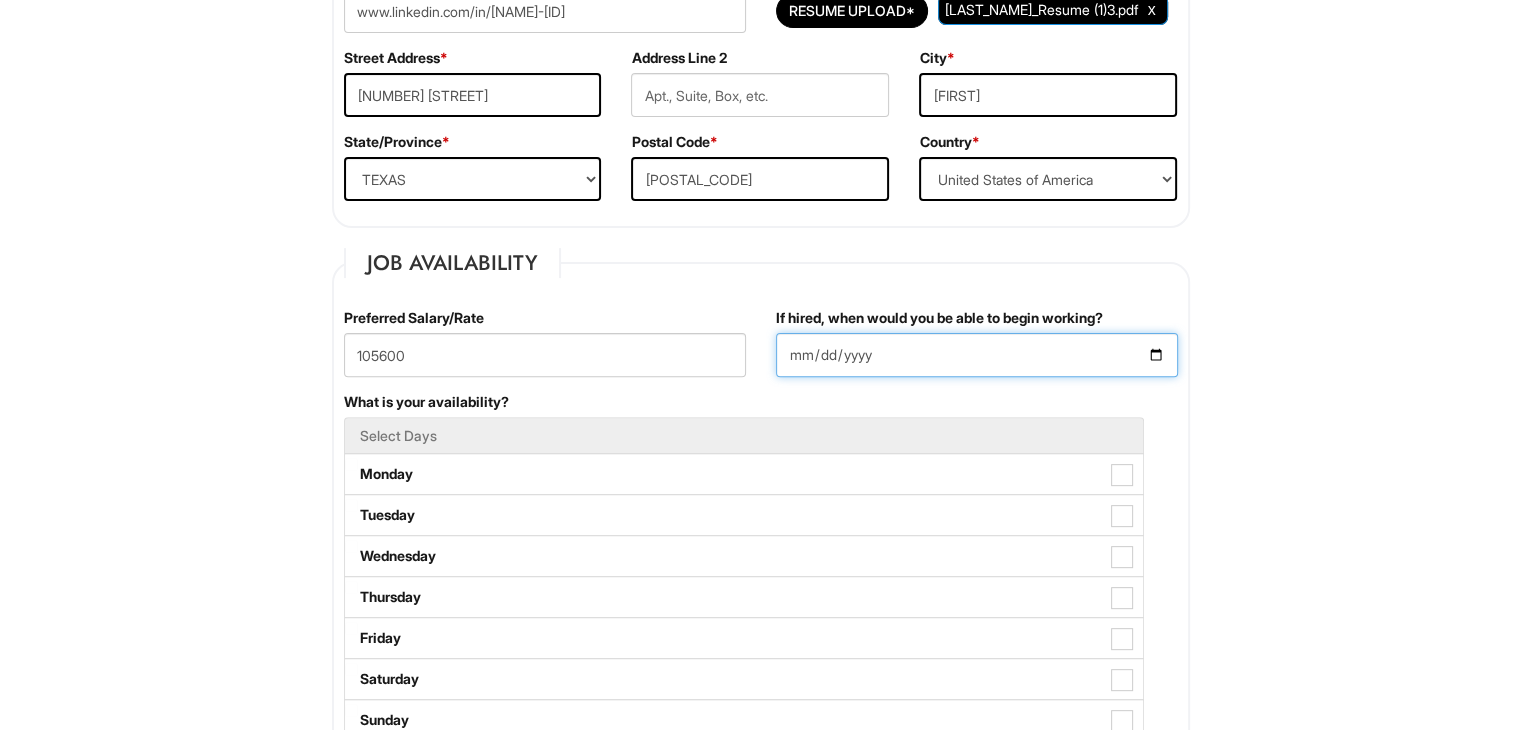 click on "If hired, when would you be able to begin working?" at bounding box center (977, 355) 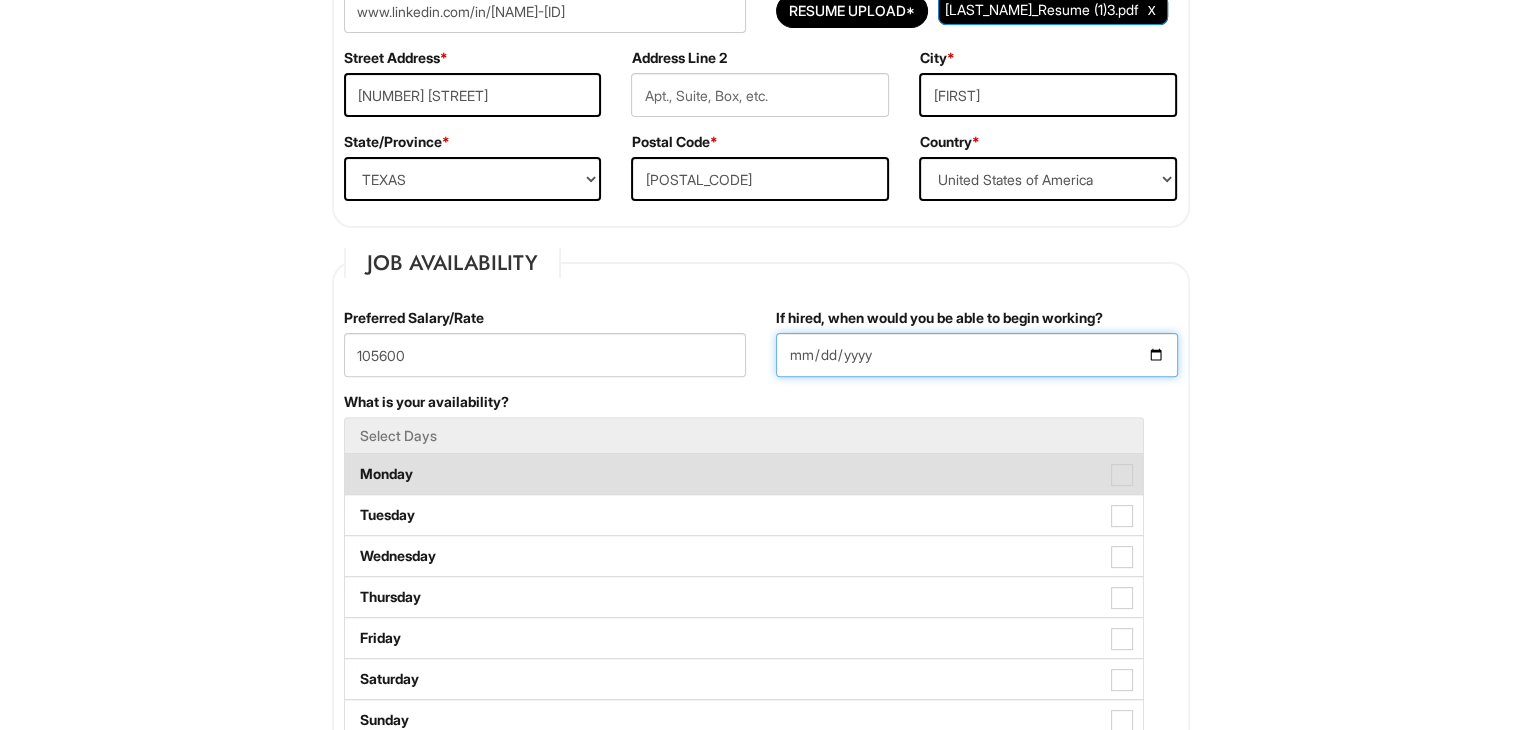 scroll, scrollTop: 670, scrollLeft: 0, axis: vertical 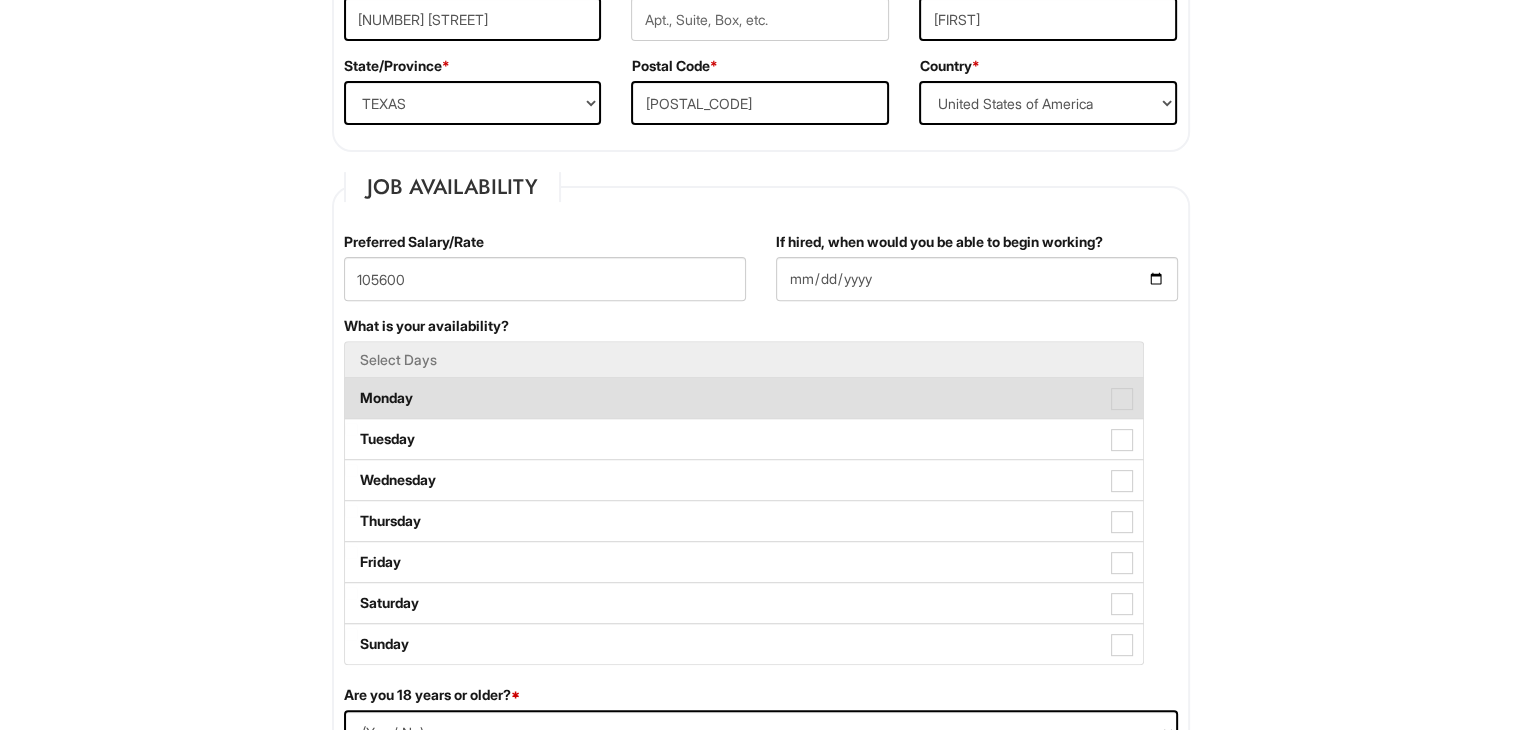 click on "Monday" at bounding box center [744, 398] 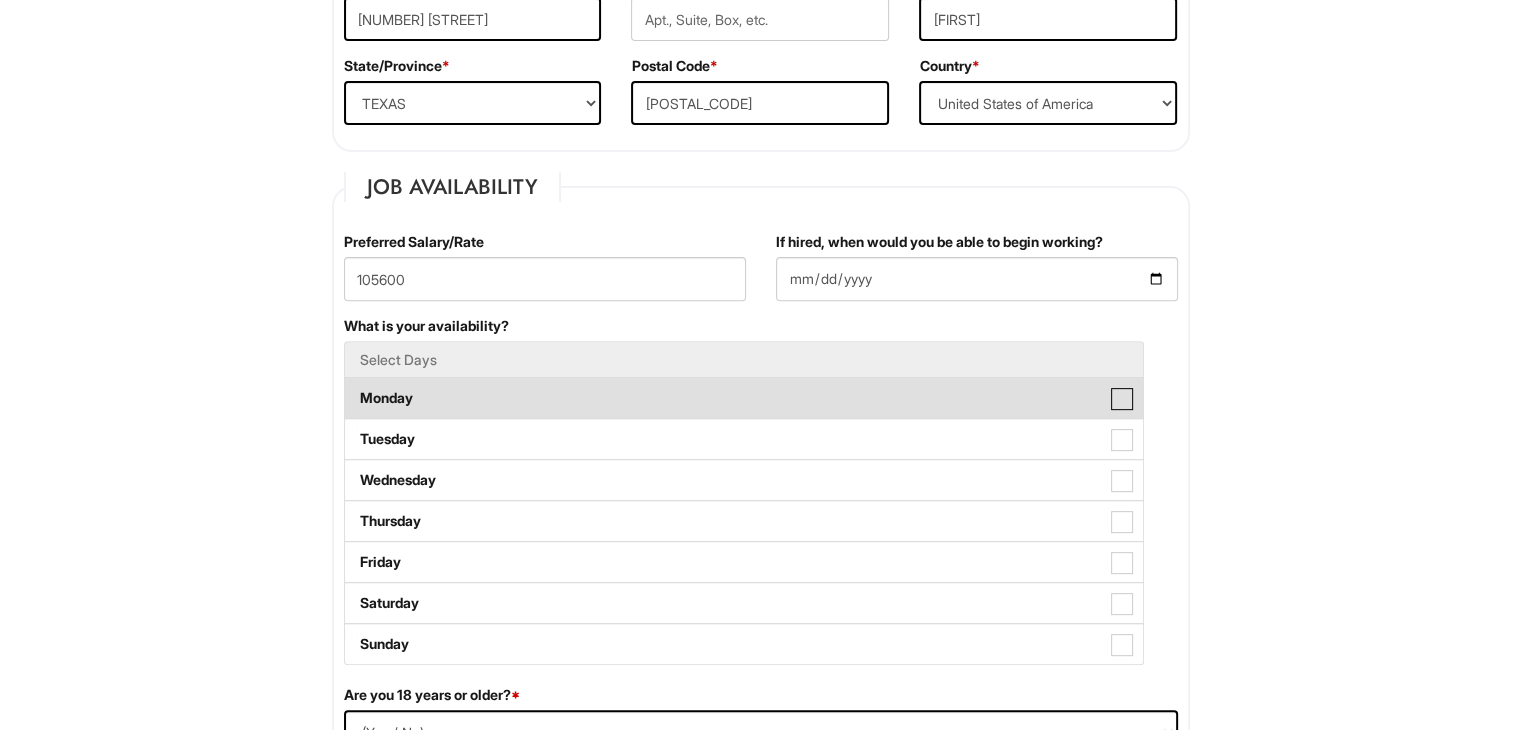 click on "Monday" at bounding box center [351, 388] 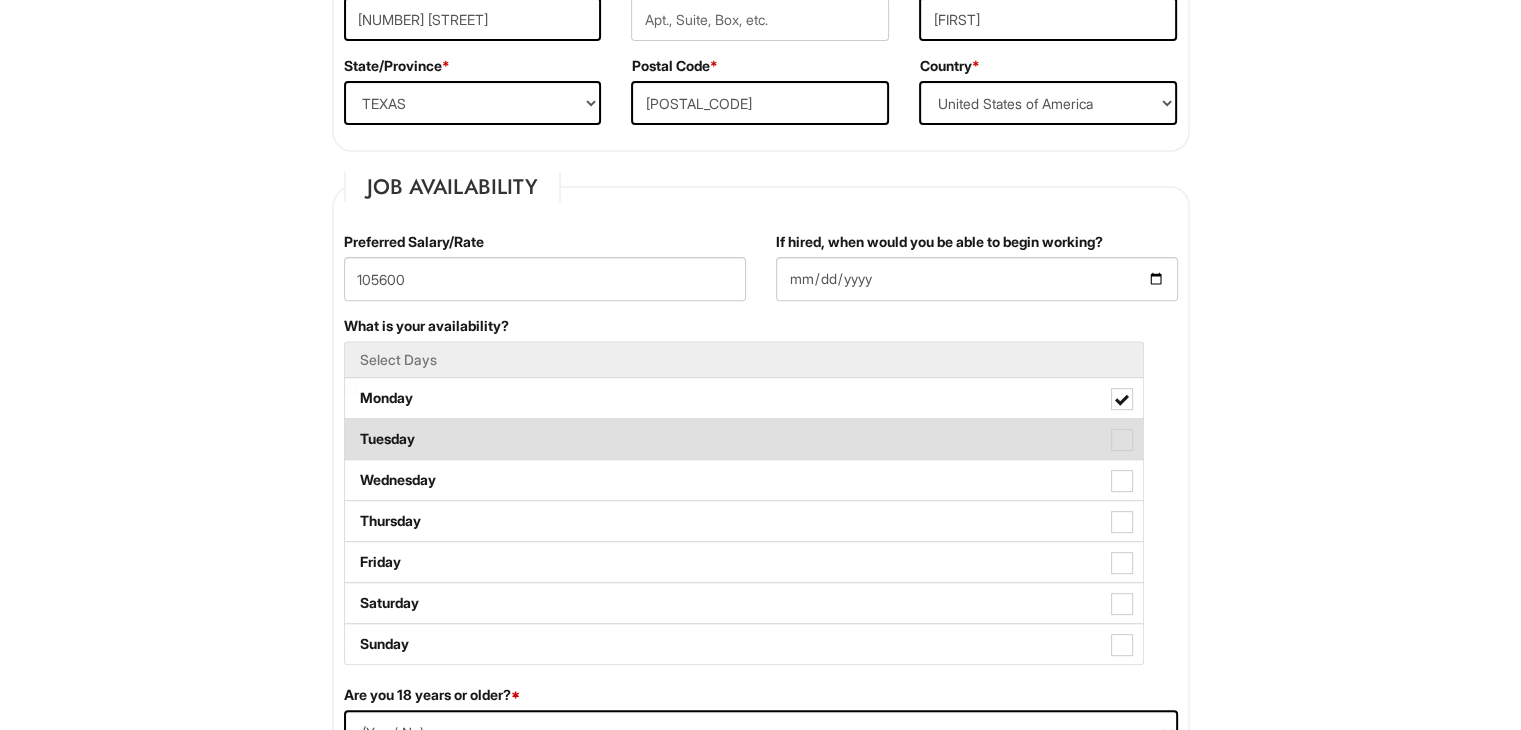 click on "Tuesday" at bounding box center (744, 439) 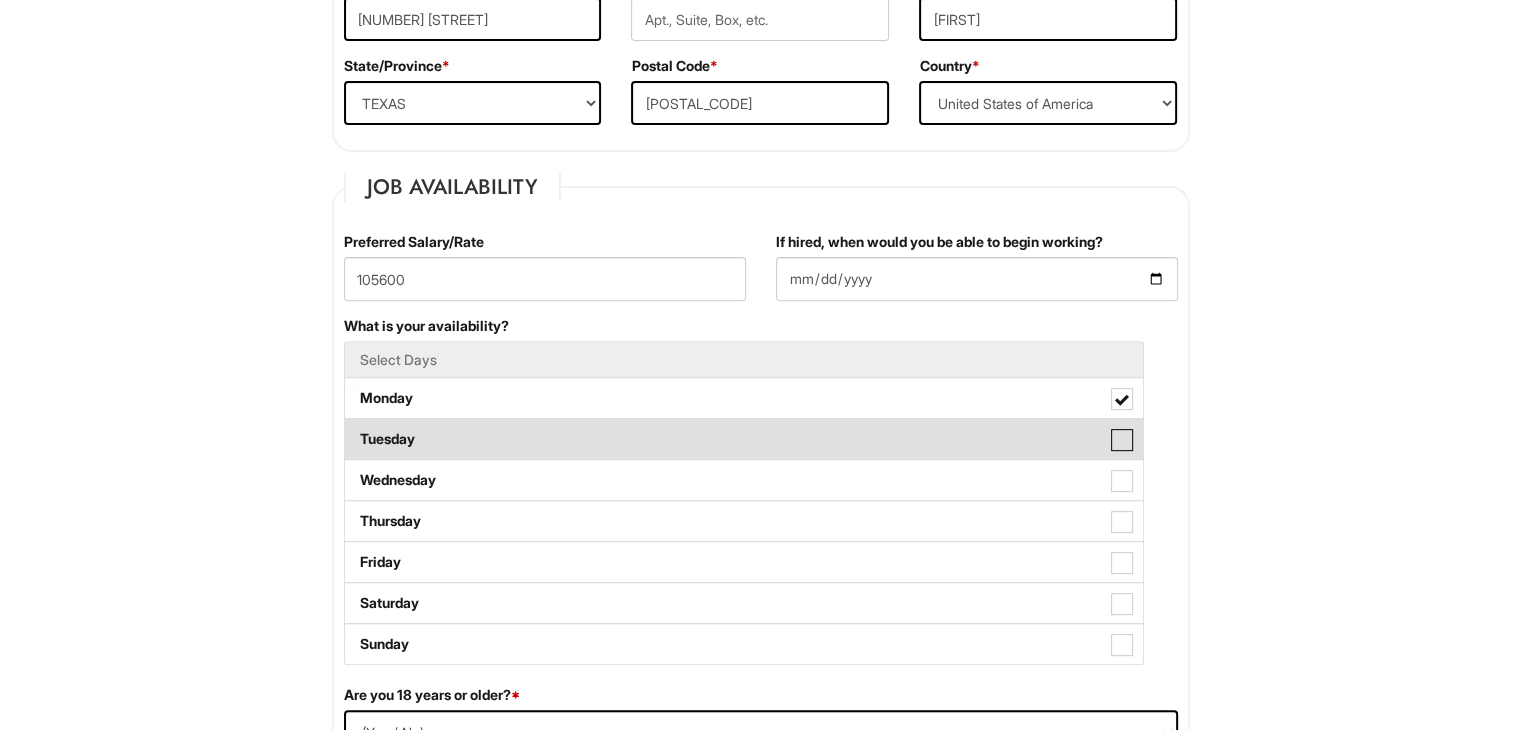 click on "Tuesday" at bounding box center (351, 429) 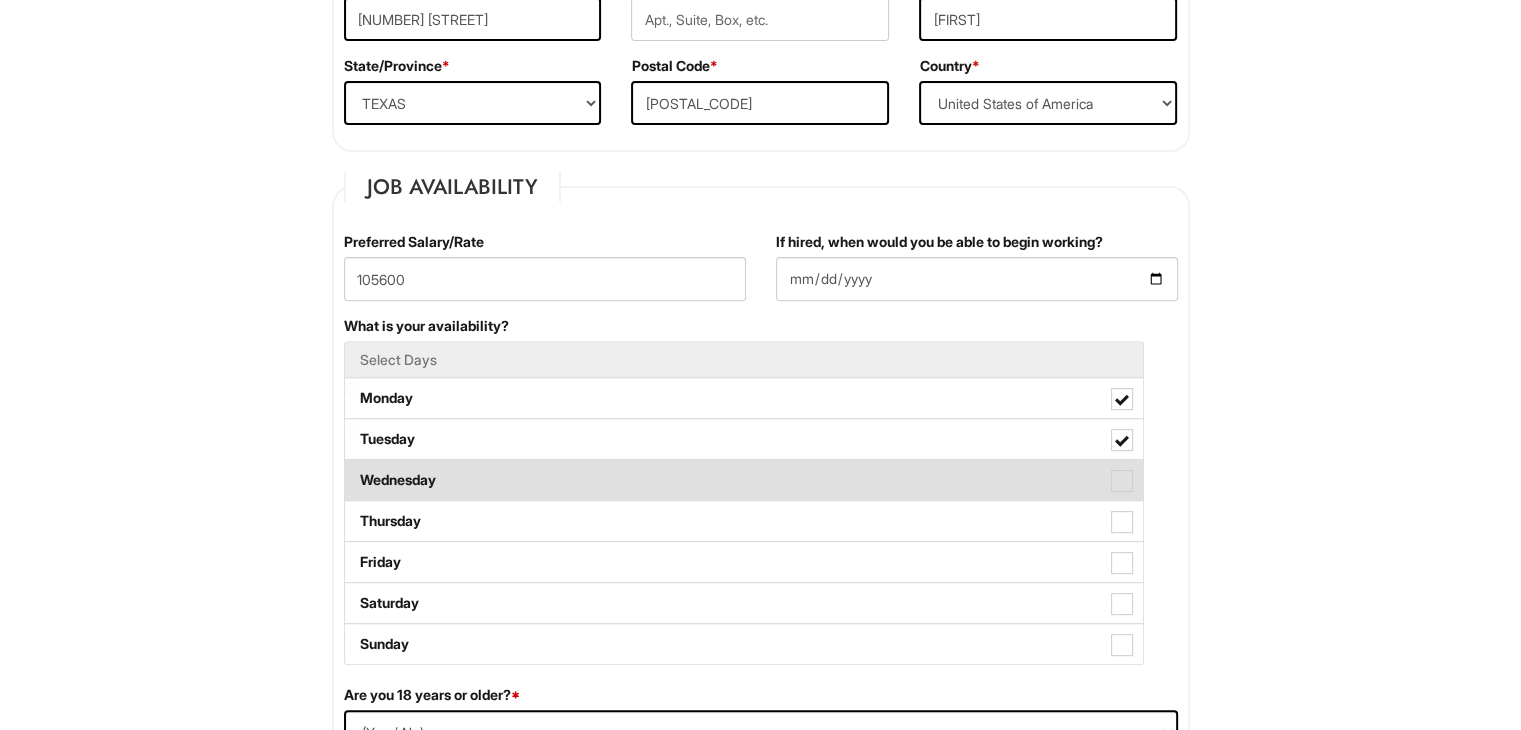 click at bounding box center (1122, 481) 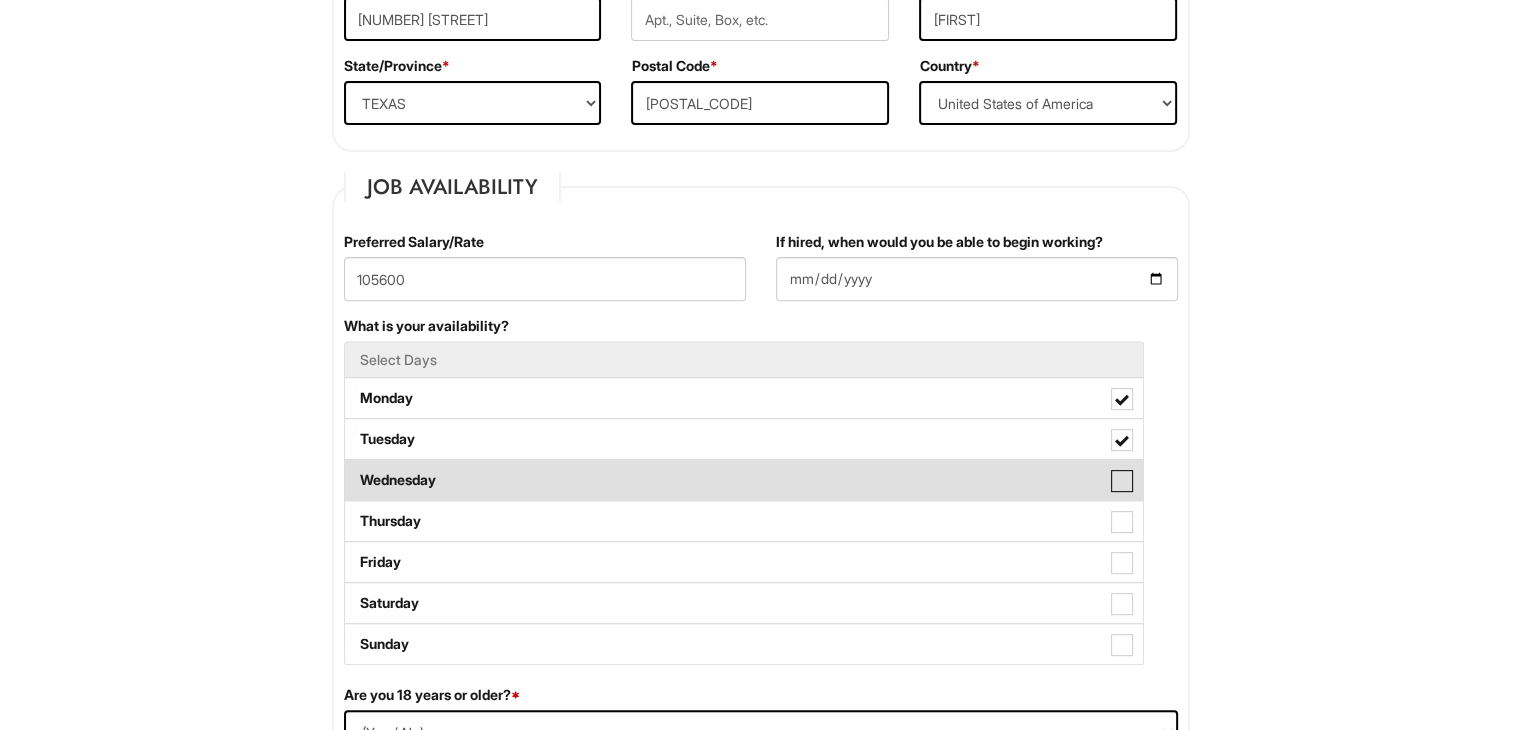 click on "Wednesday" at bounding box center [351, 470] 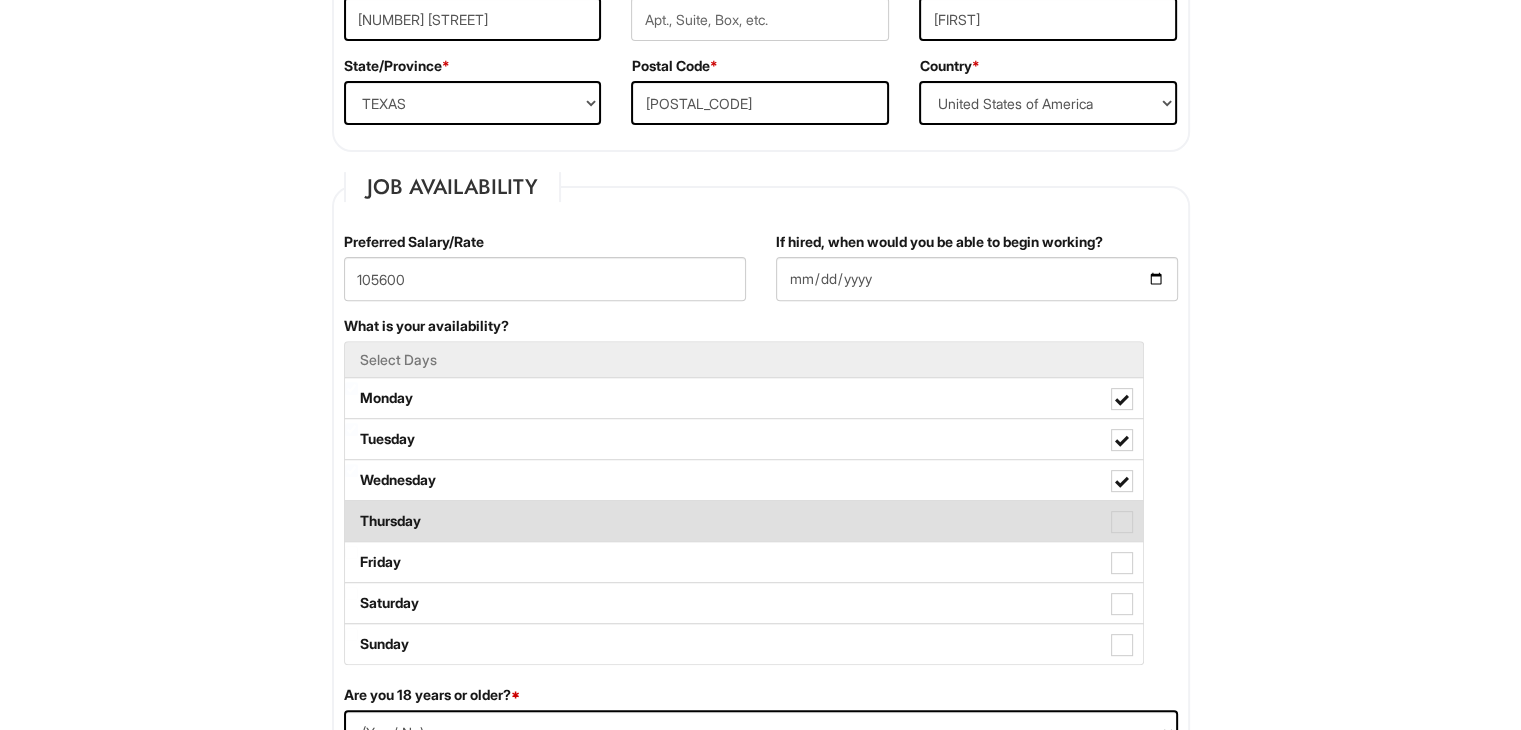 click at bounding box center [1122, 522] 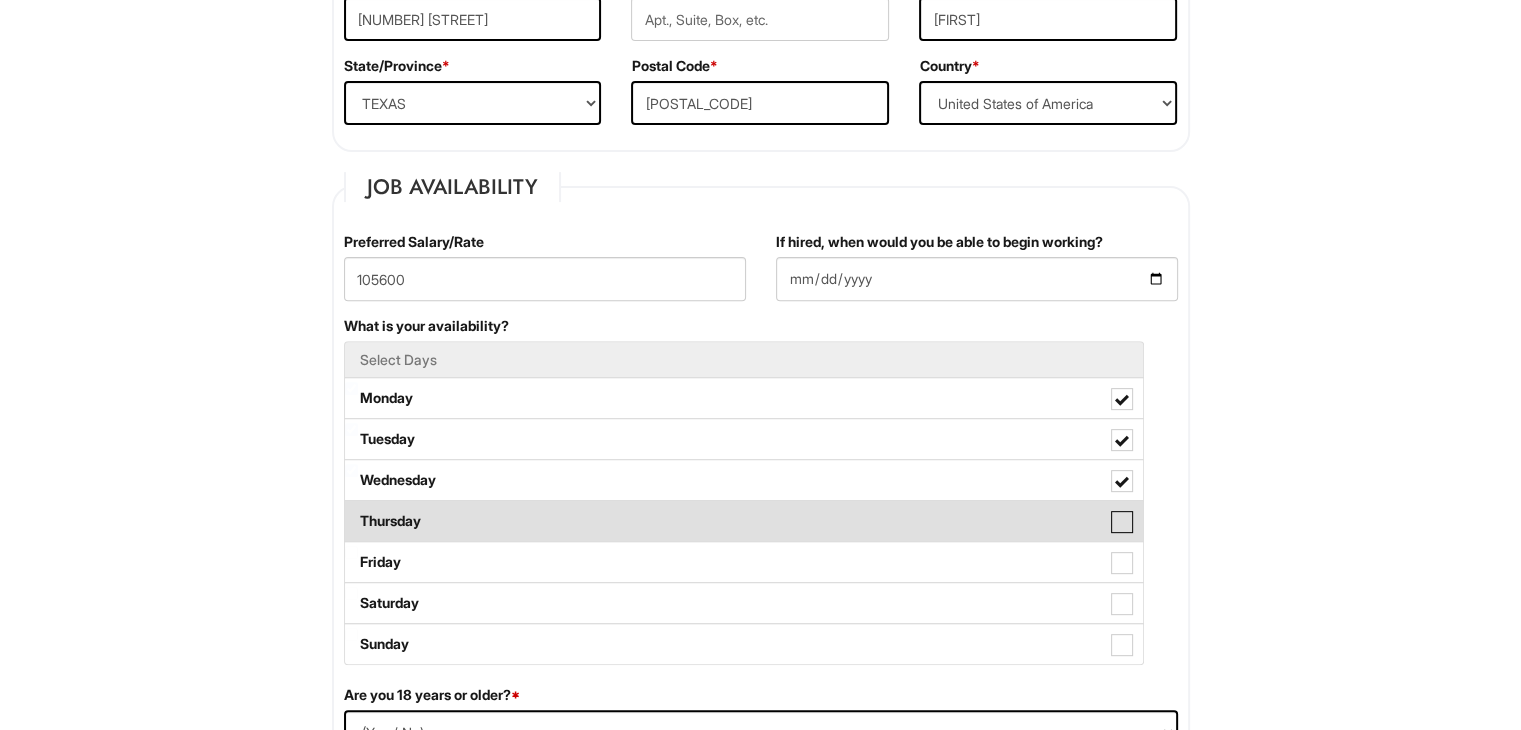 click on "Thursday" at bounding box center [351, 511] 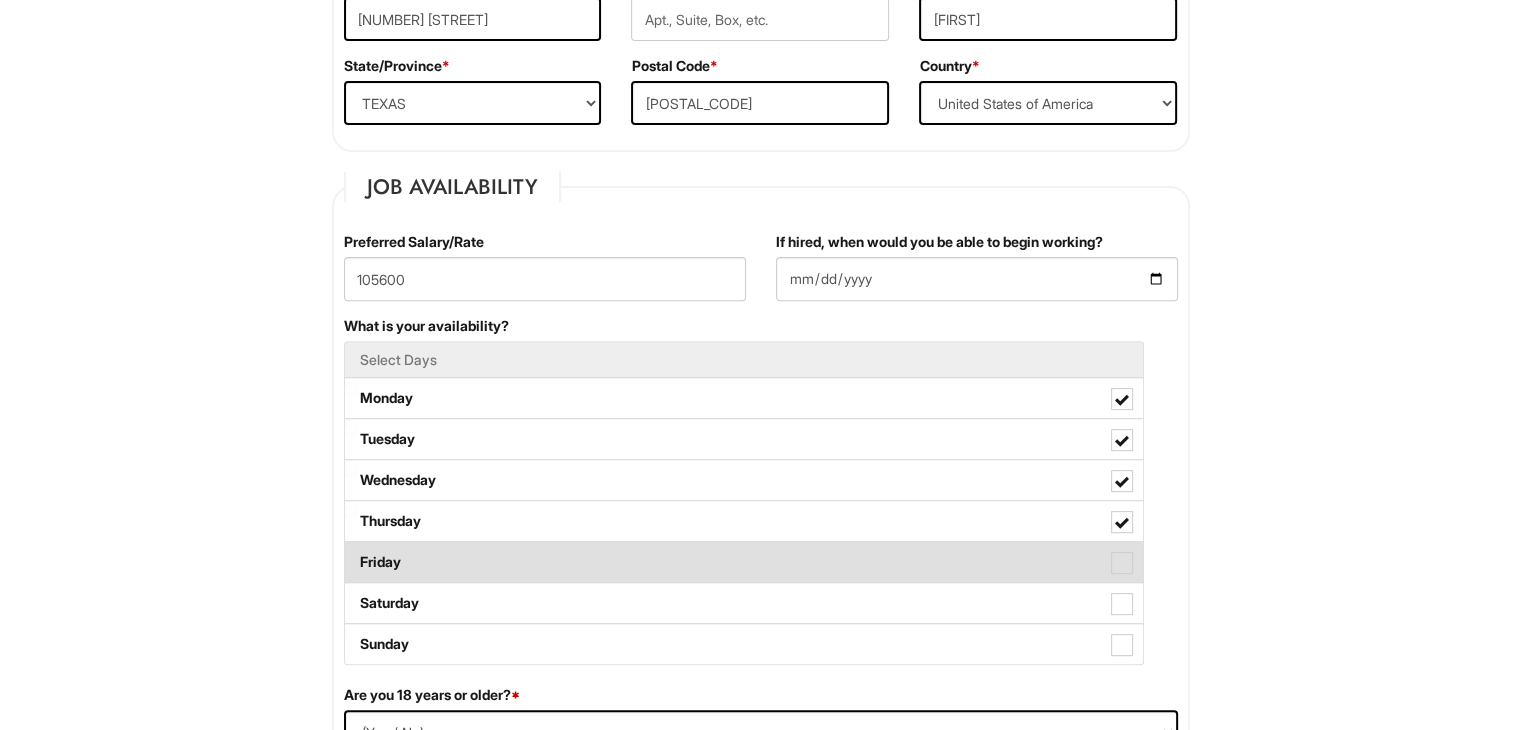 click at bounding box center (1122, 563) 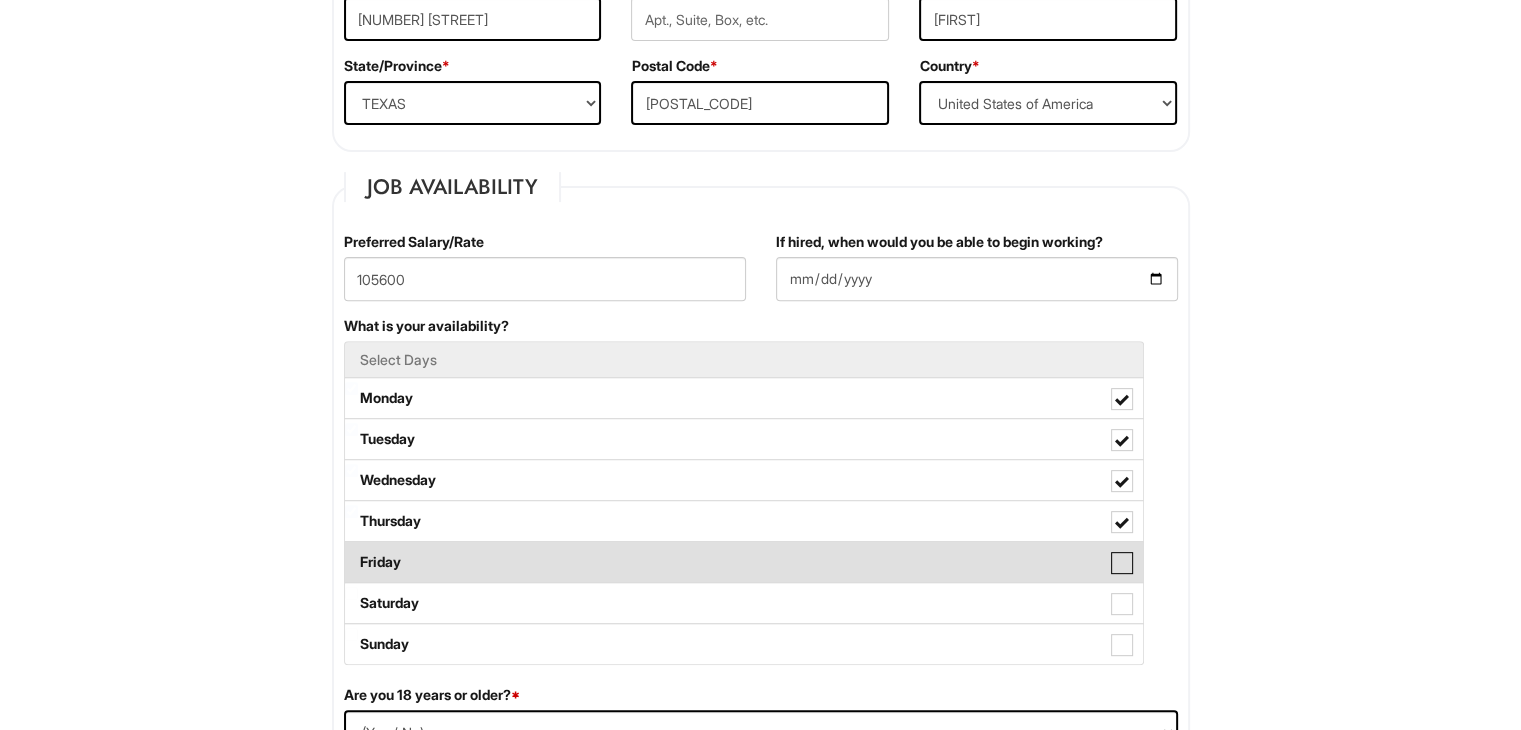 click on "Friday" at bounding box center [351, 552] 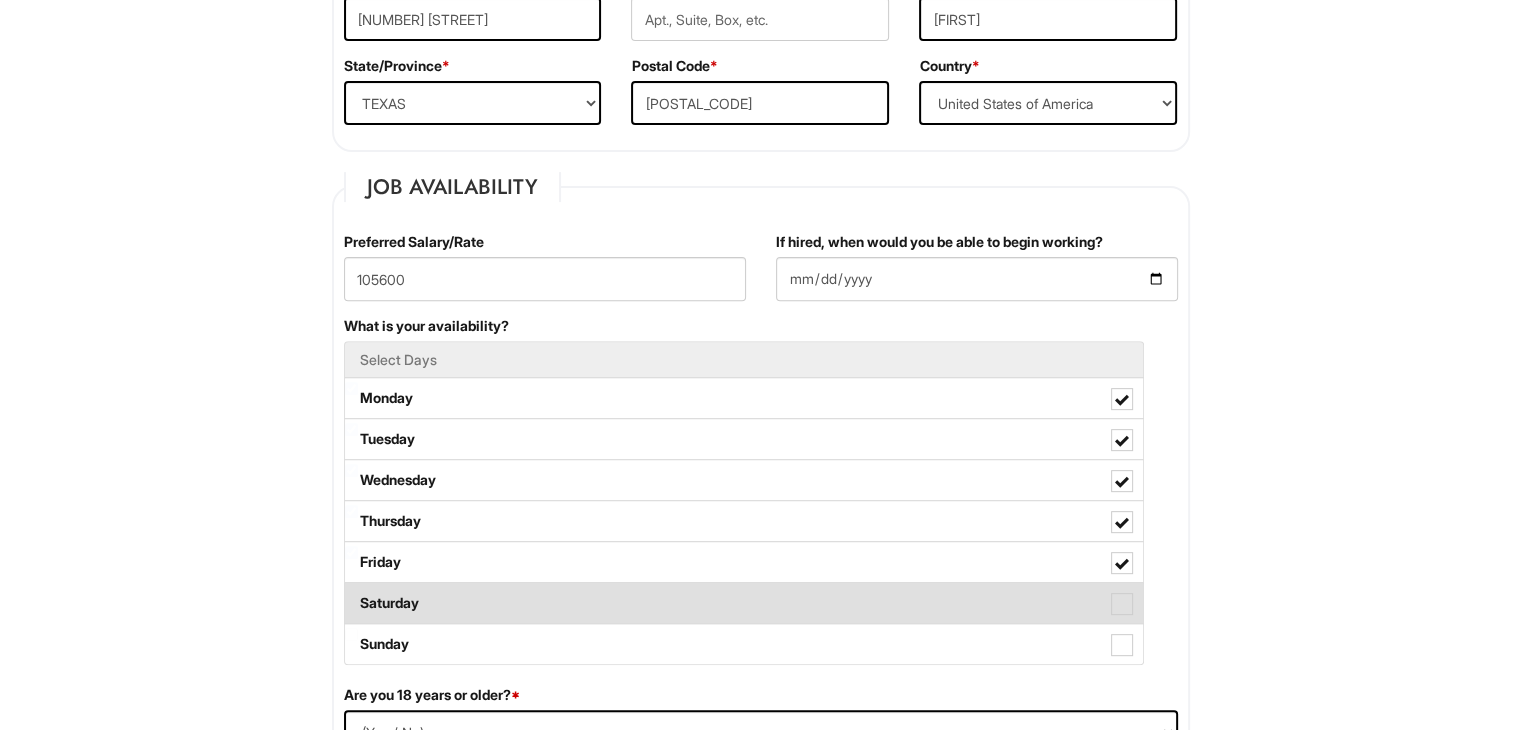 click at bounding box center (1122, 604) 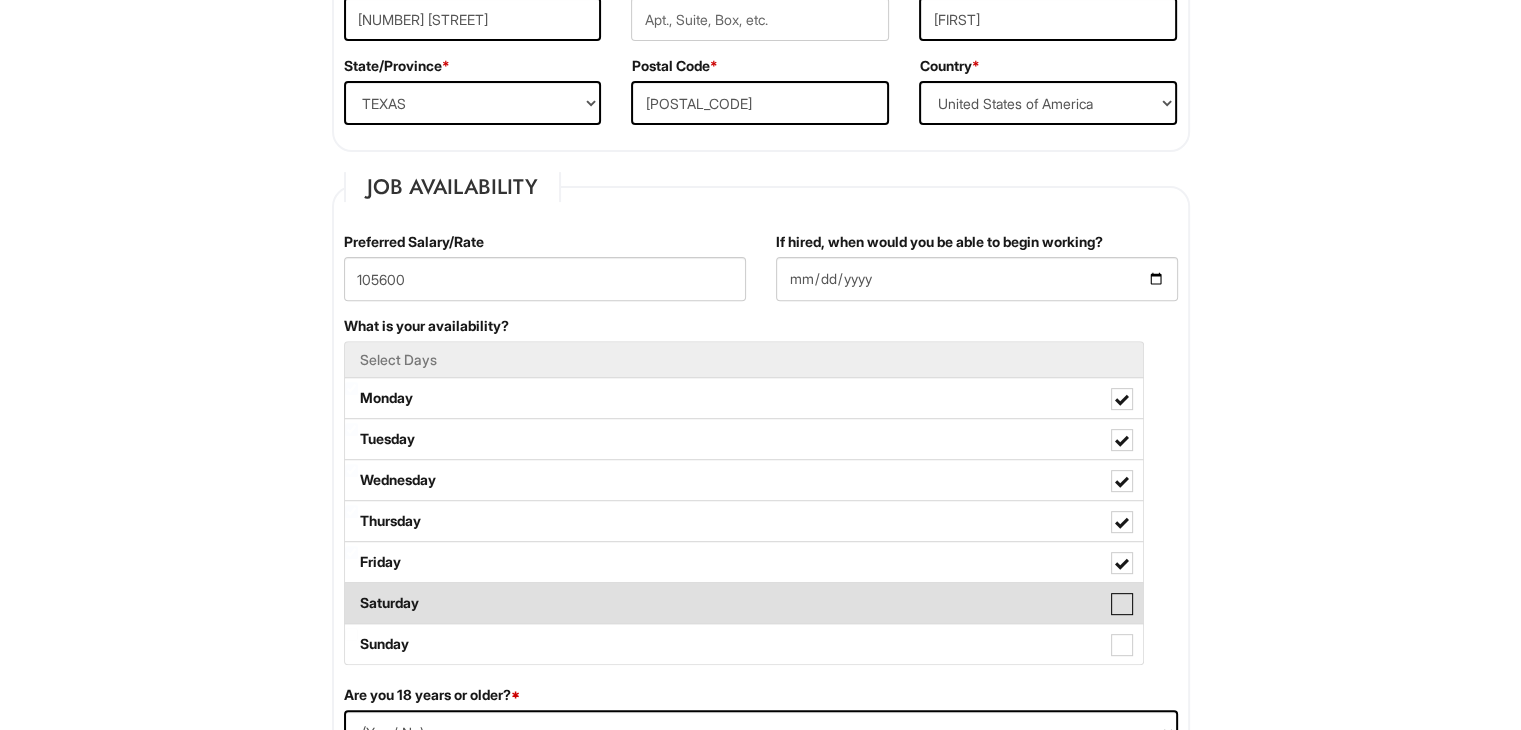 click on "Saturday" at bounding box center [351, 593] 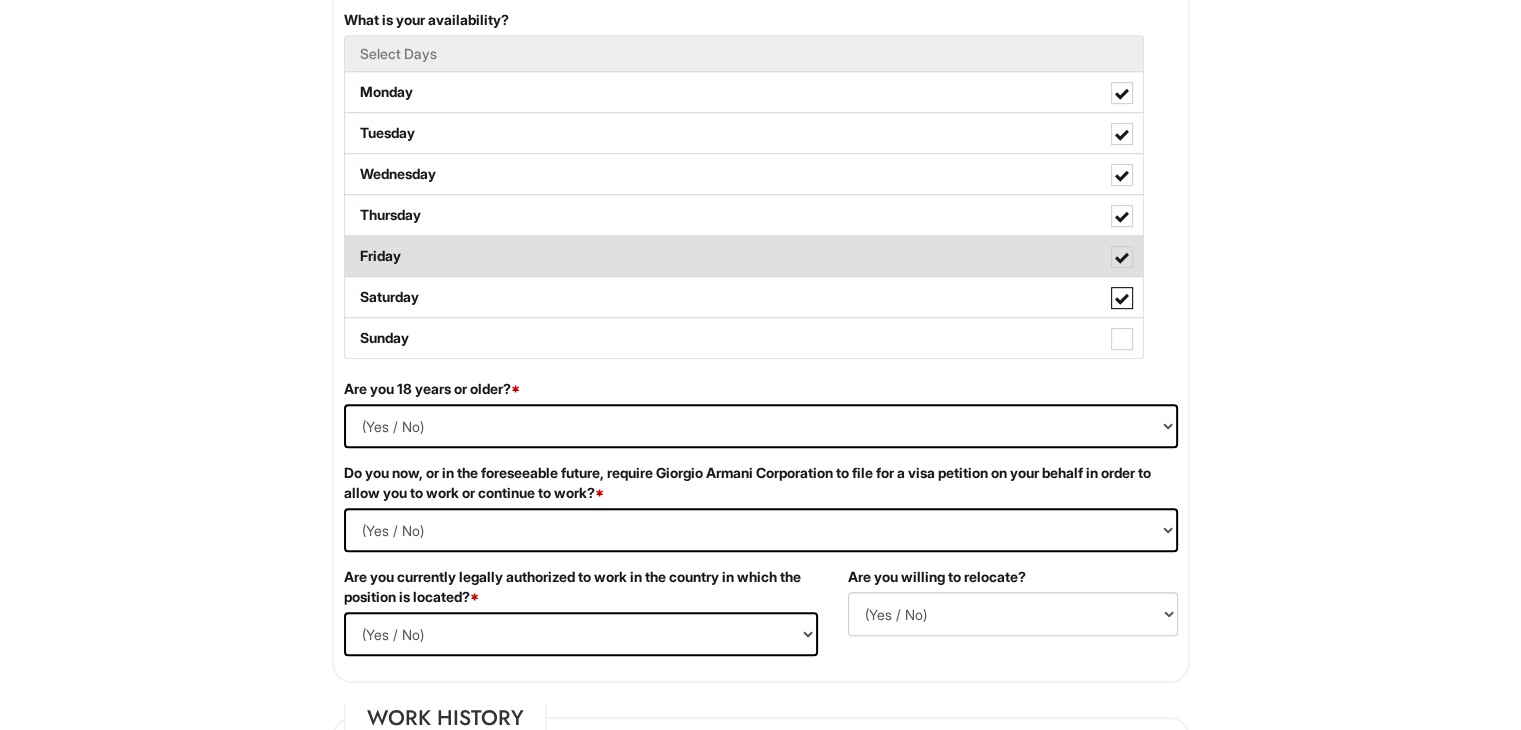 scroll, scrollTop: 990, scrollLeft: 0, axis: vertical 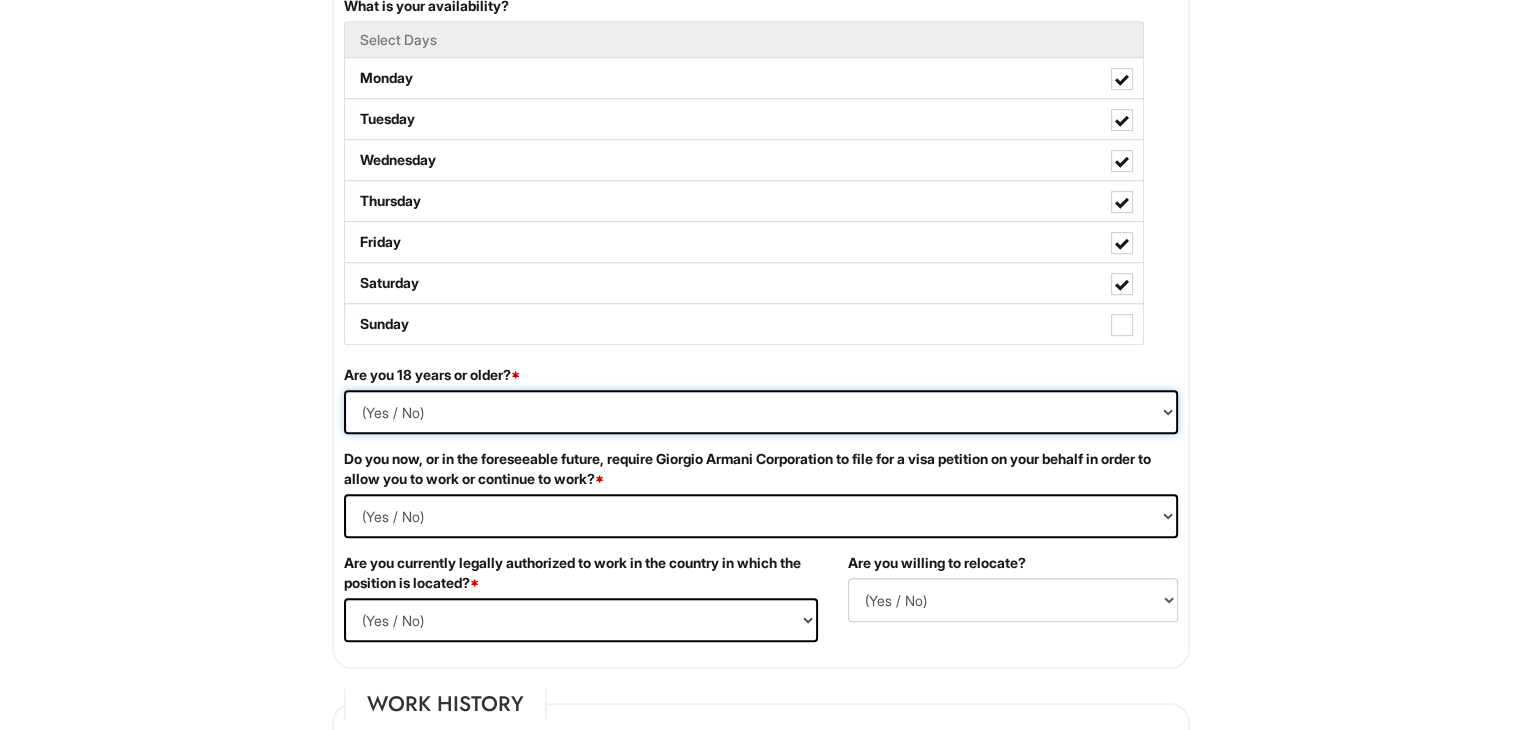 click on "(Yes / No) Yes No" at bounding box center (761, 412) 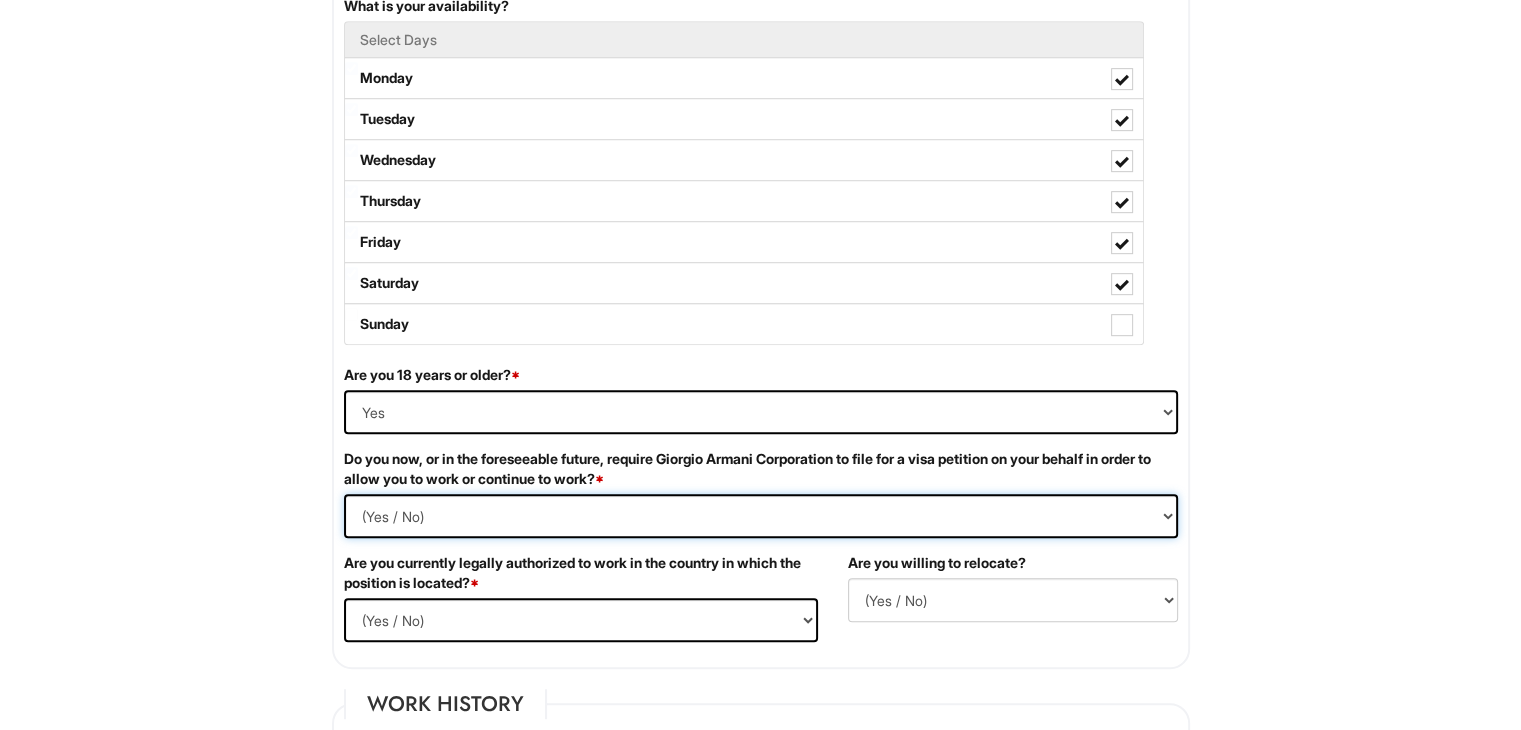 click on "(Yes / No) Yes No" at bounding box center [761, 516] 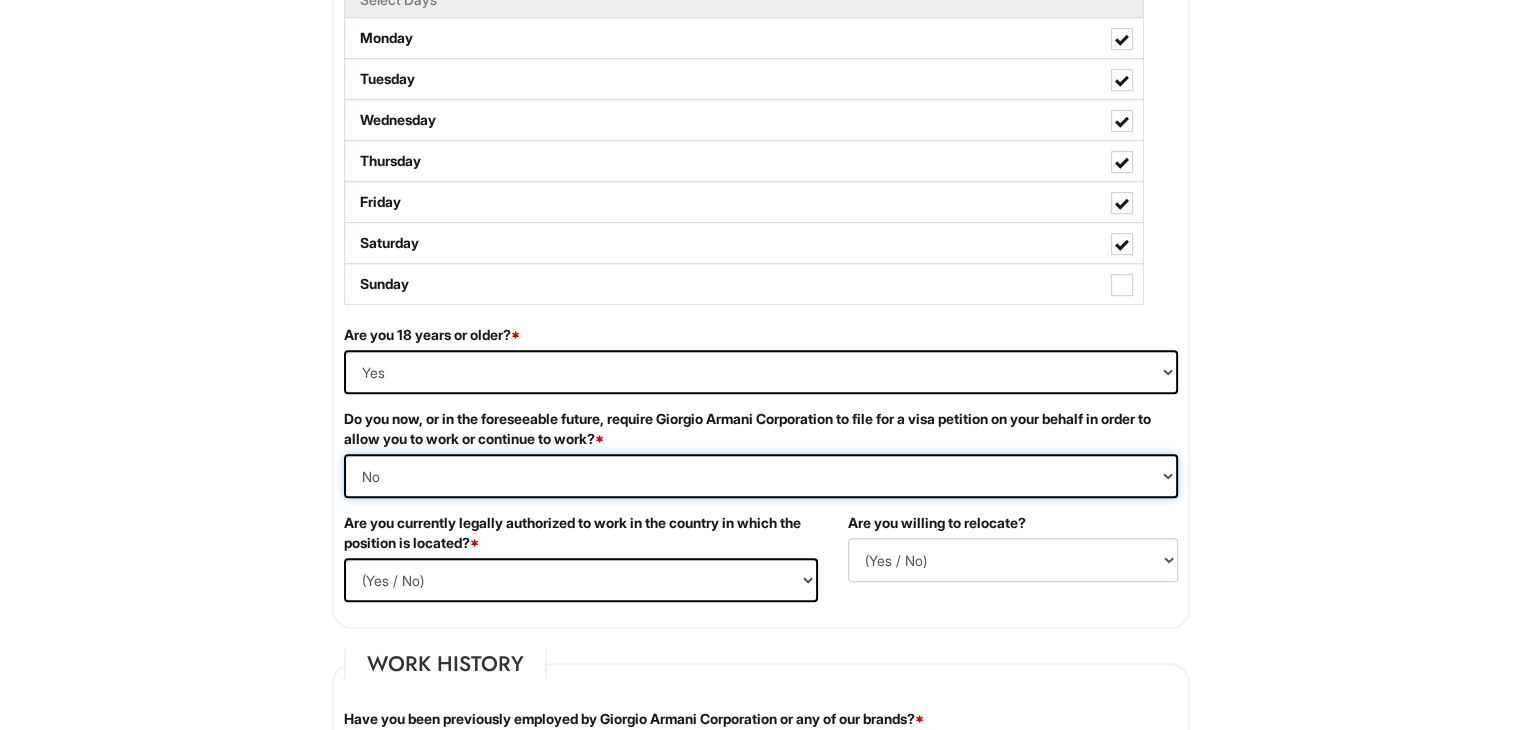 scroll, scrollTop: 1136, scrollLeft: 0, axis: vertical 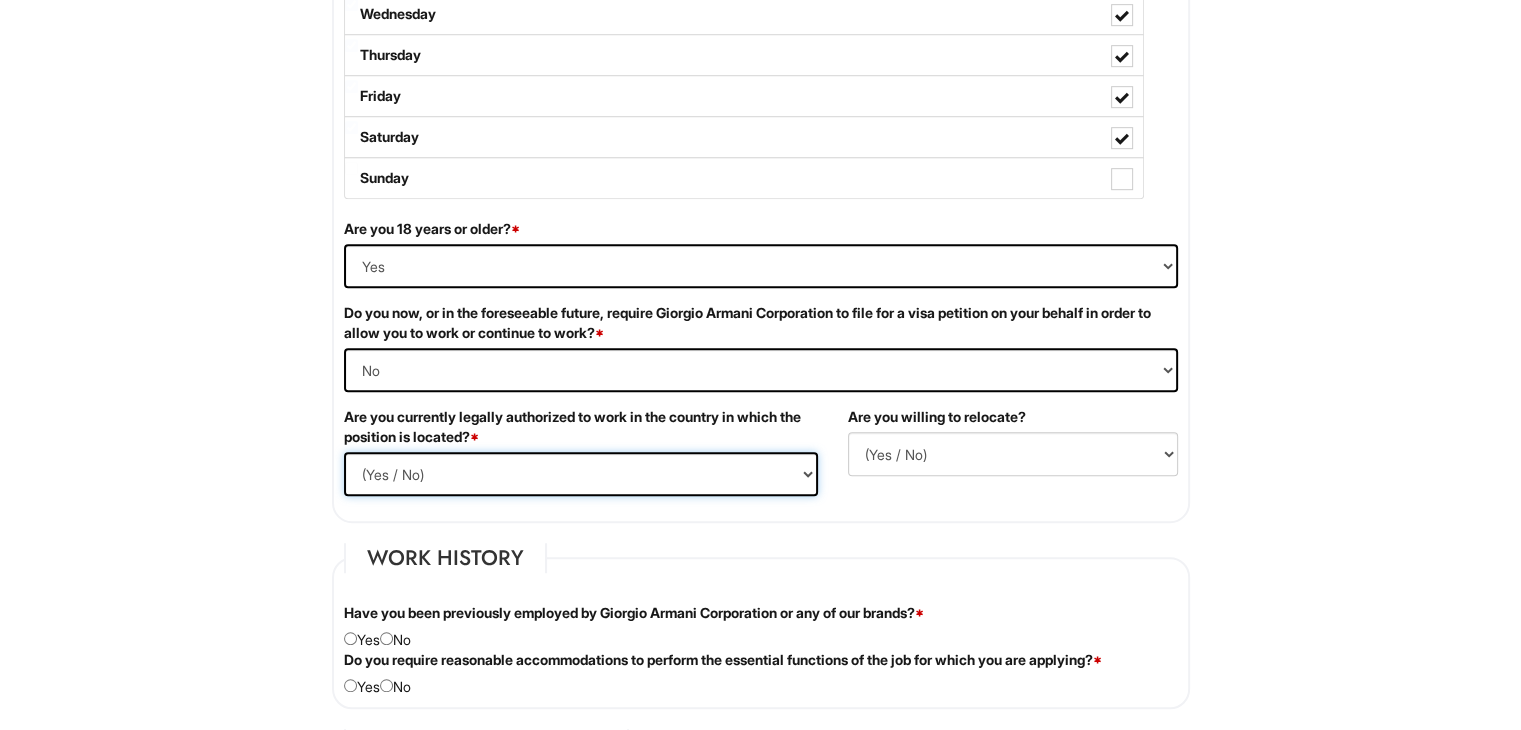 click on "(Yes / No) Yes No" at bounding box center (581, 474) 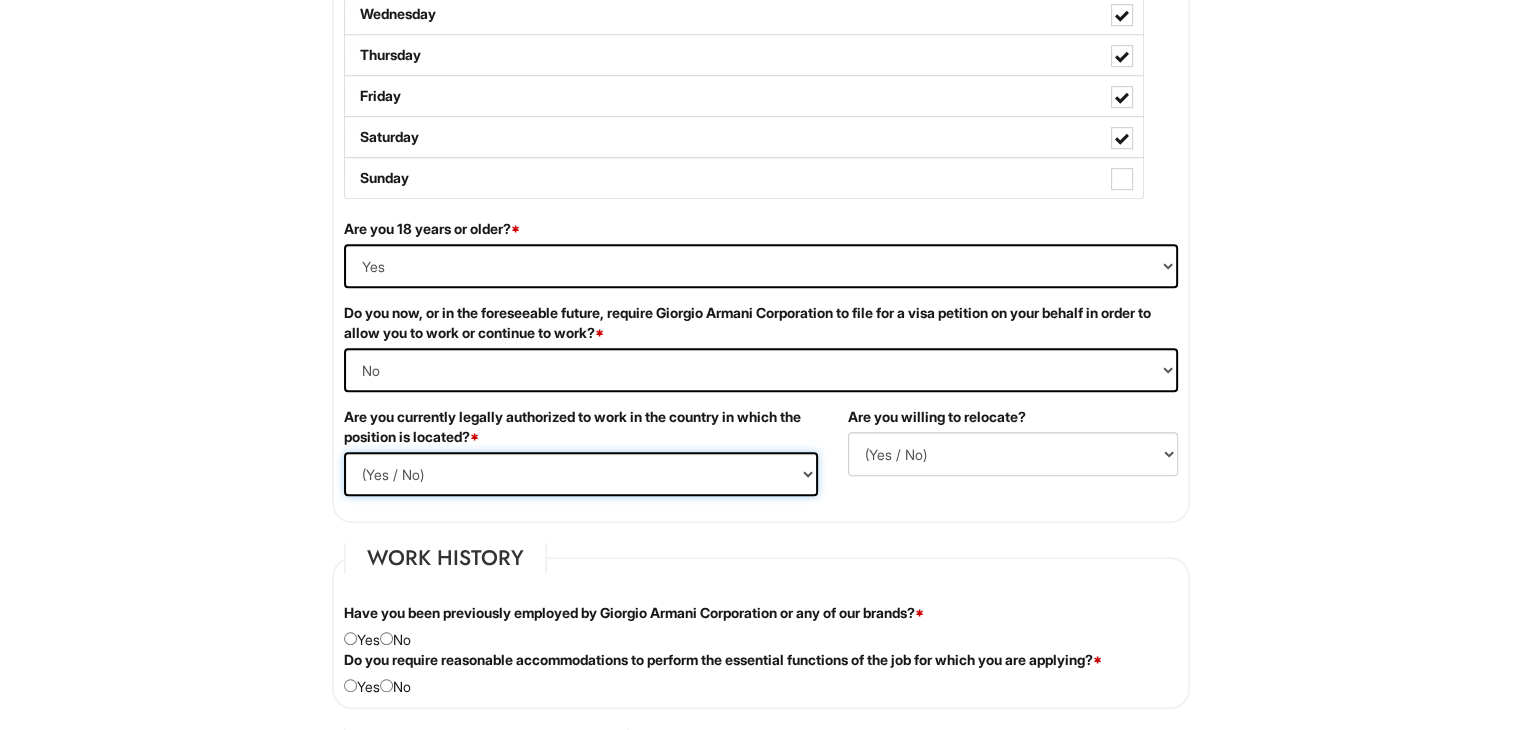 select on "Yes" 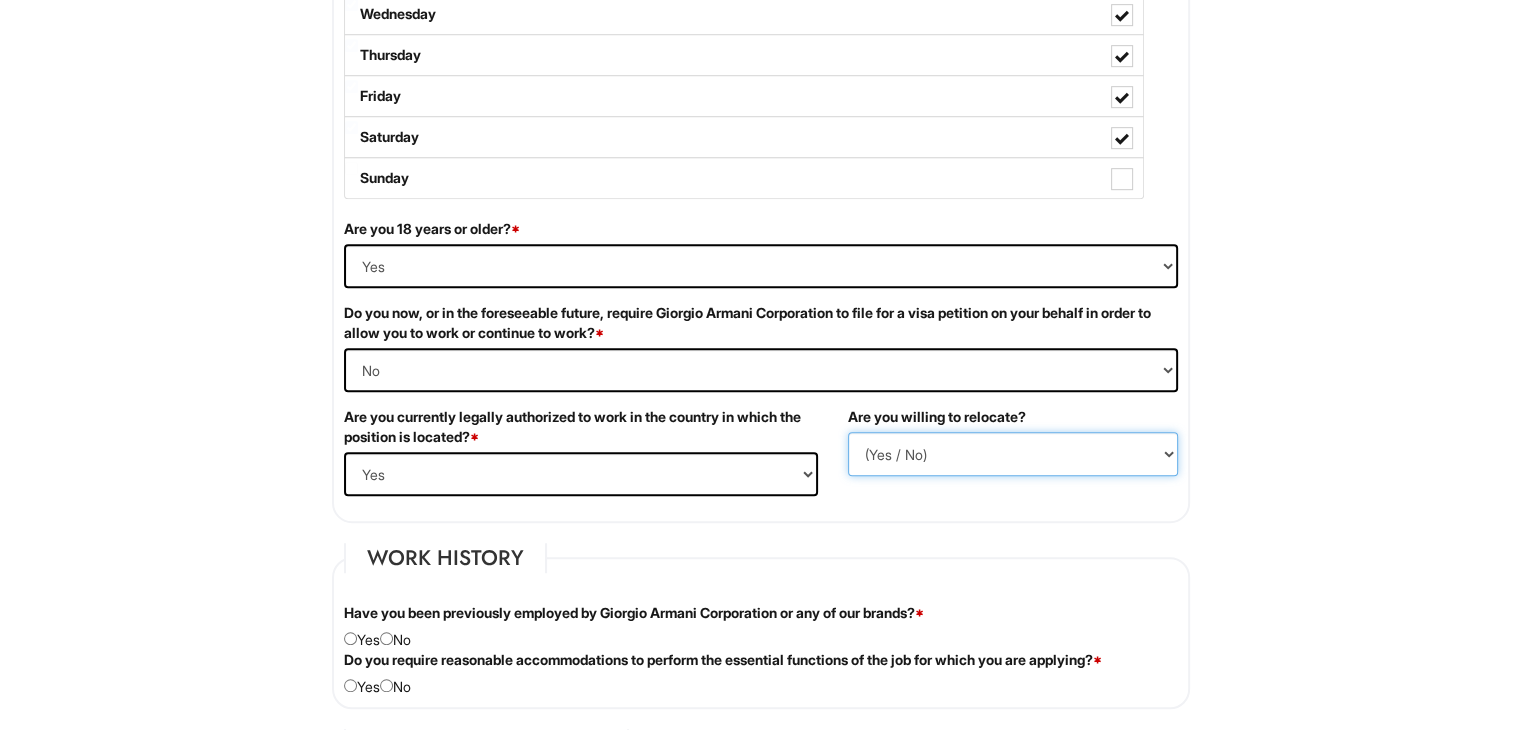 click on "(Yes / No) No Yes" at bounding box center [1013, 454] 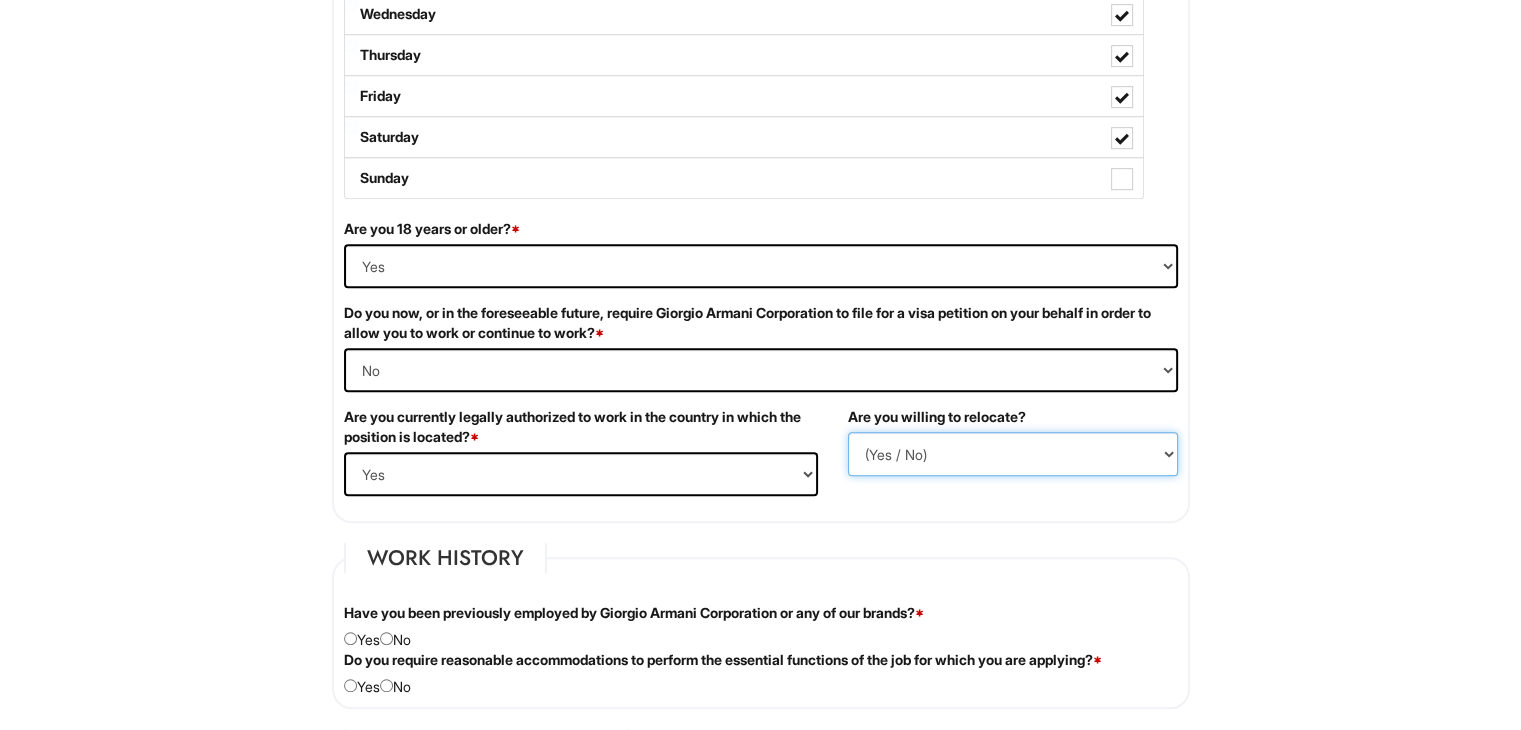 select on "Y" 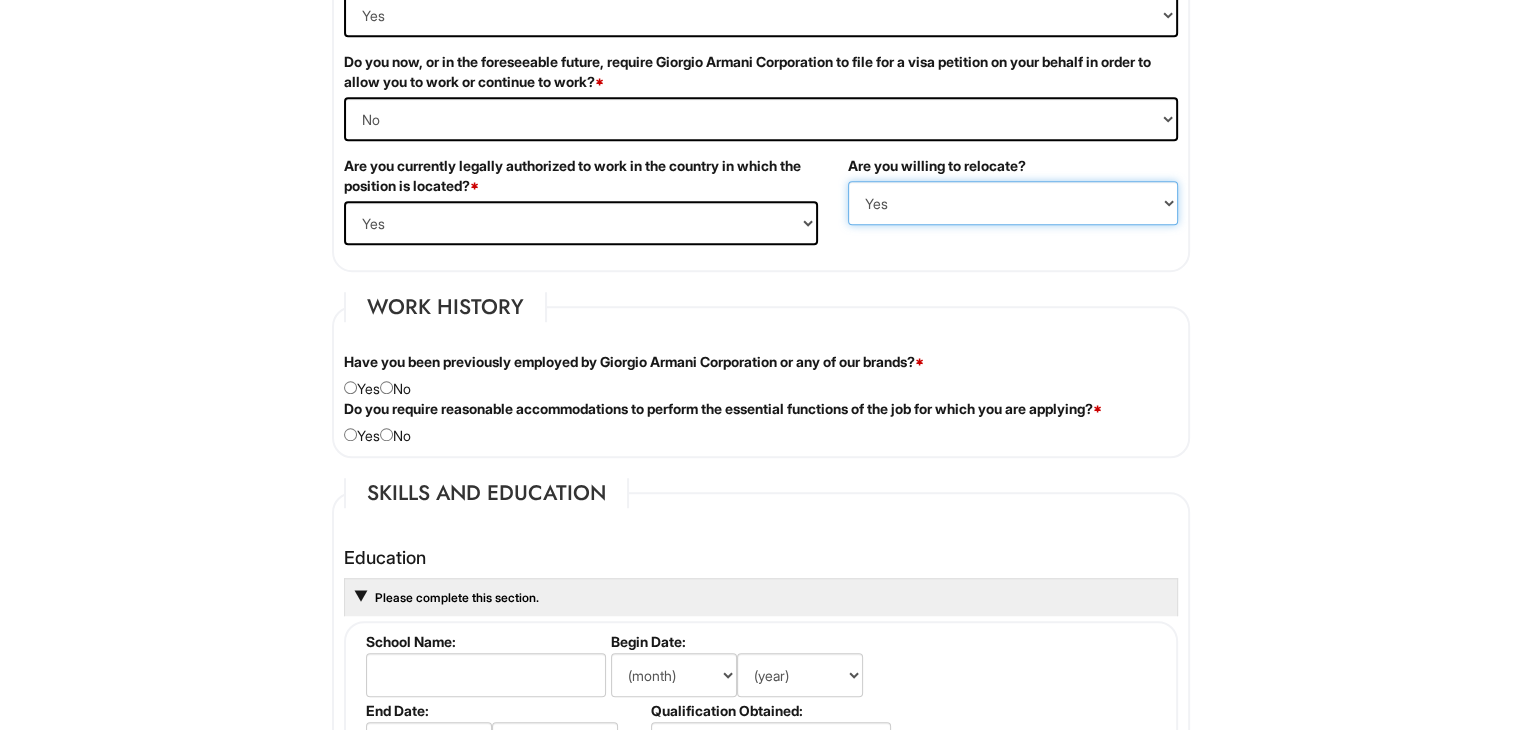 scroll, scrollTop: 1390, scrollLeft: 0, axis: vertical 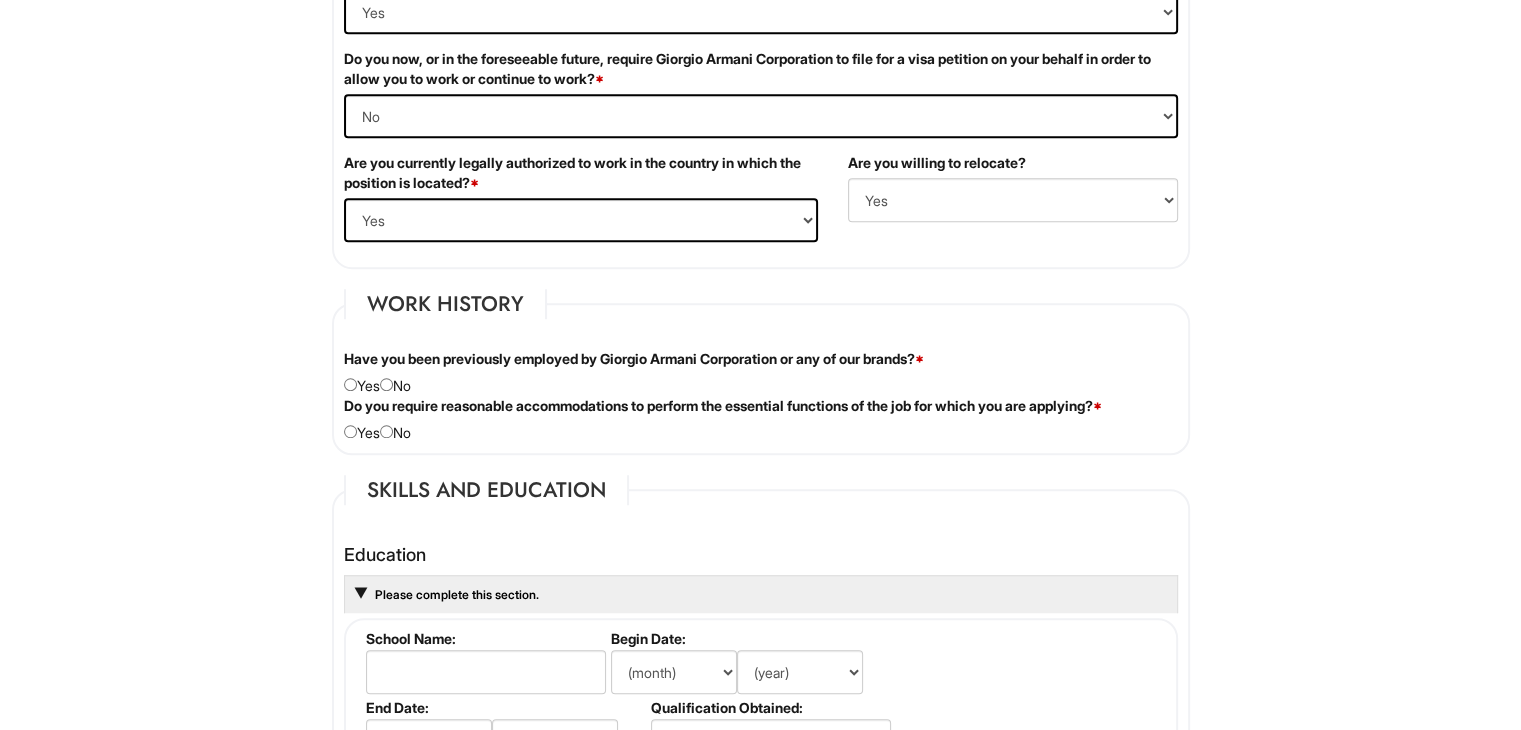 click on "Have you been previously employed by Giorgio Armani Corporation or any of our brands? *    Yes   No" at bounding box center [761, 372] 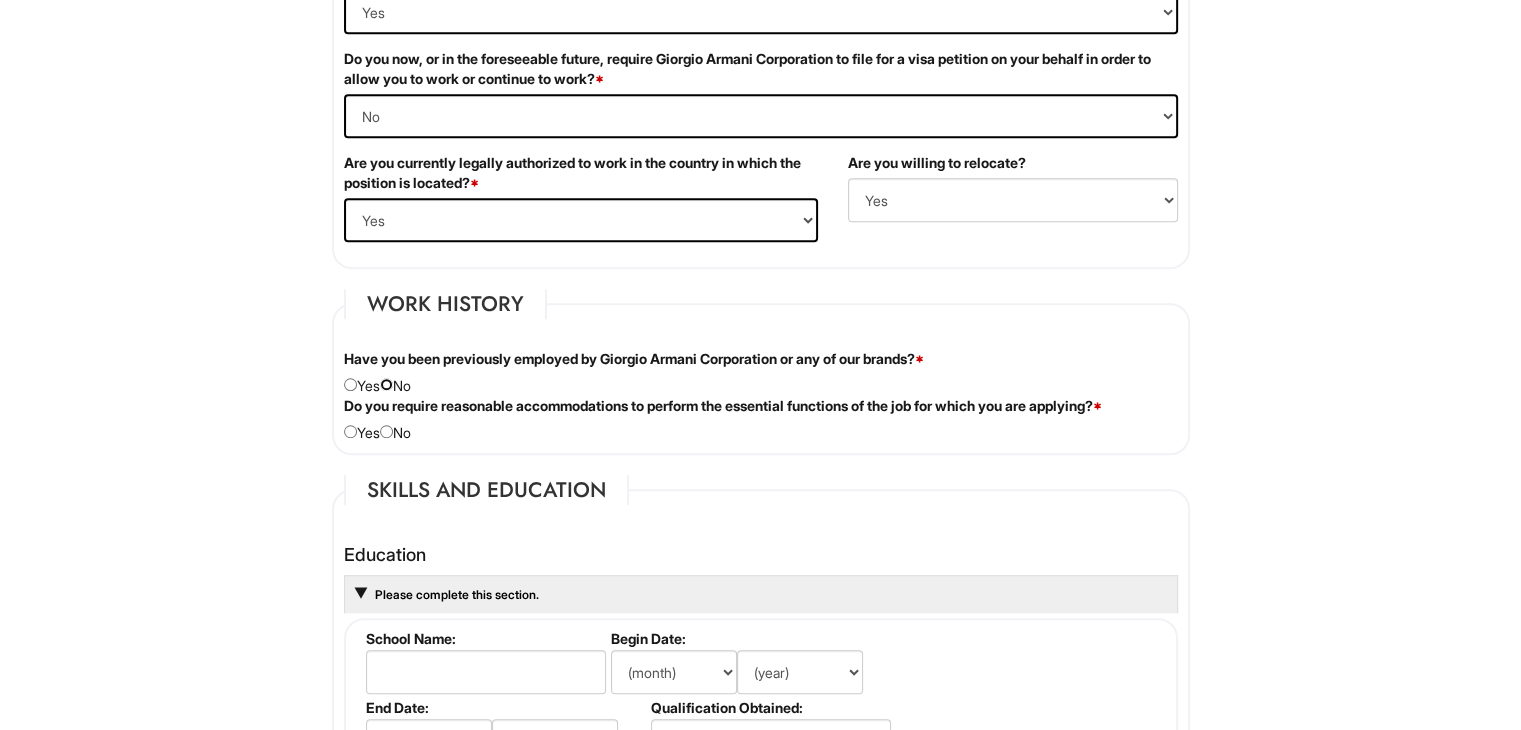 click at bounding box center [386, 384] 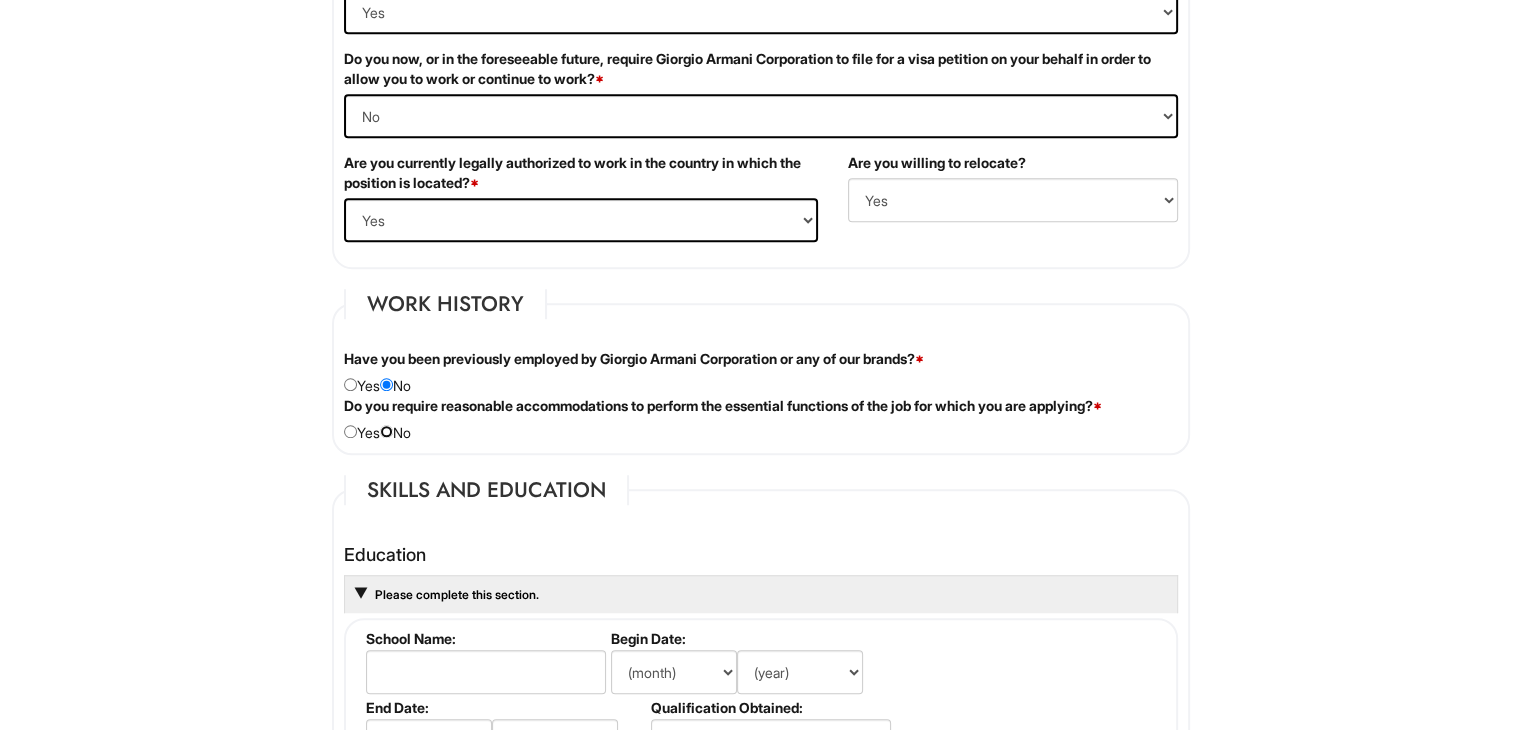 click at bounding box center [386, 431] 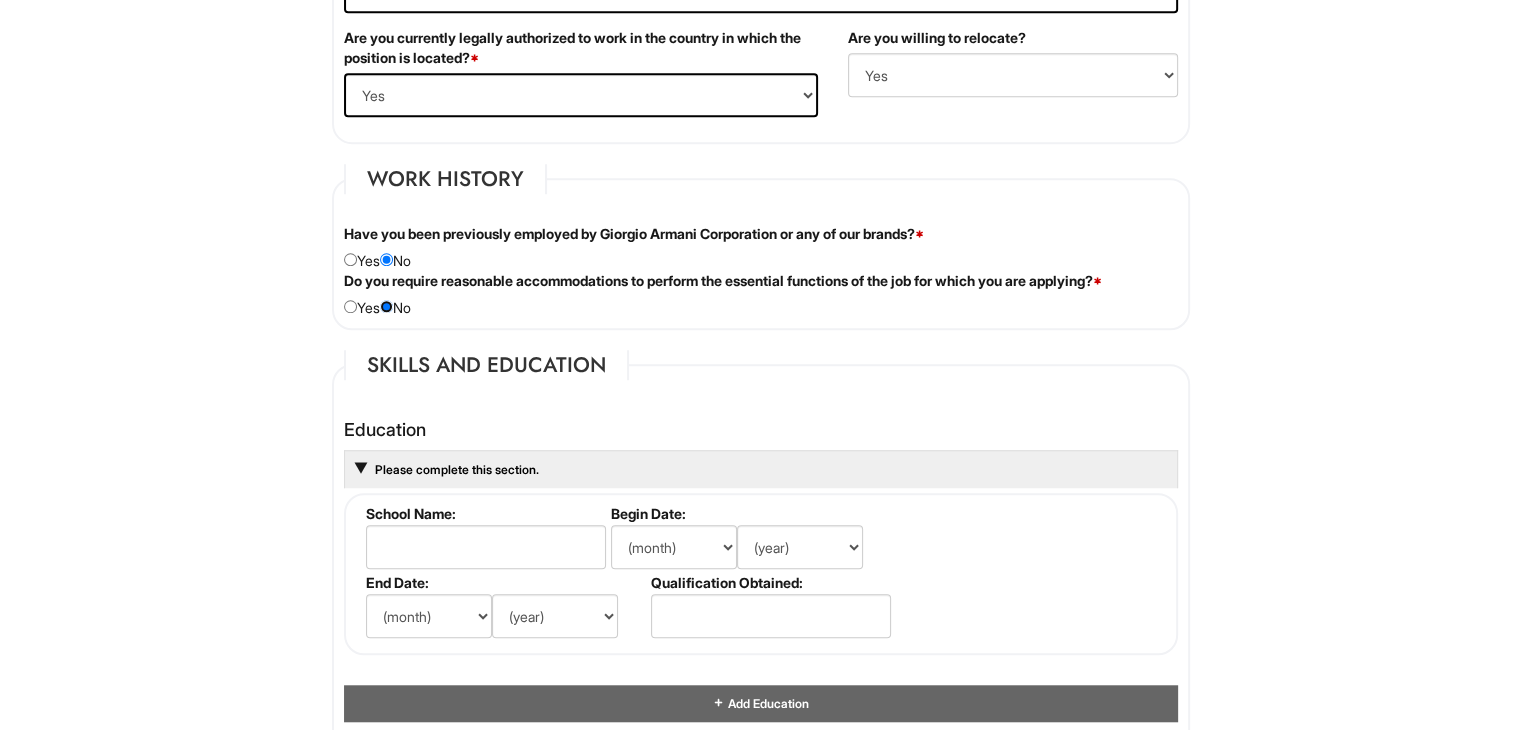 scroll, scrollTop: 1528, scrollLeft: 0, axis: vertical 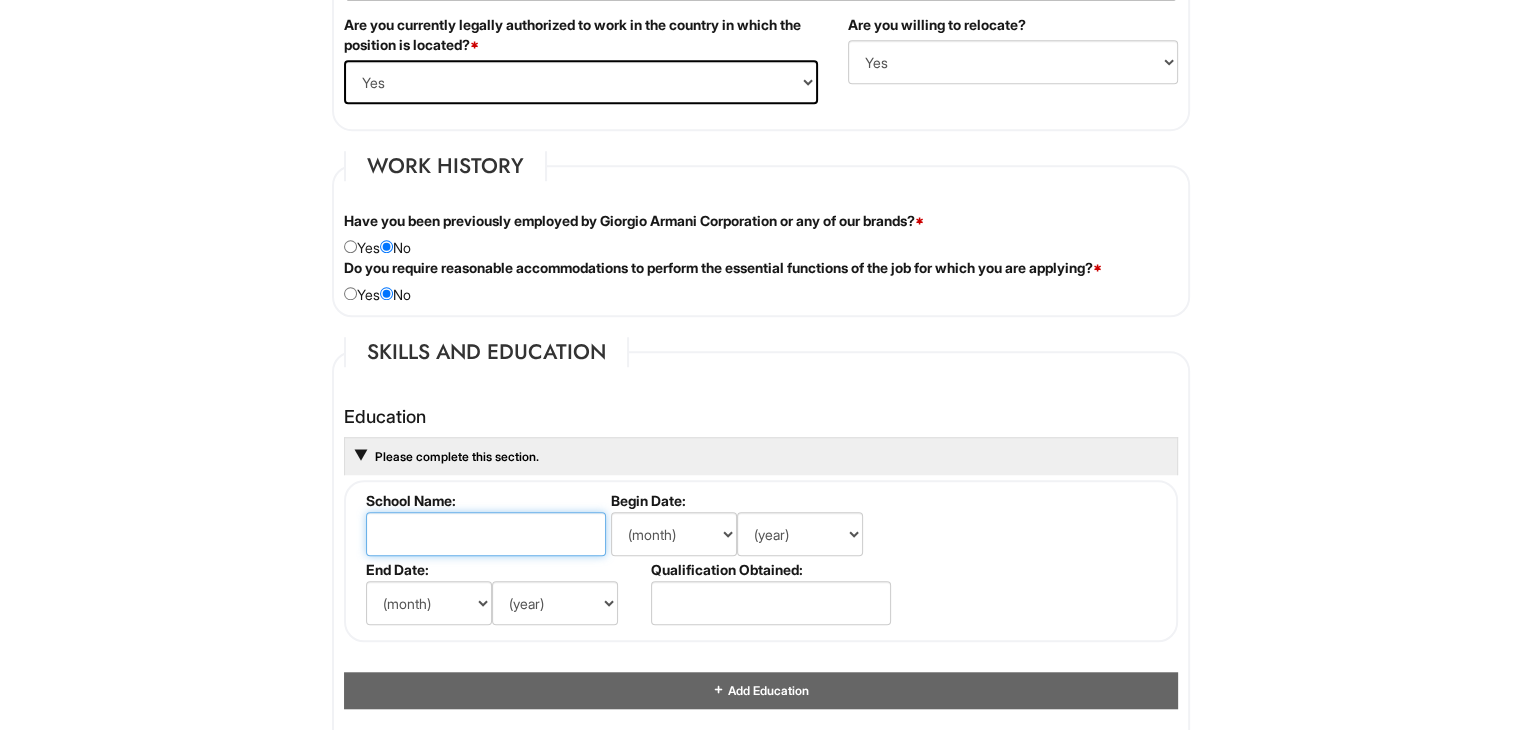 click at bounding box center [486, 534] 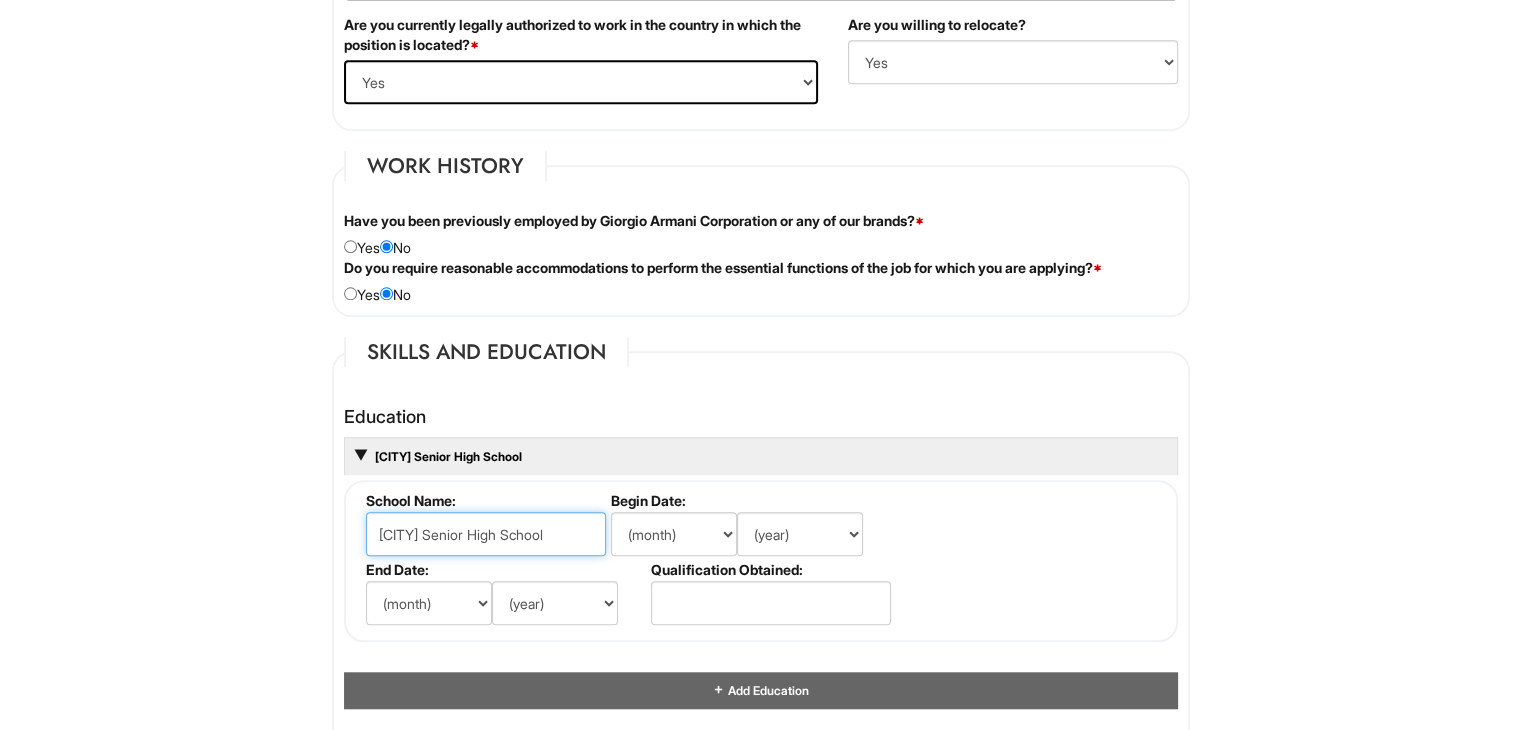 type on "[CITY] Senior High School" 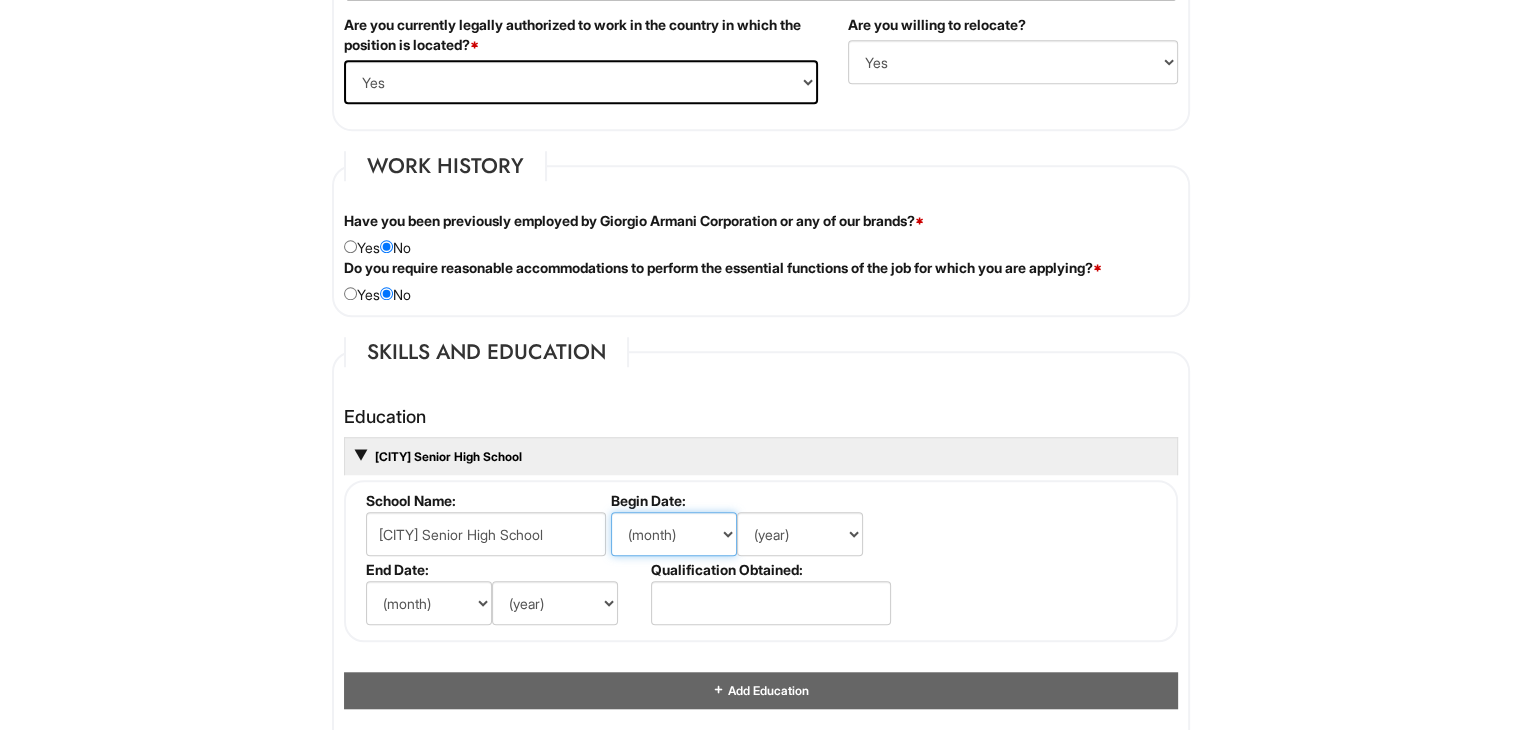click on "(month) Jan Feb Mar Apr May Jun Jul Aug Sep Oct Nov Dec" at bounding box center (674, 534) 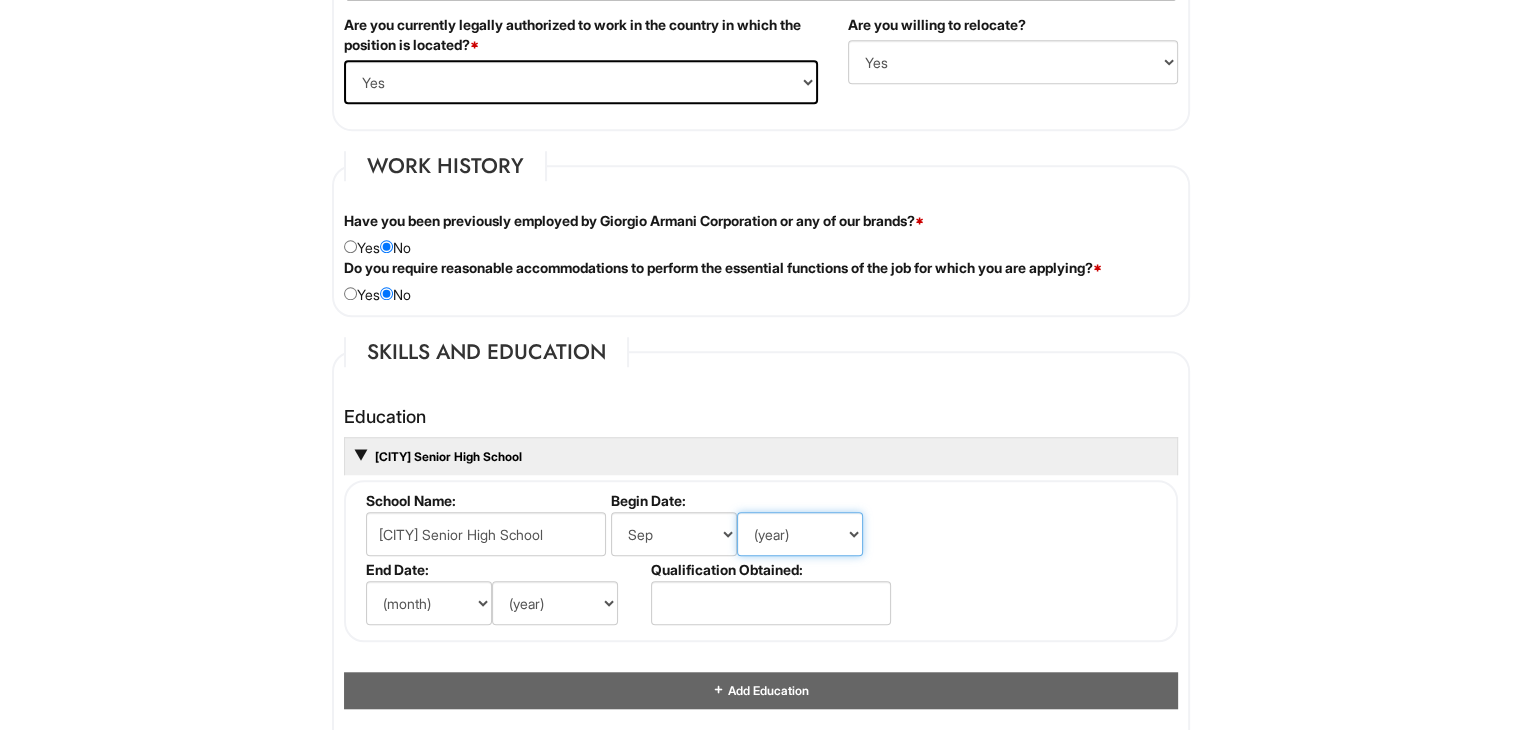 click on "(year) 2029 2028 2027 2026 2025 2024 2023 2022 2021 2020 2019 2018 2017 2016 2015 2014 2013 2012 2011 2010 2009 2008 2007 2006 2005 2004 2003 2002 2001 2000 1999 1998 1997 1996 1995 1994 1993 1992 1991 1990 1989 1988 1987 1986 1985 1984 1983 1982 1981 1980 1979 1978 1977 1976 1975 1974 1973 1972 1971 1970 1969 1968 1967 1966 1965 1964 1963 1962 1961 1960 1959 1958 1957 1956 1955 1954 1953 1952 1951 1950 1949 1948 1947 1946  --  2030 2031 2032 2033 2034 2035 2036 2037 2038 2039 2040 2041 2042 2043 2044 2045 2046 2047 2048 2049 2050 2051 2052 2053 2054 2055 2056 2057 2058 2059 2060 2061 2062 2063 2064" at bounding box center [800, 534] 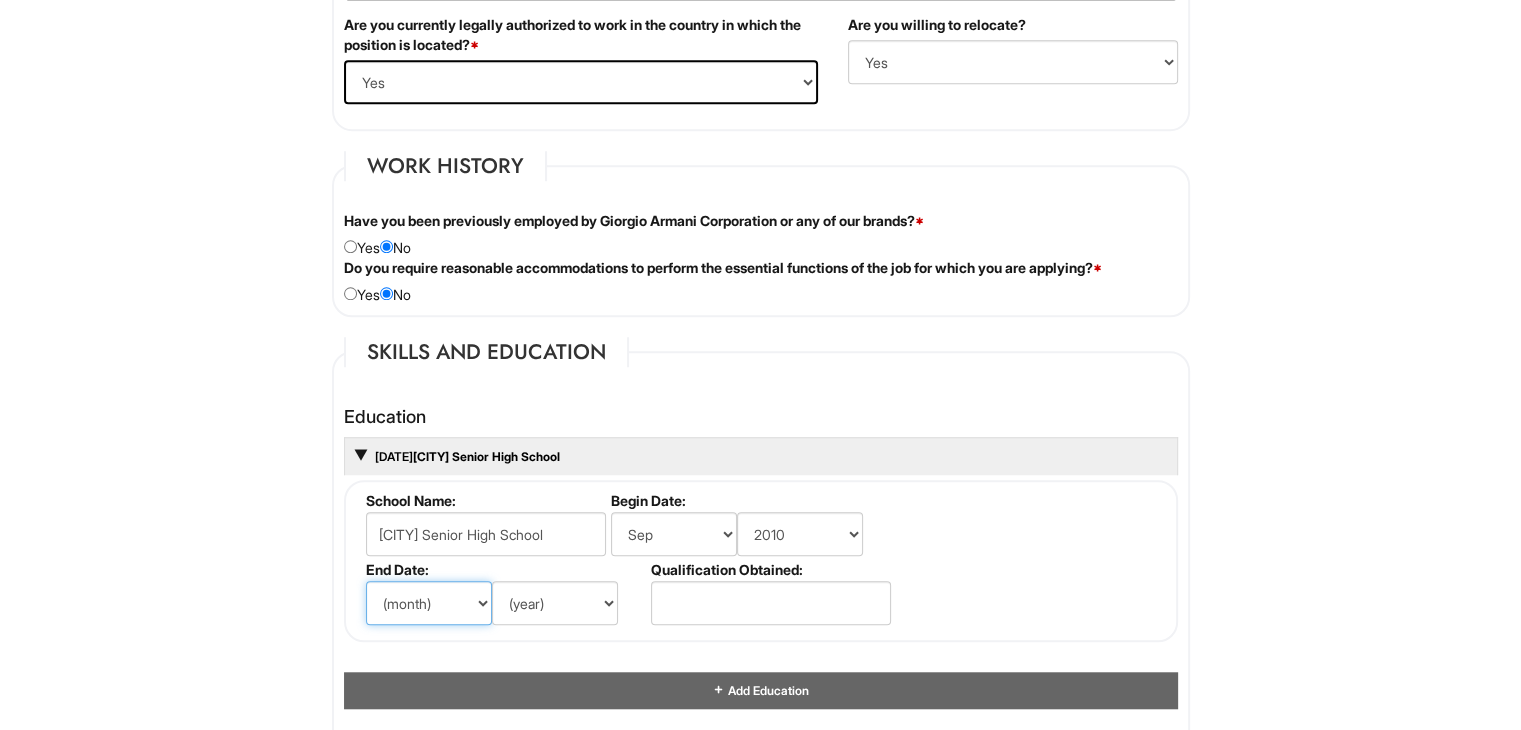 click on "(month) Jan Feb Mar Apr May Jun Jul Aug Sep Oct Nov Dec" at bounding box center [429, 603] 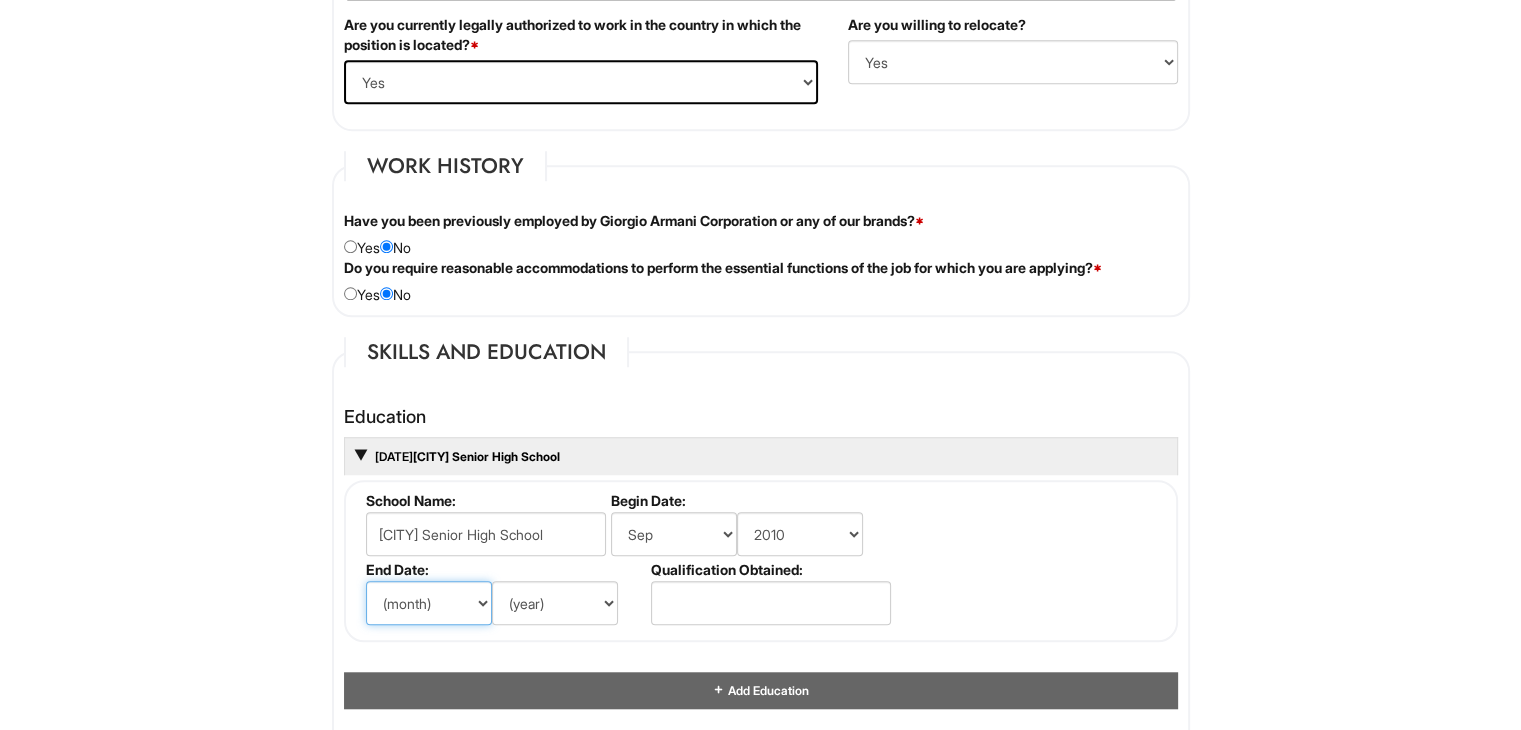 select on "6" 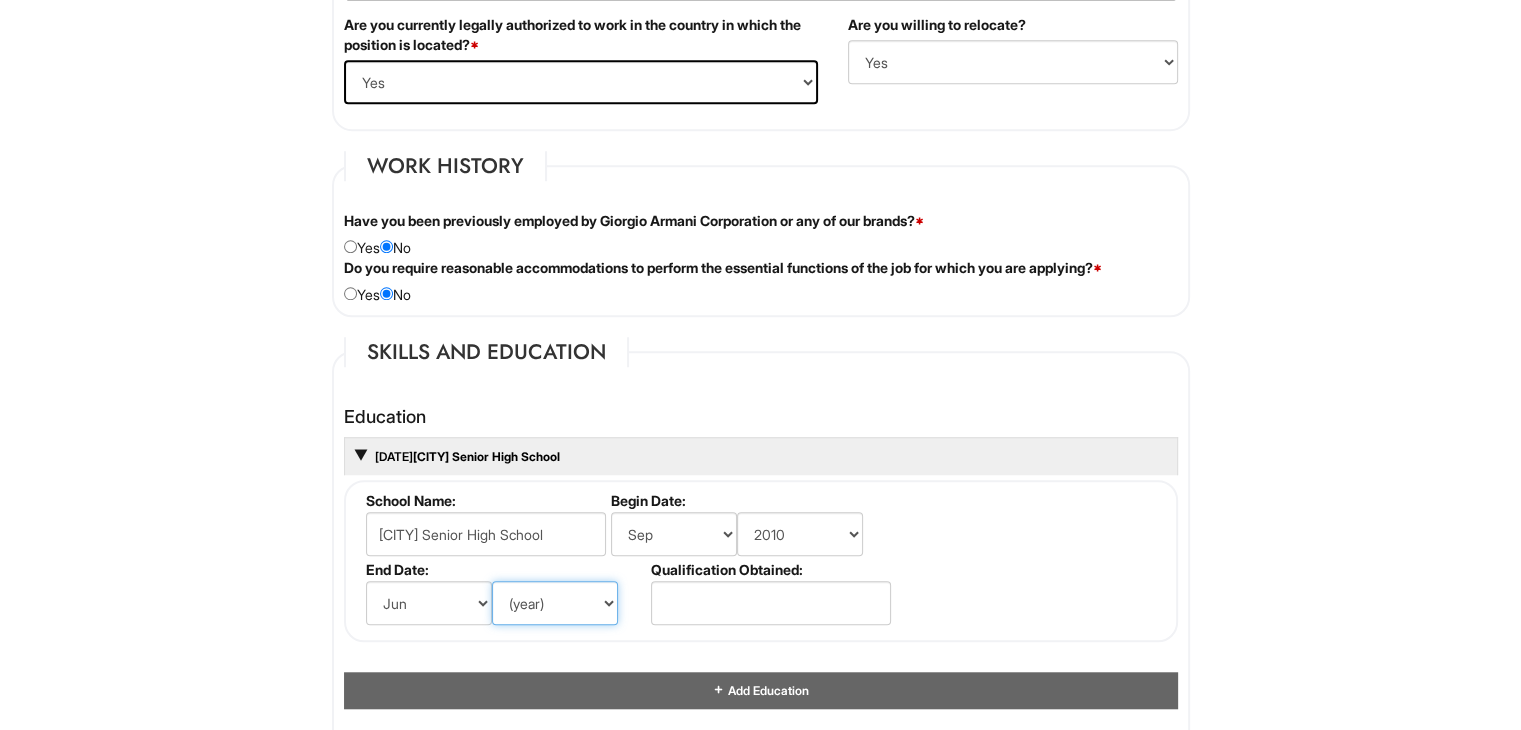 click on "(year) 2029 2028 2027 2026 2025 2024 2023 2022 2021 2020 2019 2018 2017 2016 2015 2014 2013 2012 2011 2010 2009 2008 2007 2006 2005 2004 2003 2002 2001 2000 1999 1998 1997 1996 1995 1994 1993 1992 1991 1990 1989 1988 1987 1986 1985 1984 1983 1982 1981 1980 1979 1978 1977 1976 1975 1974 1973 1972 1971 1970 1969 1968 1967 1966 1965 1964 1963 1962 1961 1960 1959 1958 1957 1956 1955 1954 1953 1952 1951 1950 1949 1948 1947 1946  --  2030 2031 2032 2033 2034 2035 2036 2037 2038 2039 2040 2041 2042 2043 2044 2045 2046 2047 2048 2049 2050 2051 2052 2053 2054 2055 2056 2057 2058 2059 2060 2061 2062 2063 2064" at bounding box center [555, 603] 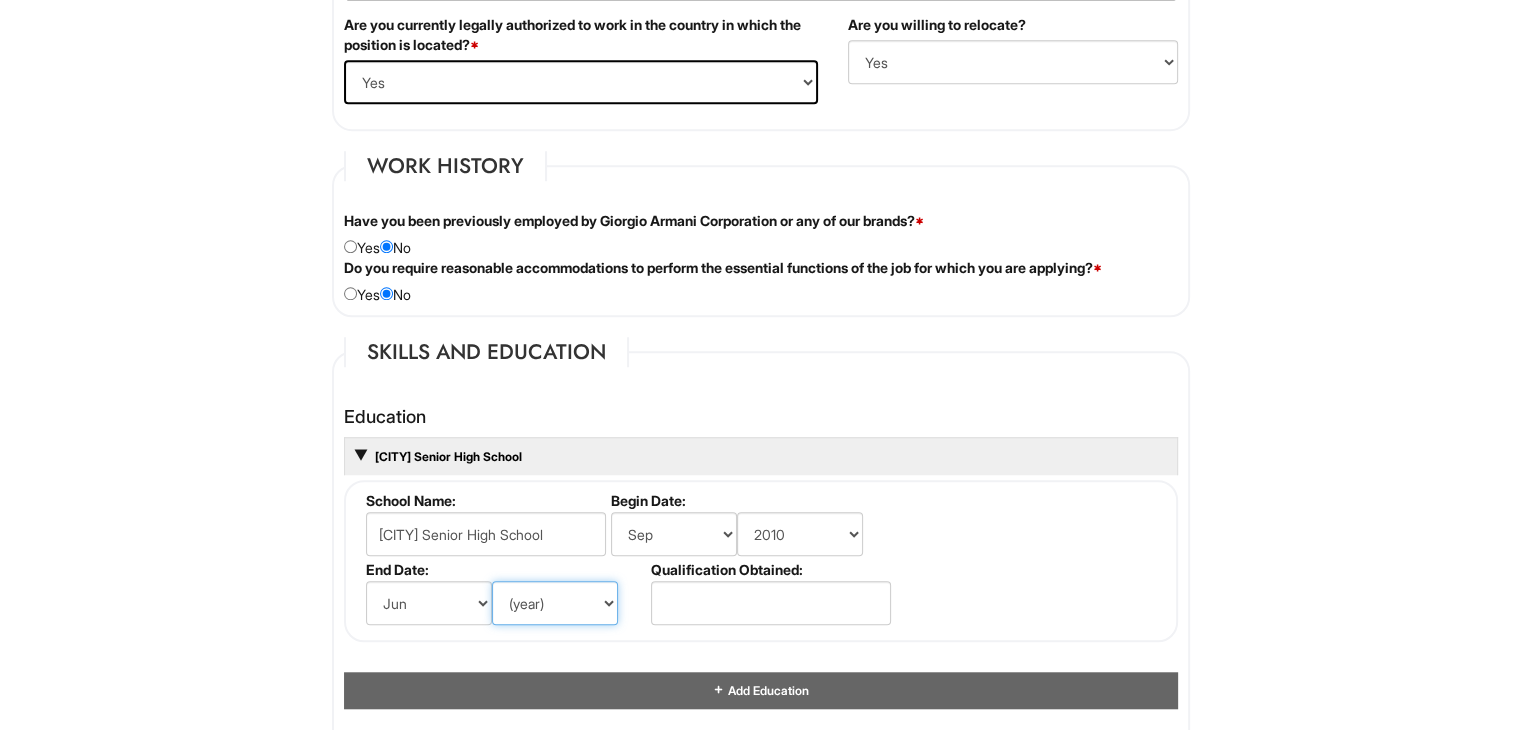 select on "2014" 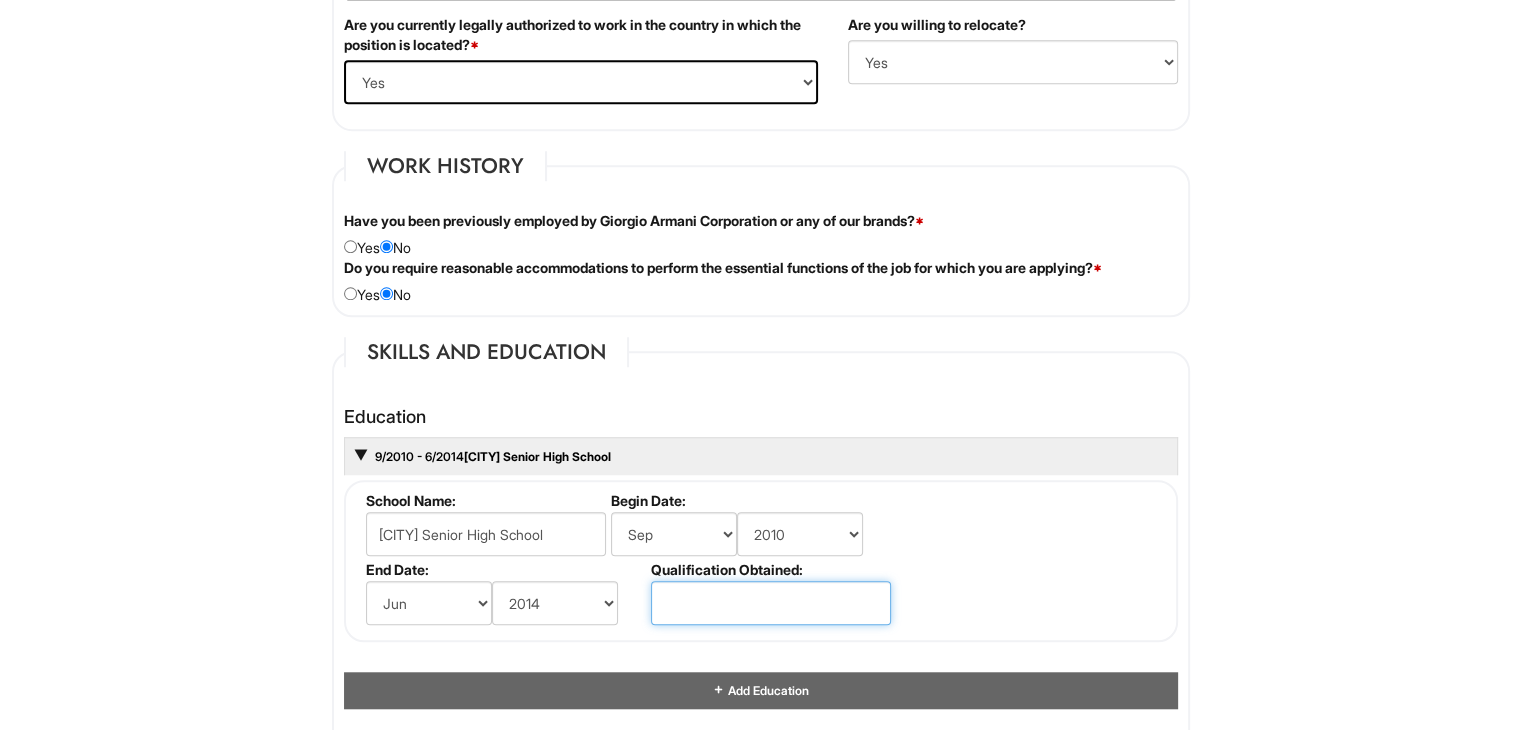 click at bounding box center [771, 603] 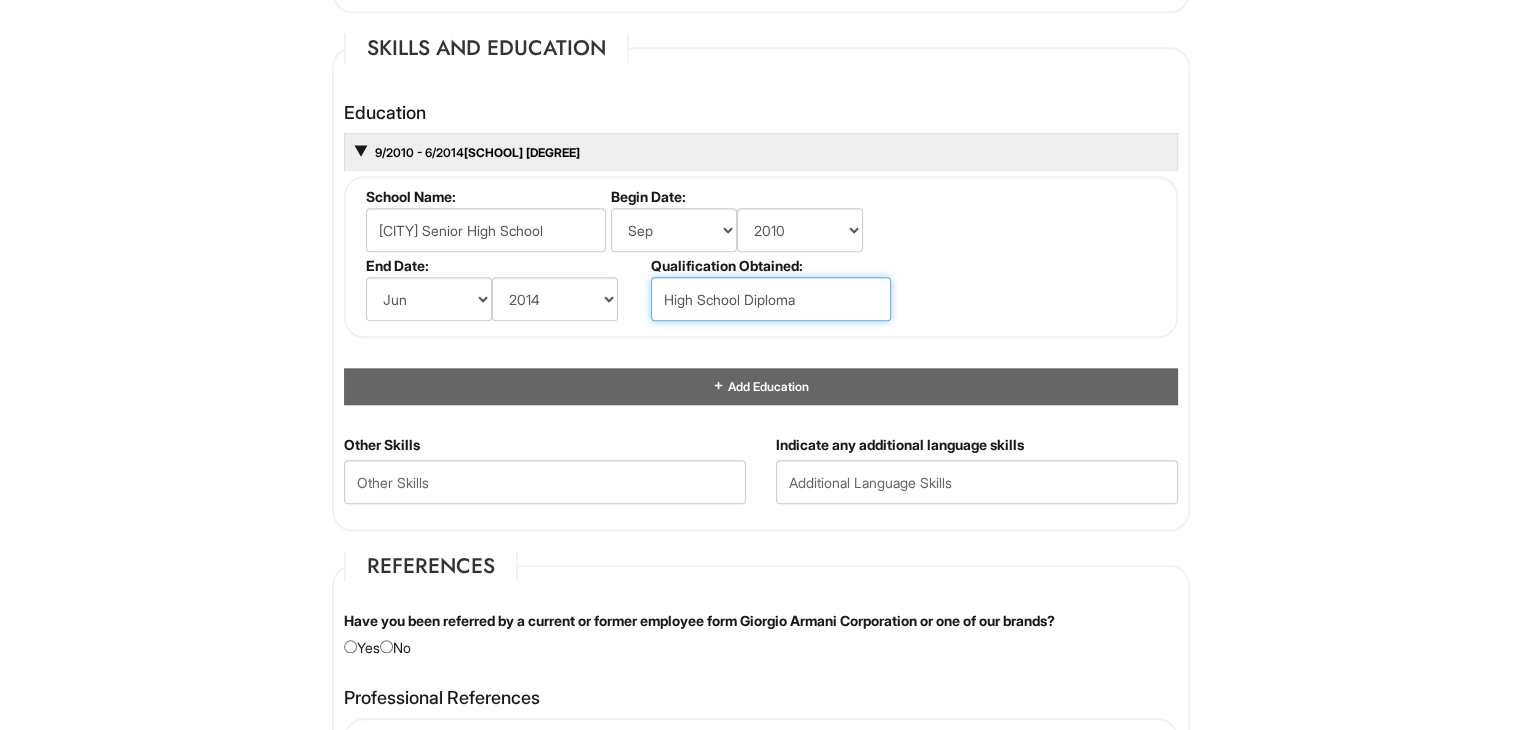 scroll, scrollTop: 1836, scrollLeft: 0, axis: vertical 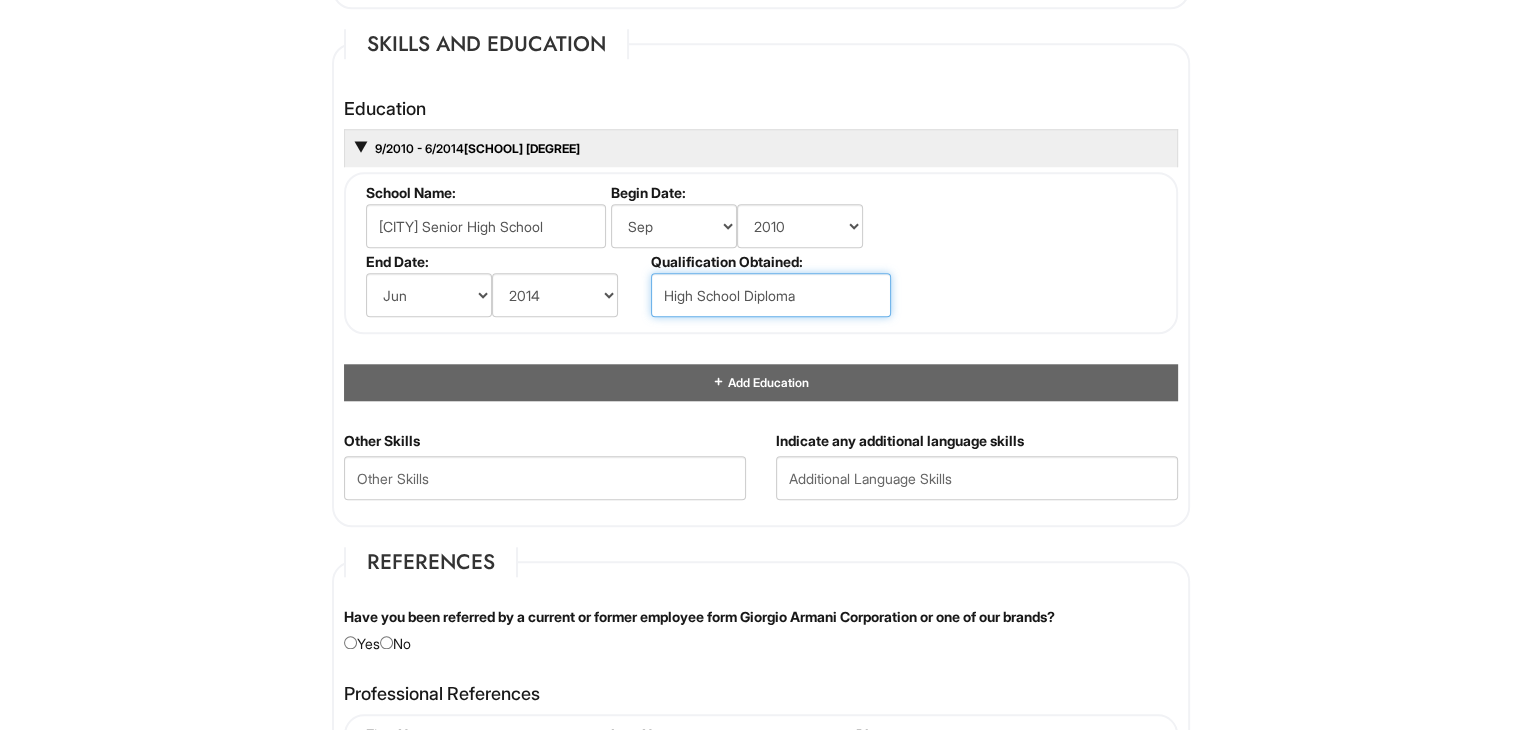 type on "High School Diploma" 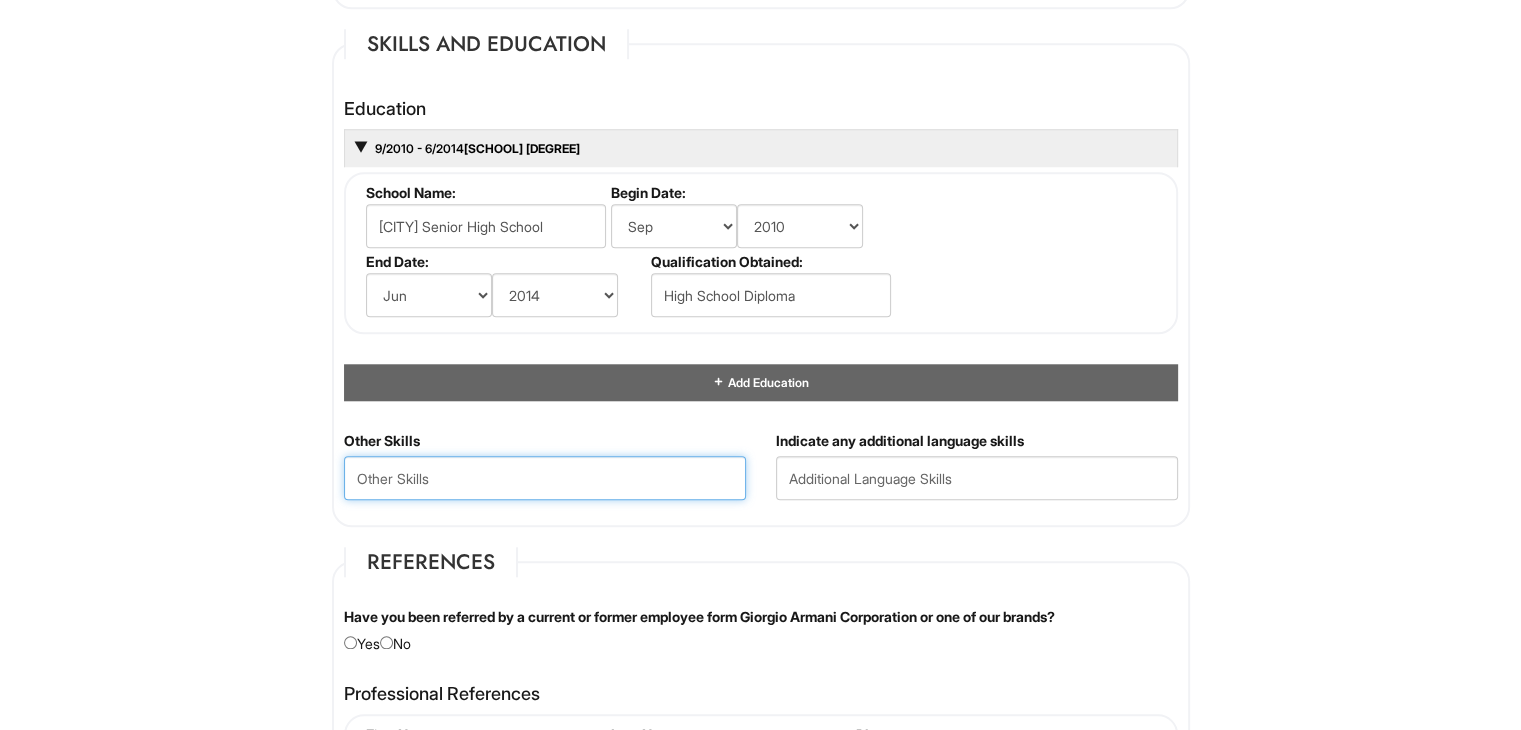click at bounding box center [545, 478] 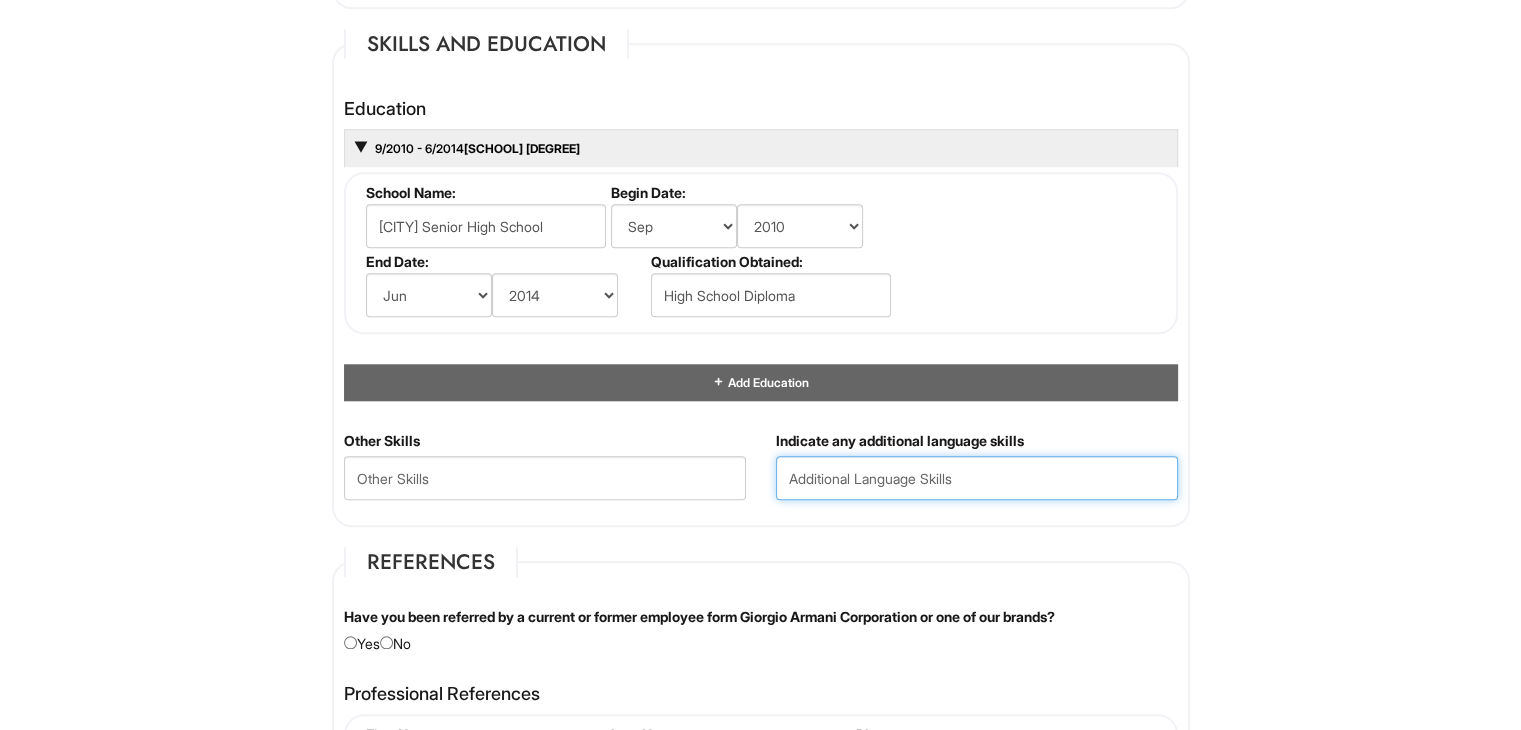 click at bounding box center (977, 478) 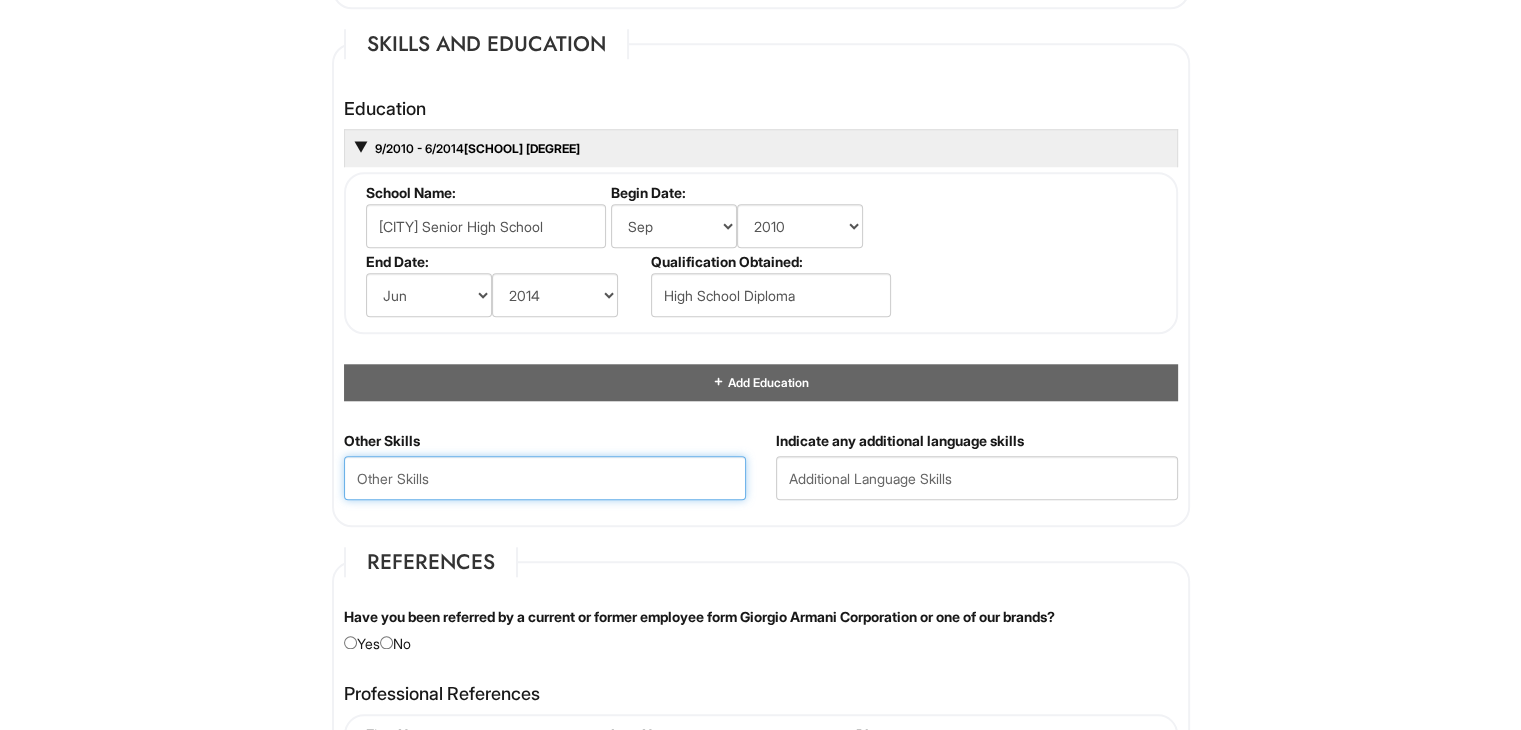 click at bounding box center (545, 478) 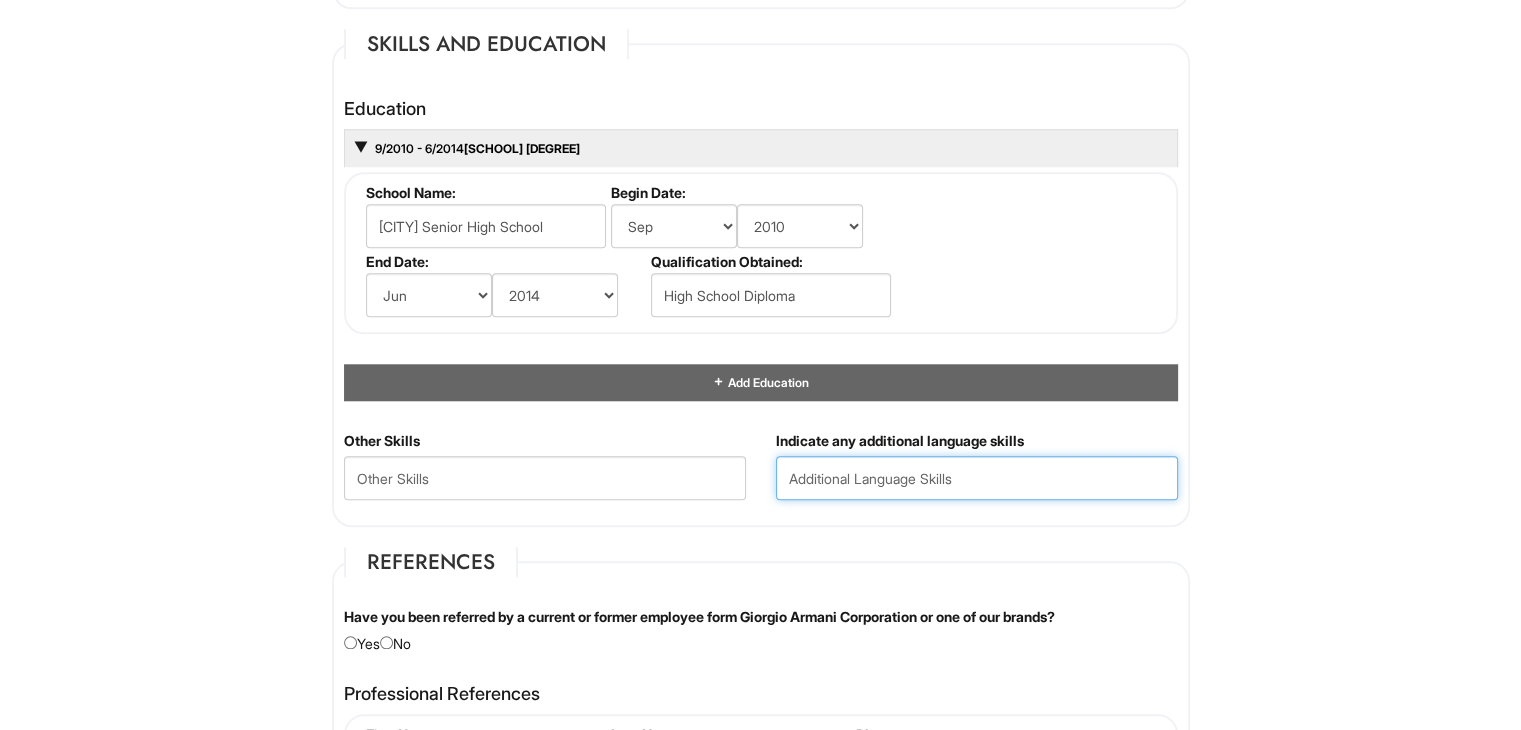 click at bounding box center [977, 478] 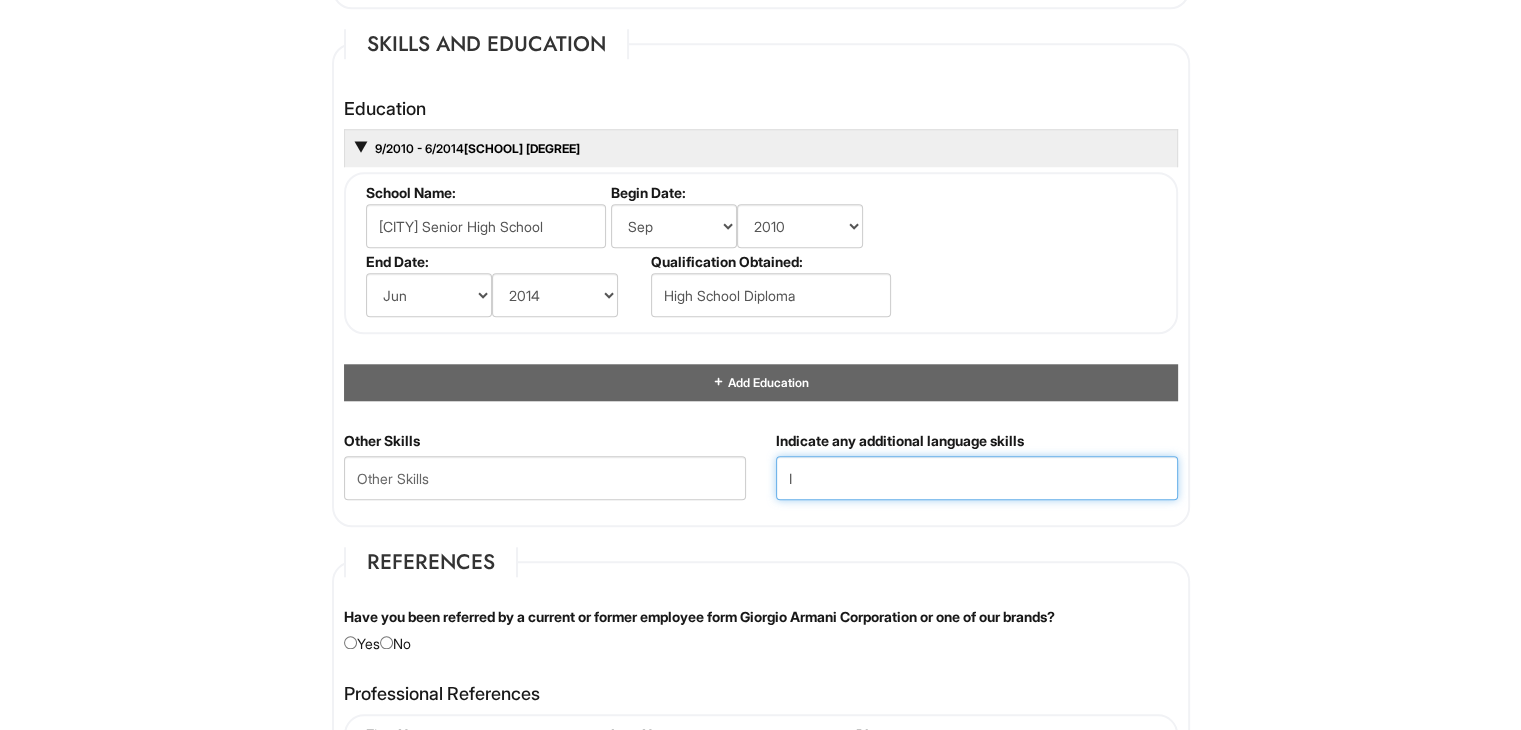 type on "I" 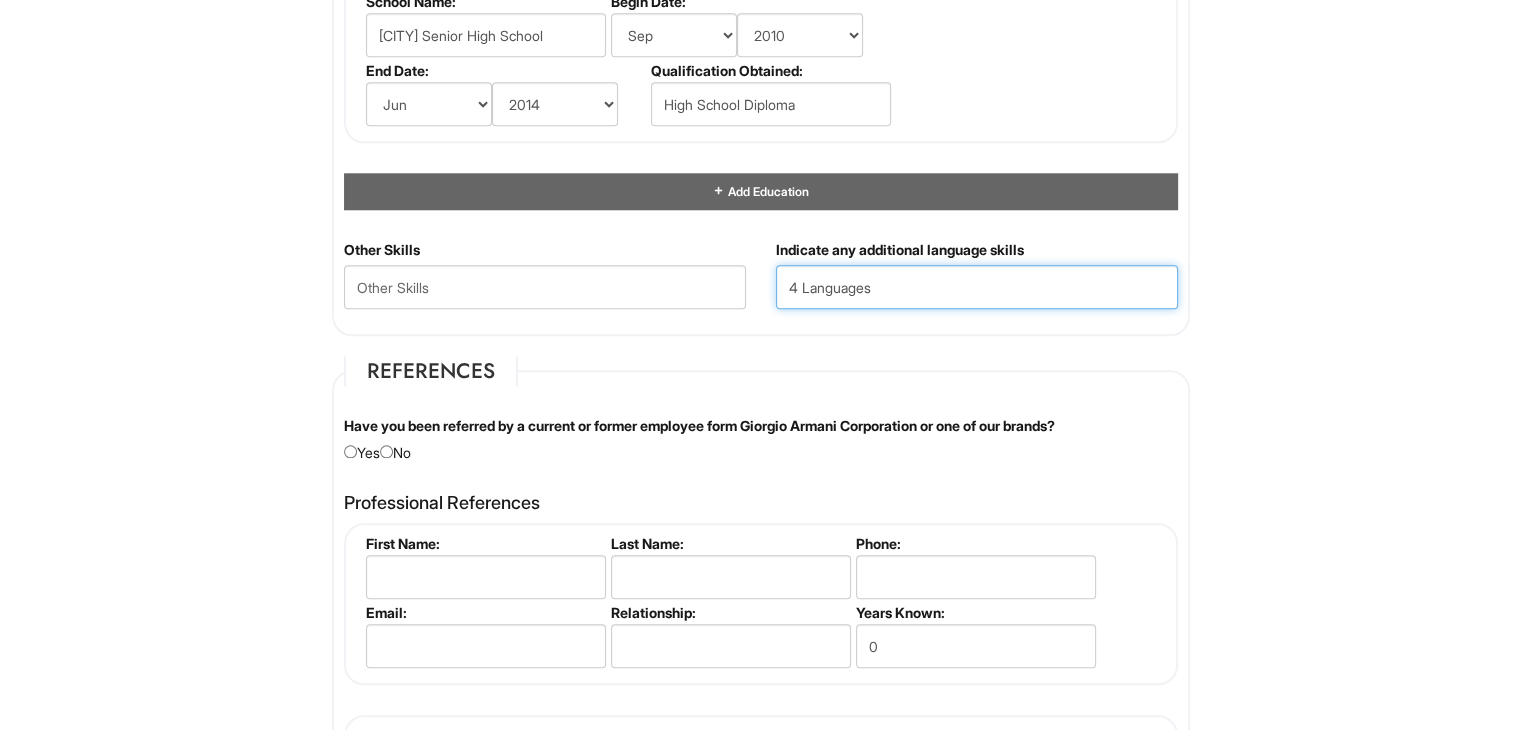 scroll, scrollTop: 2044, scrollLeft: 0, axis: vertical 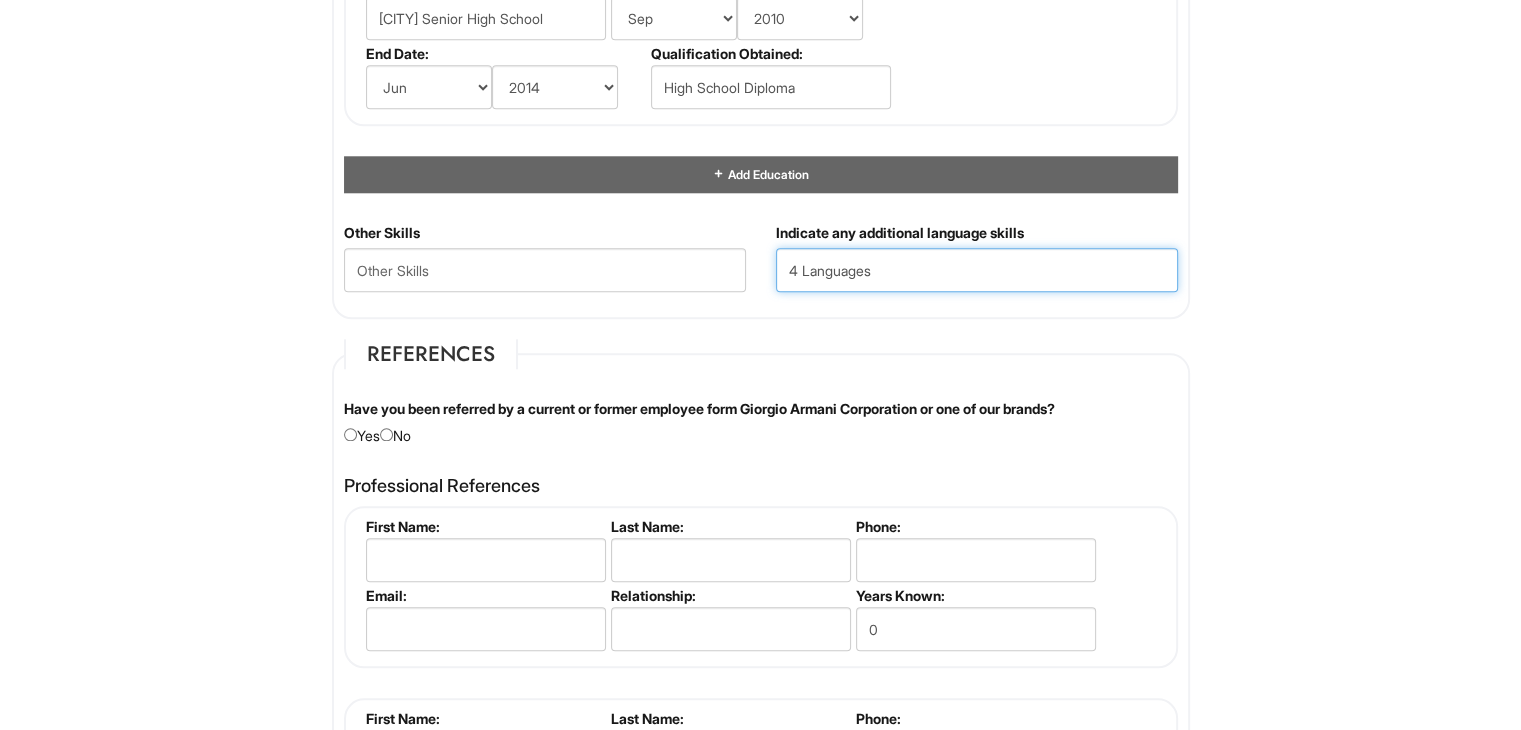 type on "4 Languages" 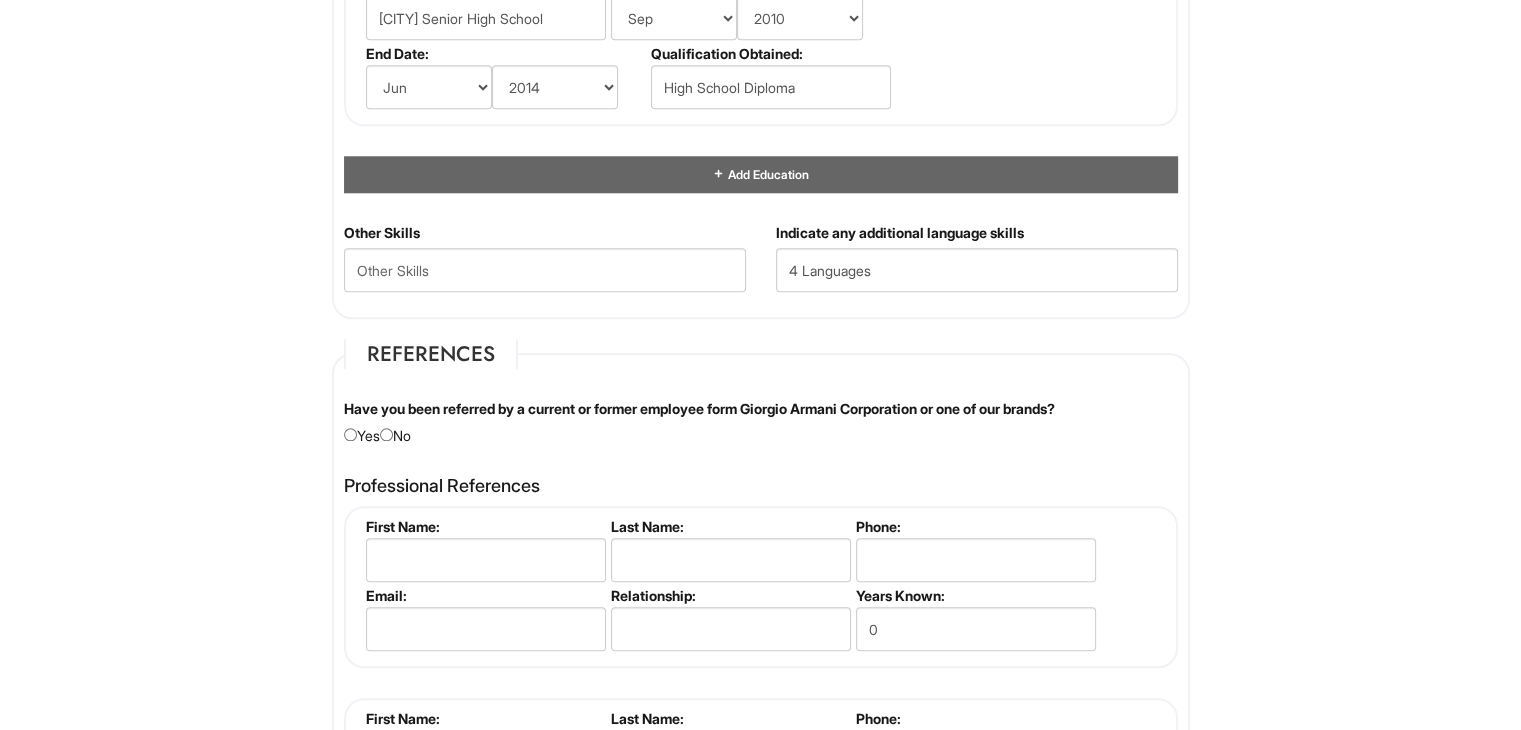 click on "Have you been referred by a current or former employee form Giorgio Armani Corporation or one of our brands?    Yes   No" at bounding box center [761, 422] 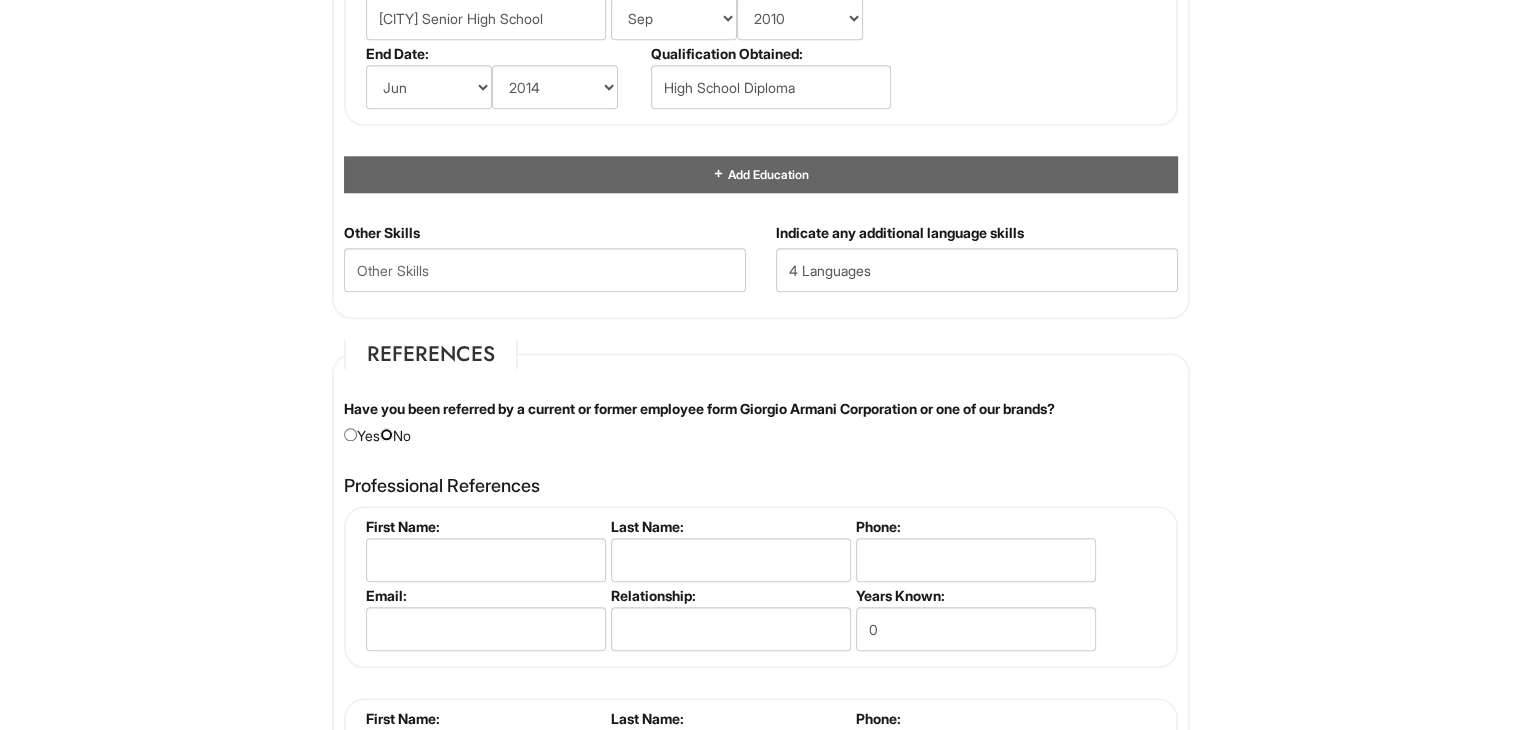 click at bounding box center [386, 434] 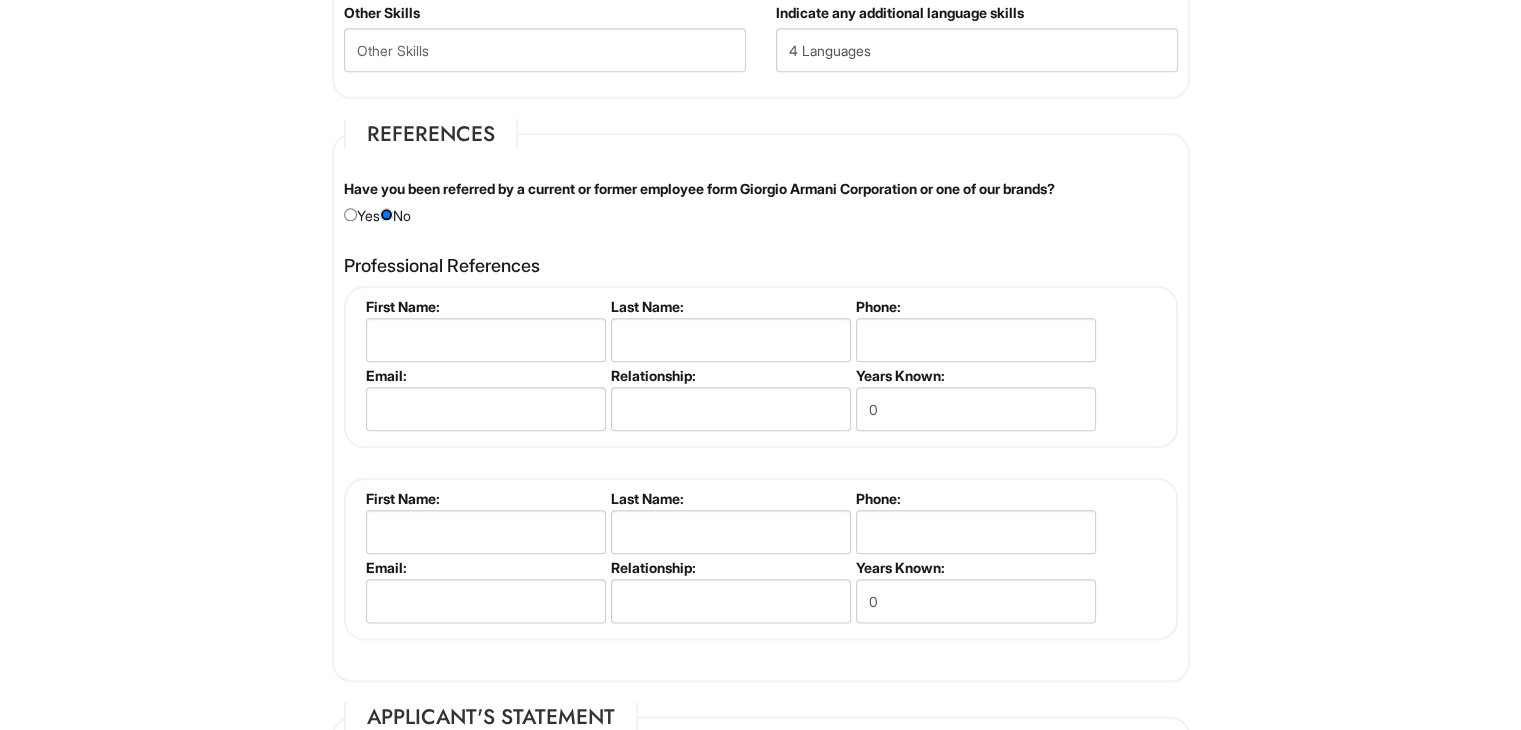 scroll, scrollTop: 2246, scrollLeft: 0, axis: vertical 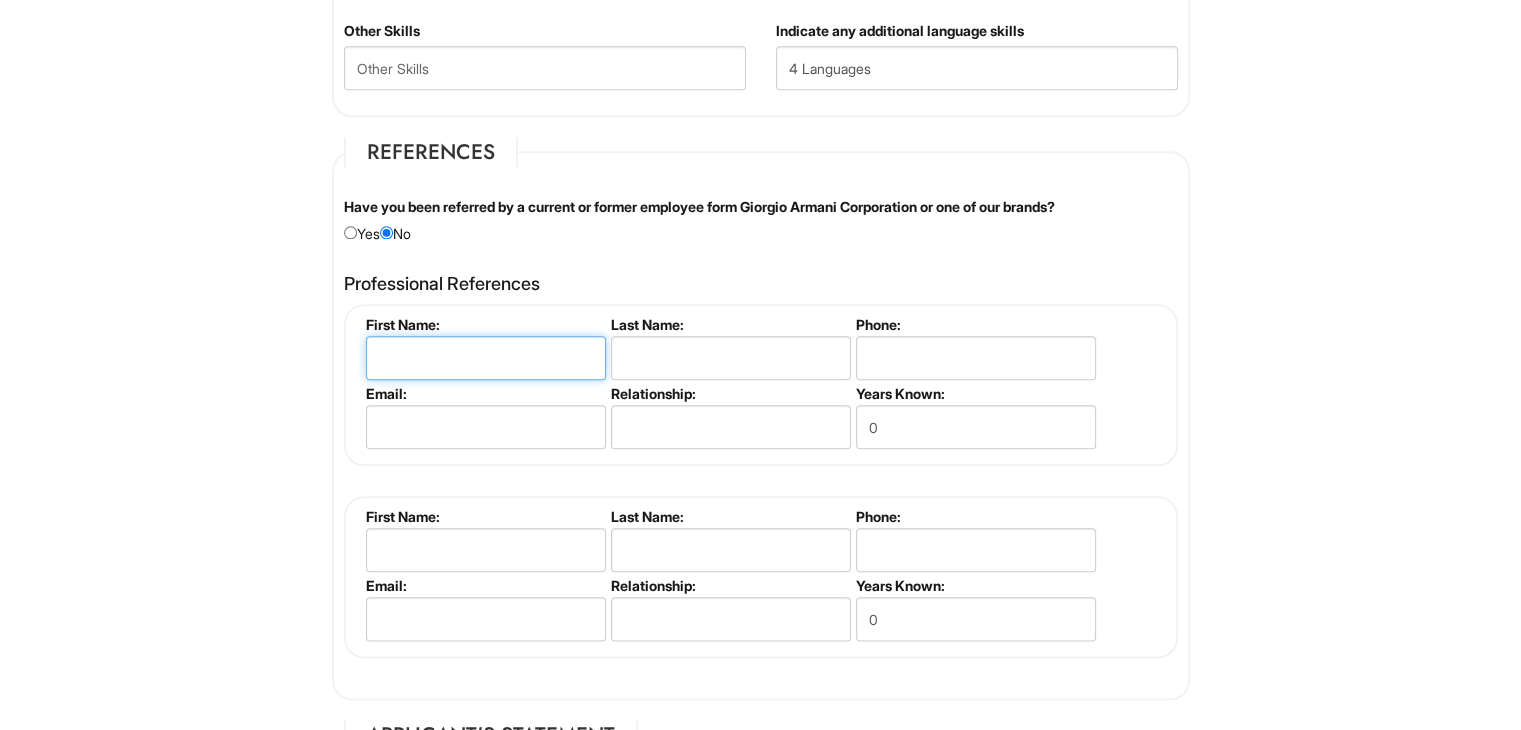 click at bounding box center (486, 358) 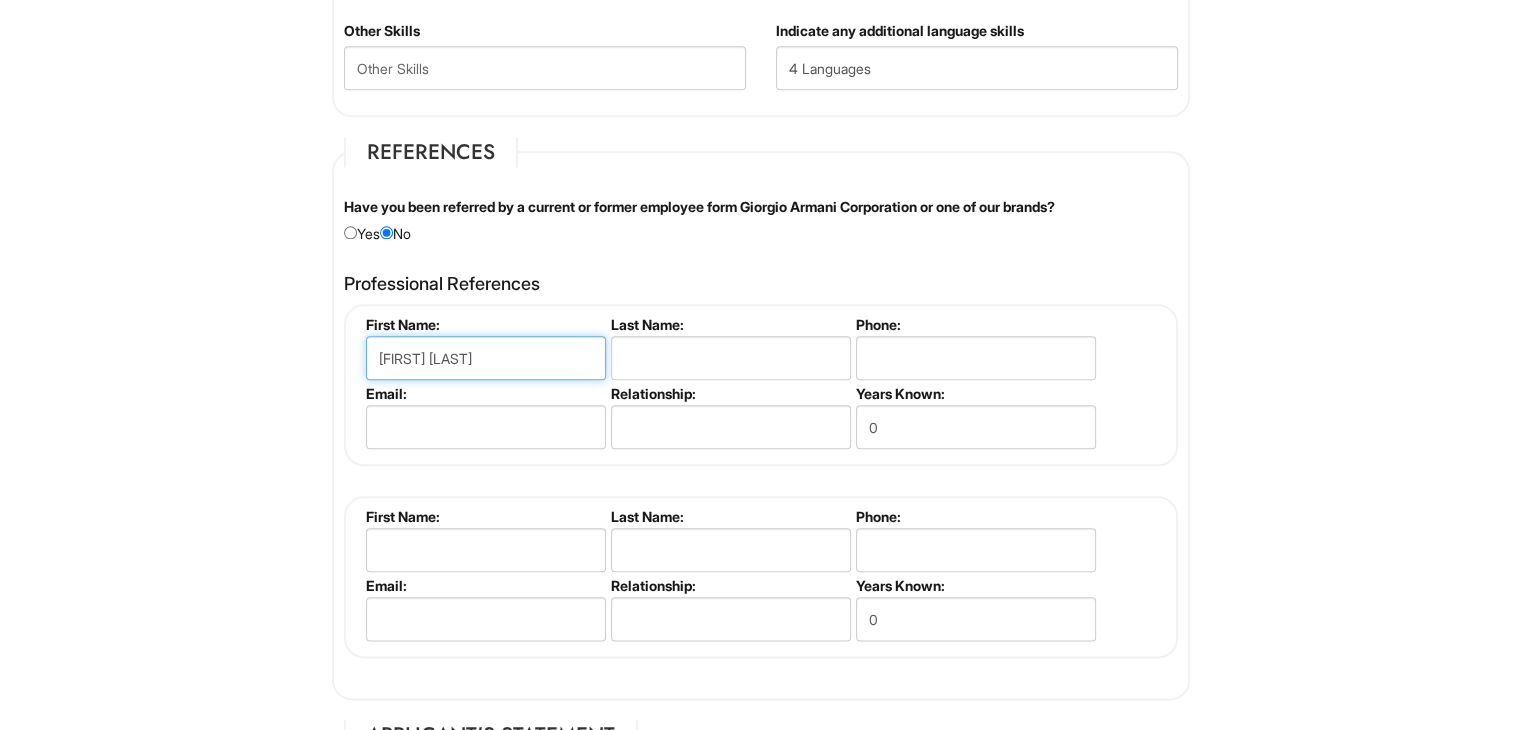 type on "[FIRST] [LAST]" 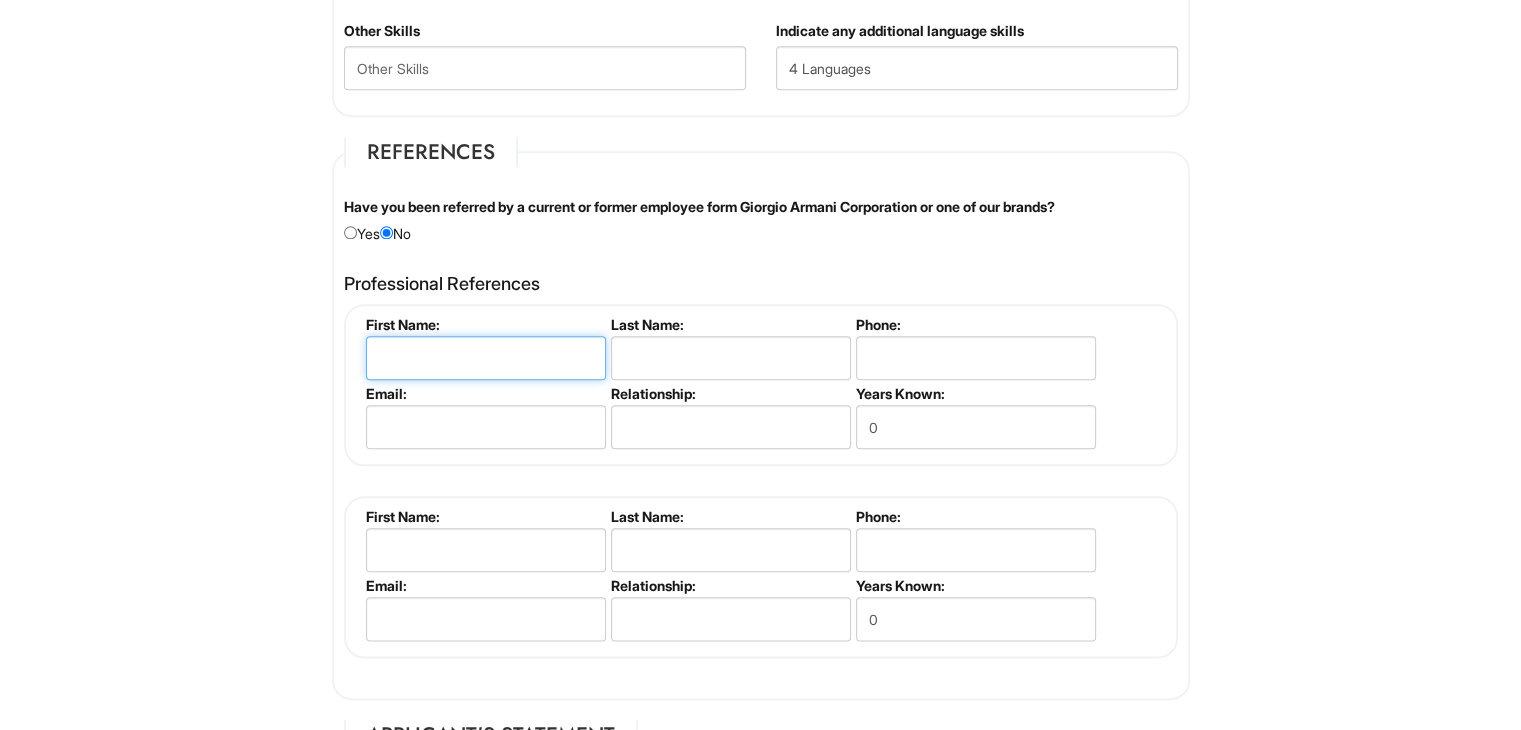 type on "i" 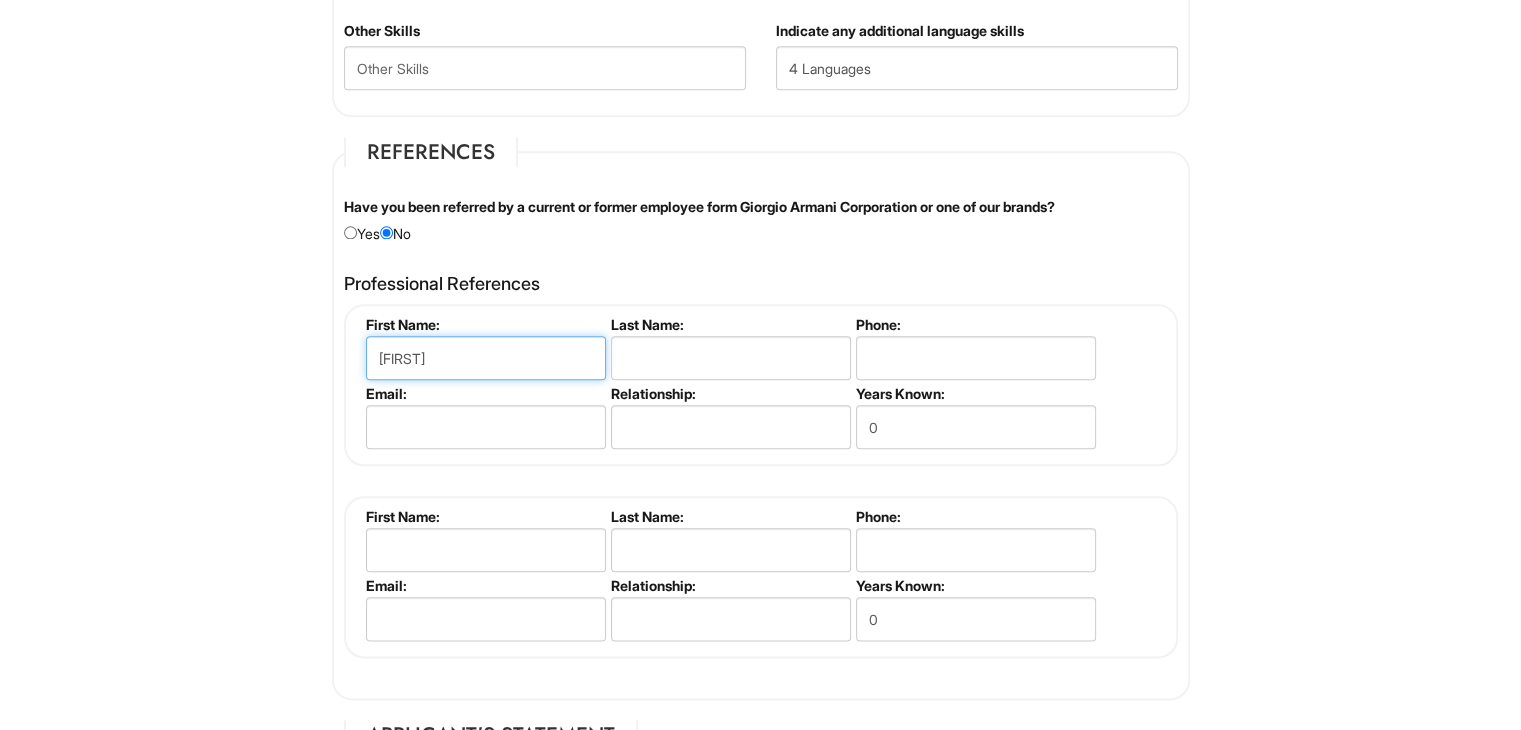 type on "[FIRST]" 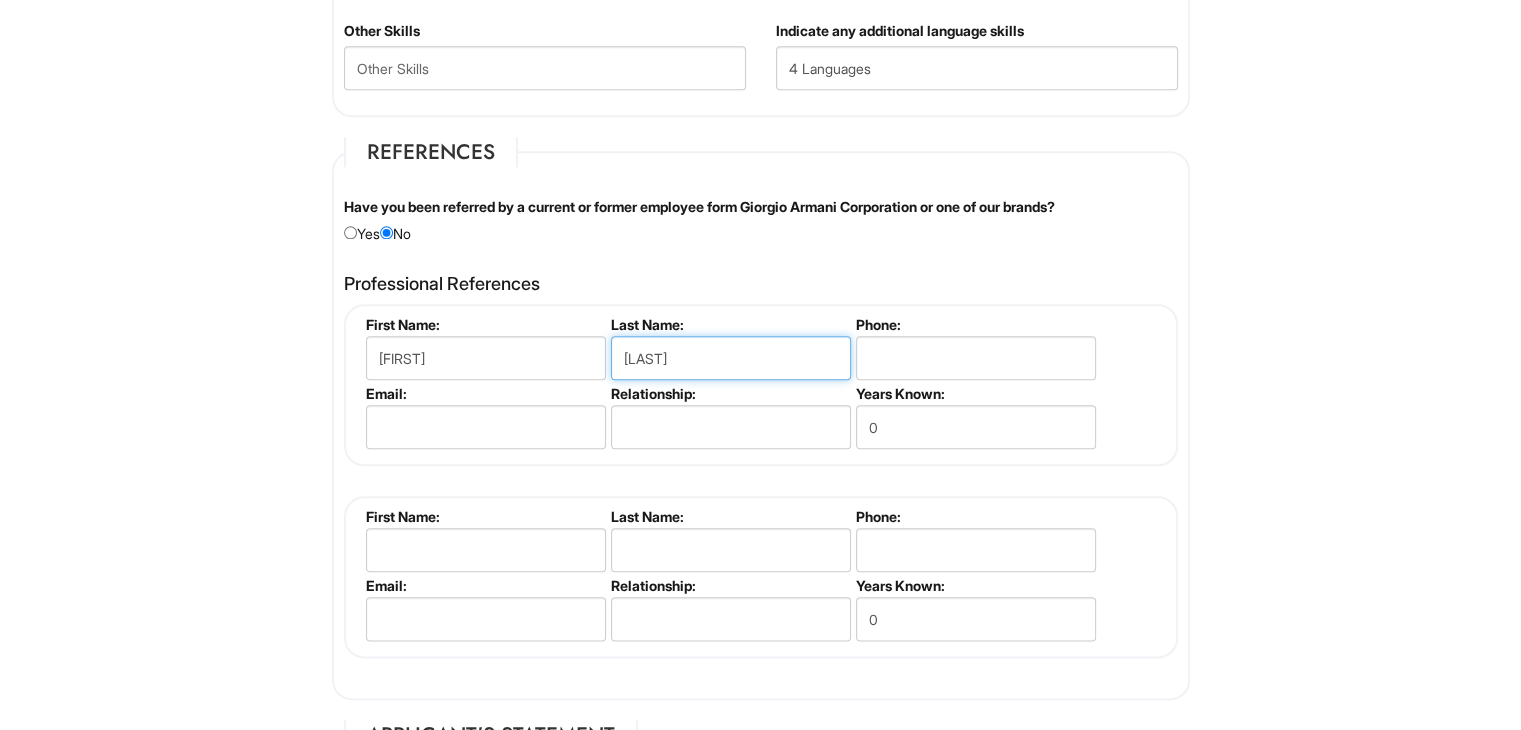 type on "[LAST]" 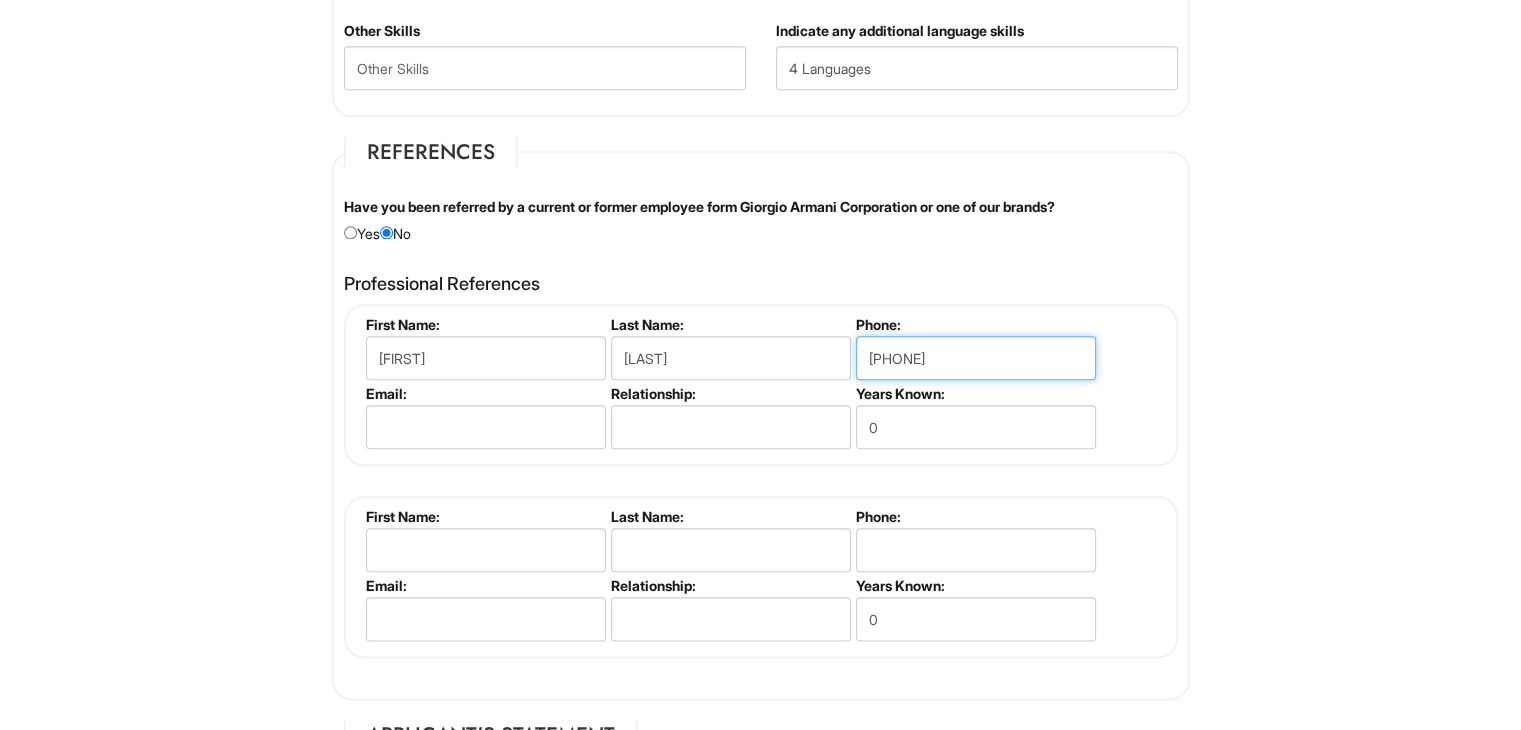 type on "[PHONE]" 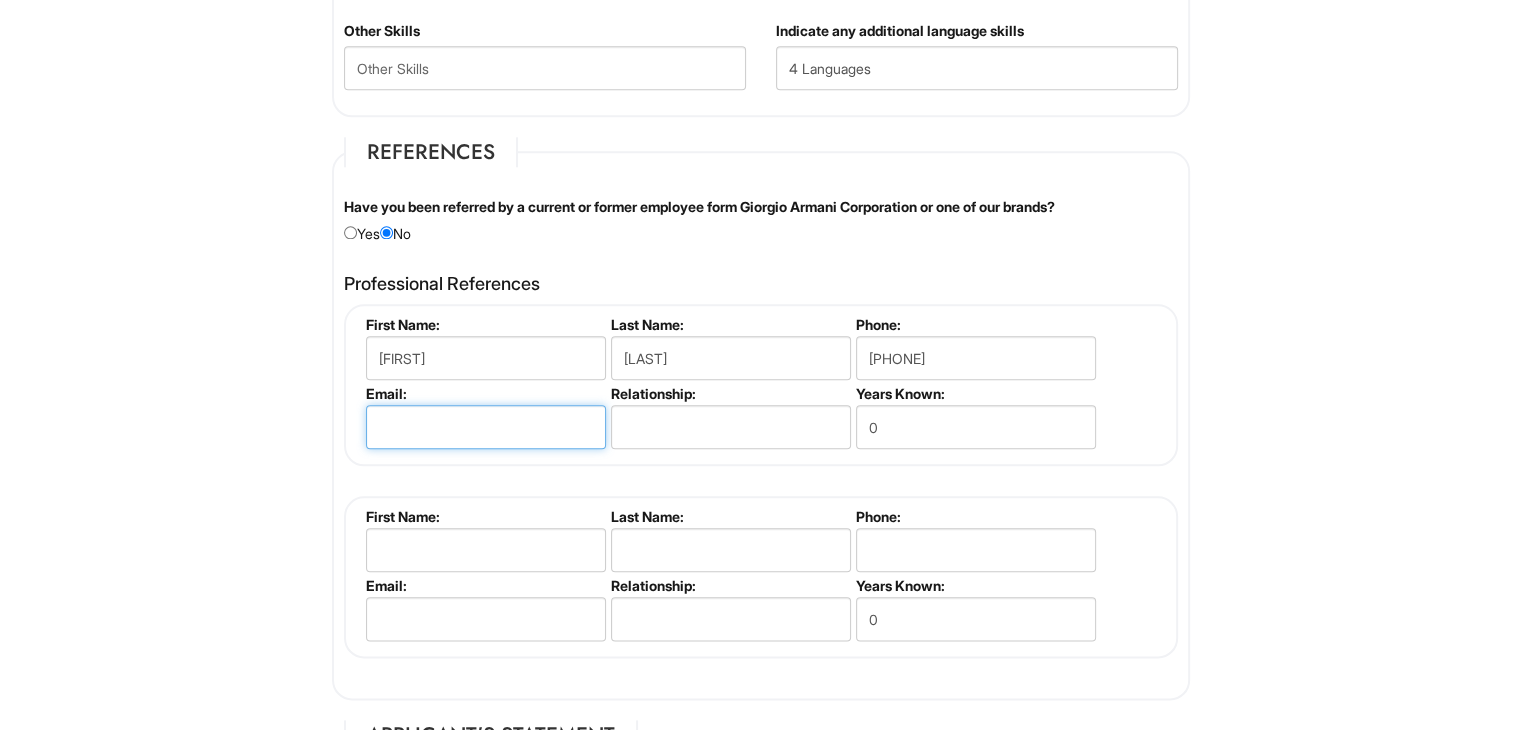 click at bounding box center [486, 427] 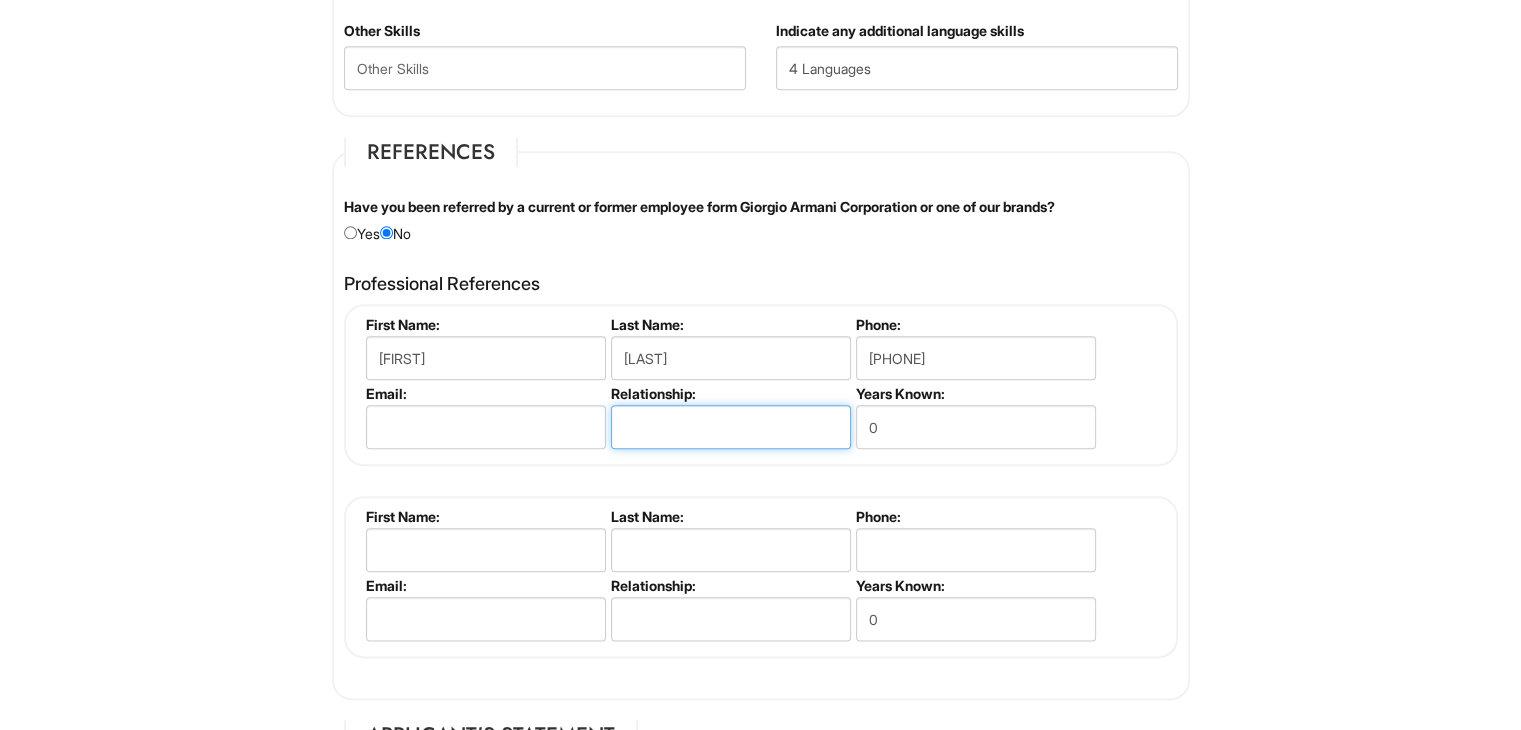 click at bounding box center [731, 427] 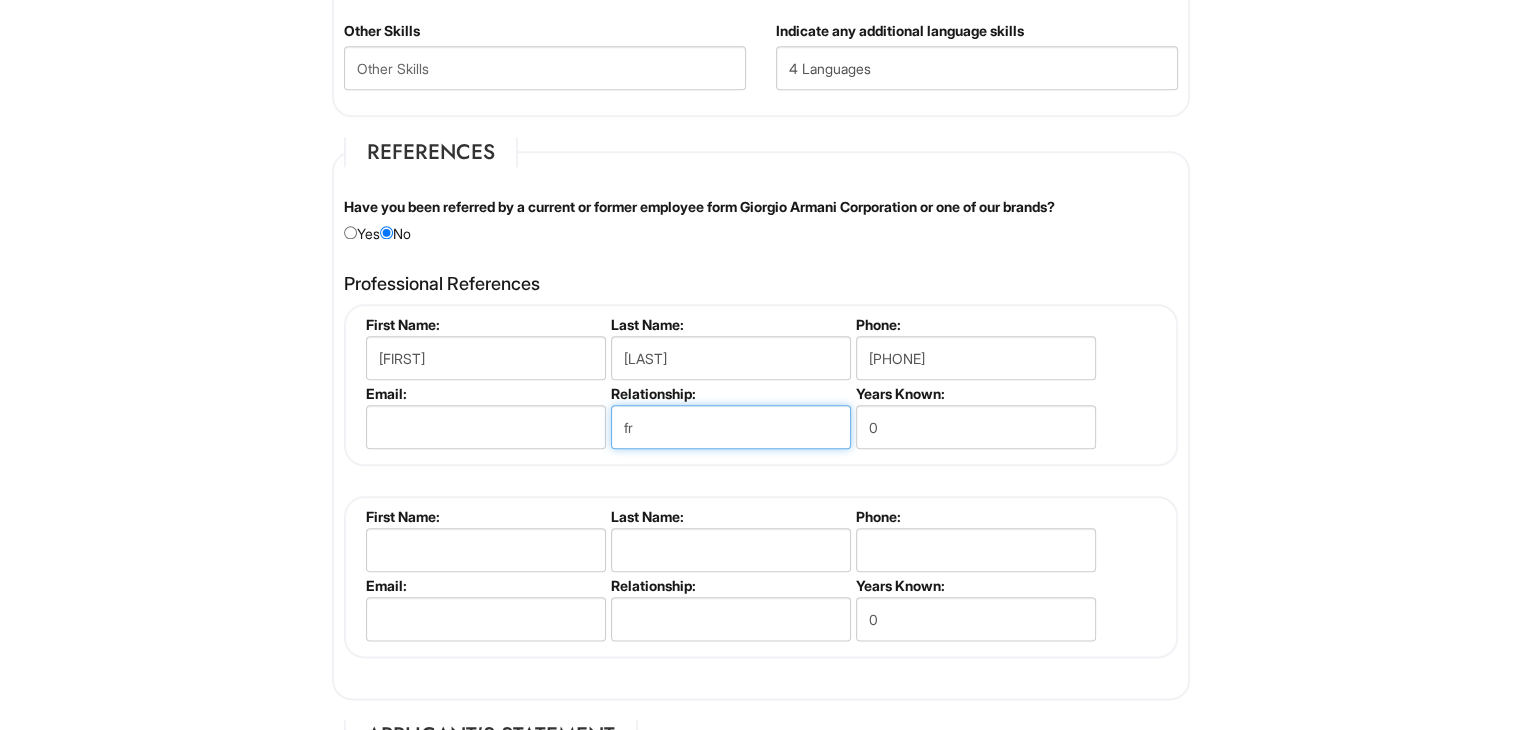 type on "f" 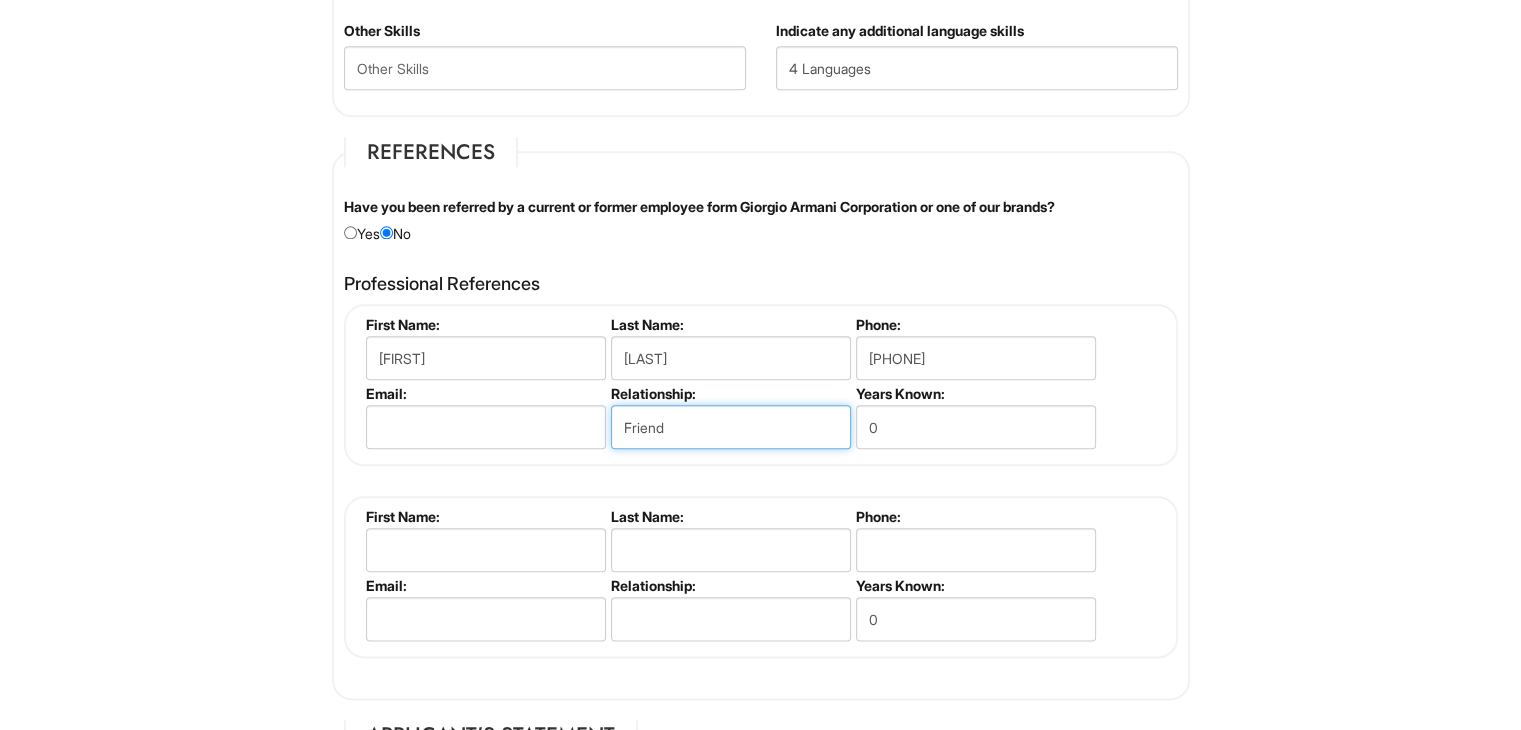 type on "Friend" 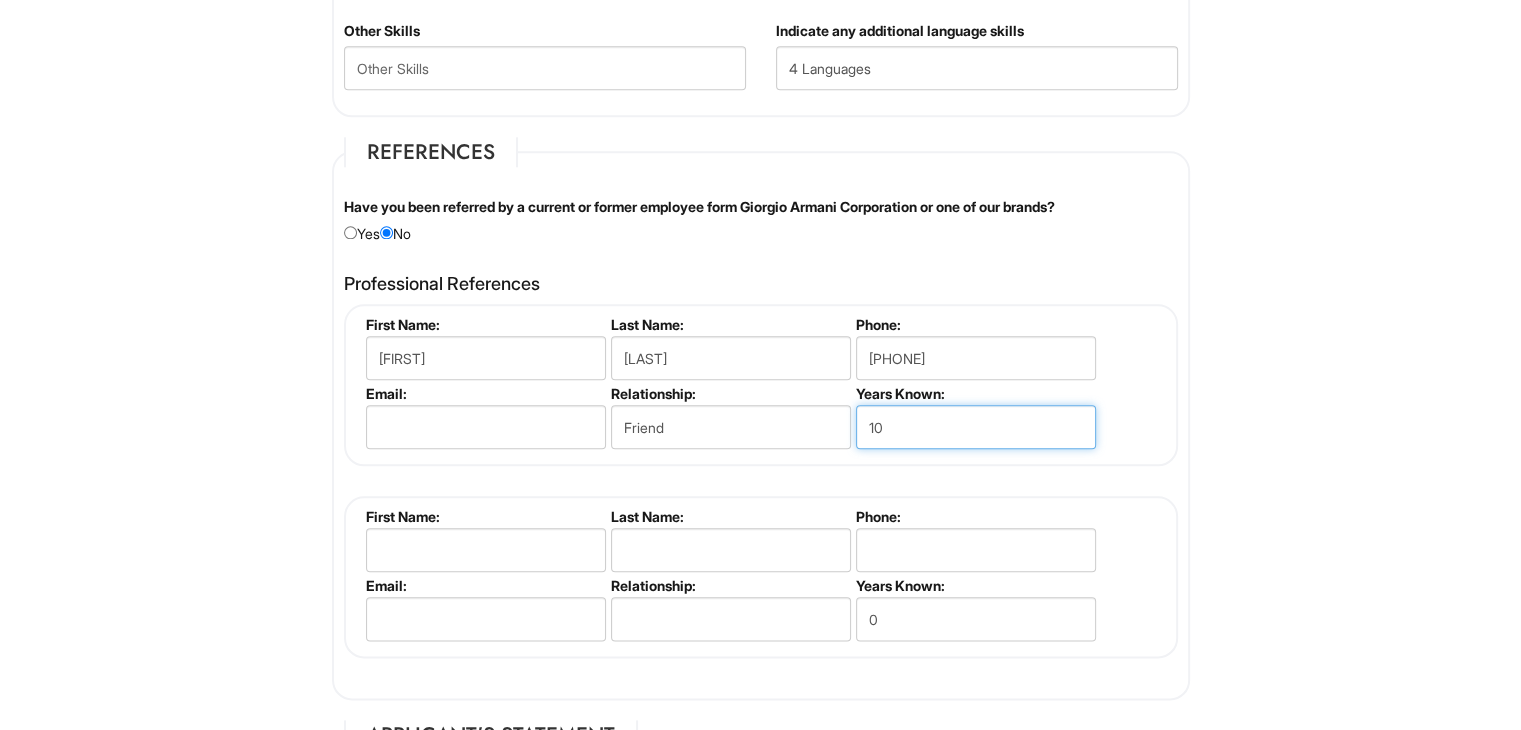 type on "10" 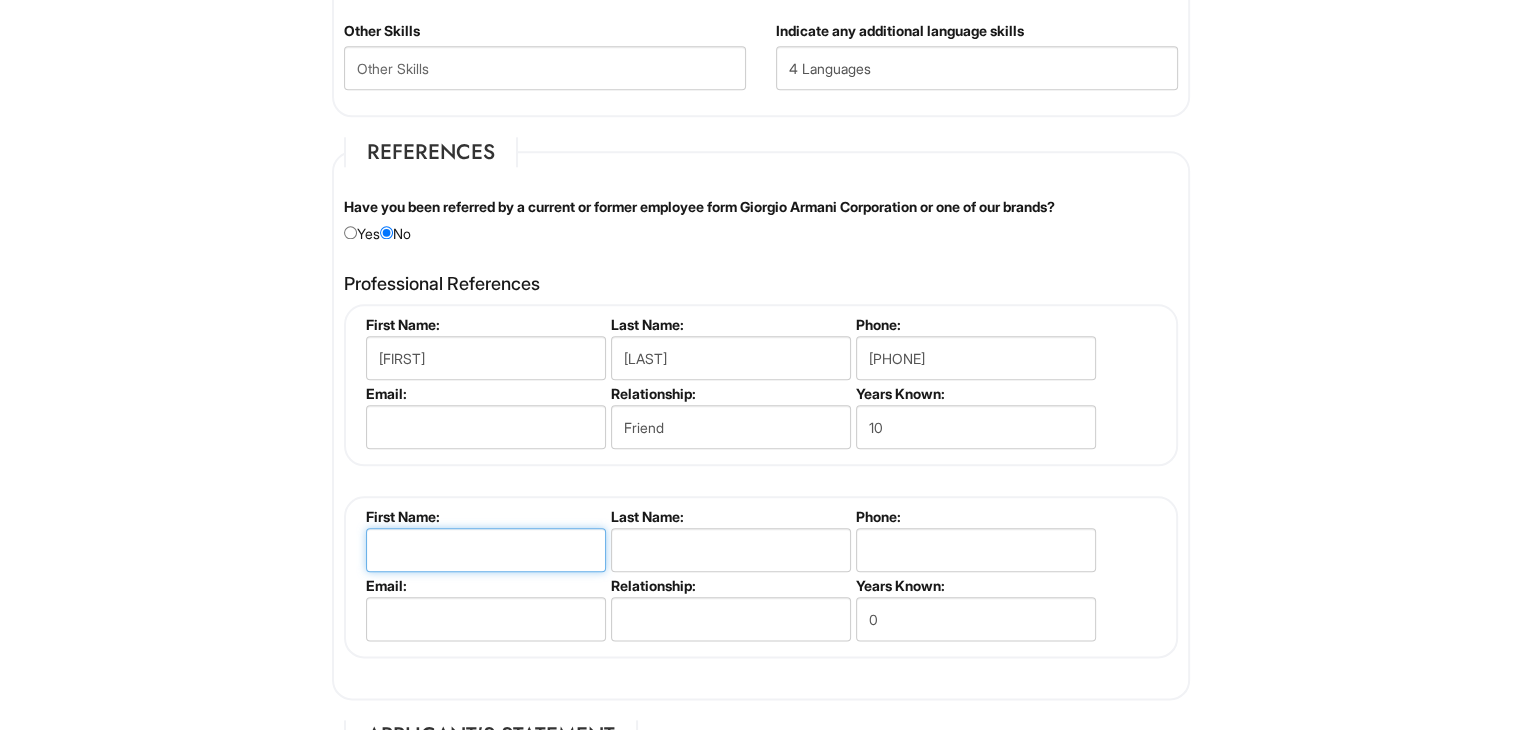 click at bounding box center [486, 550] 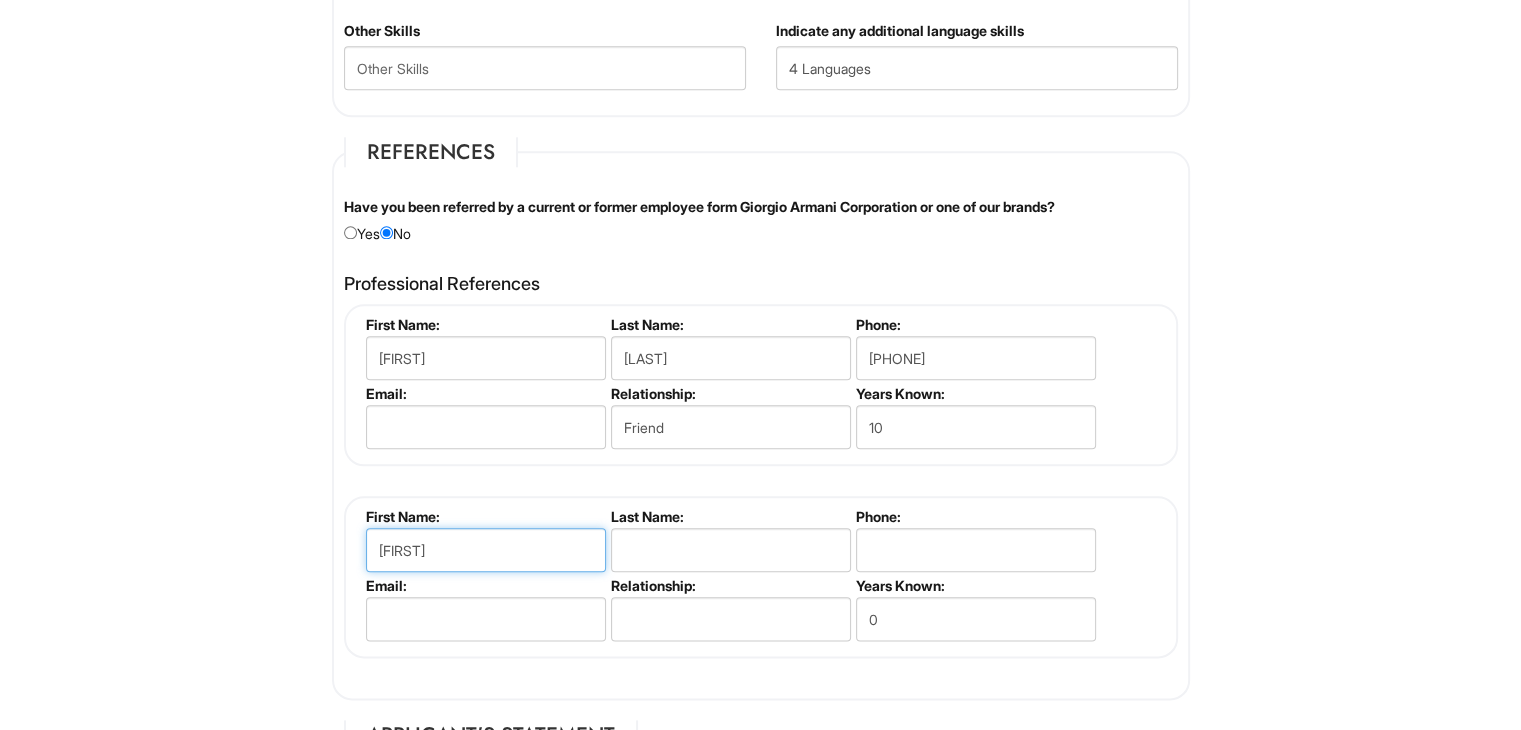 type on "[FIRST]" 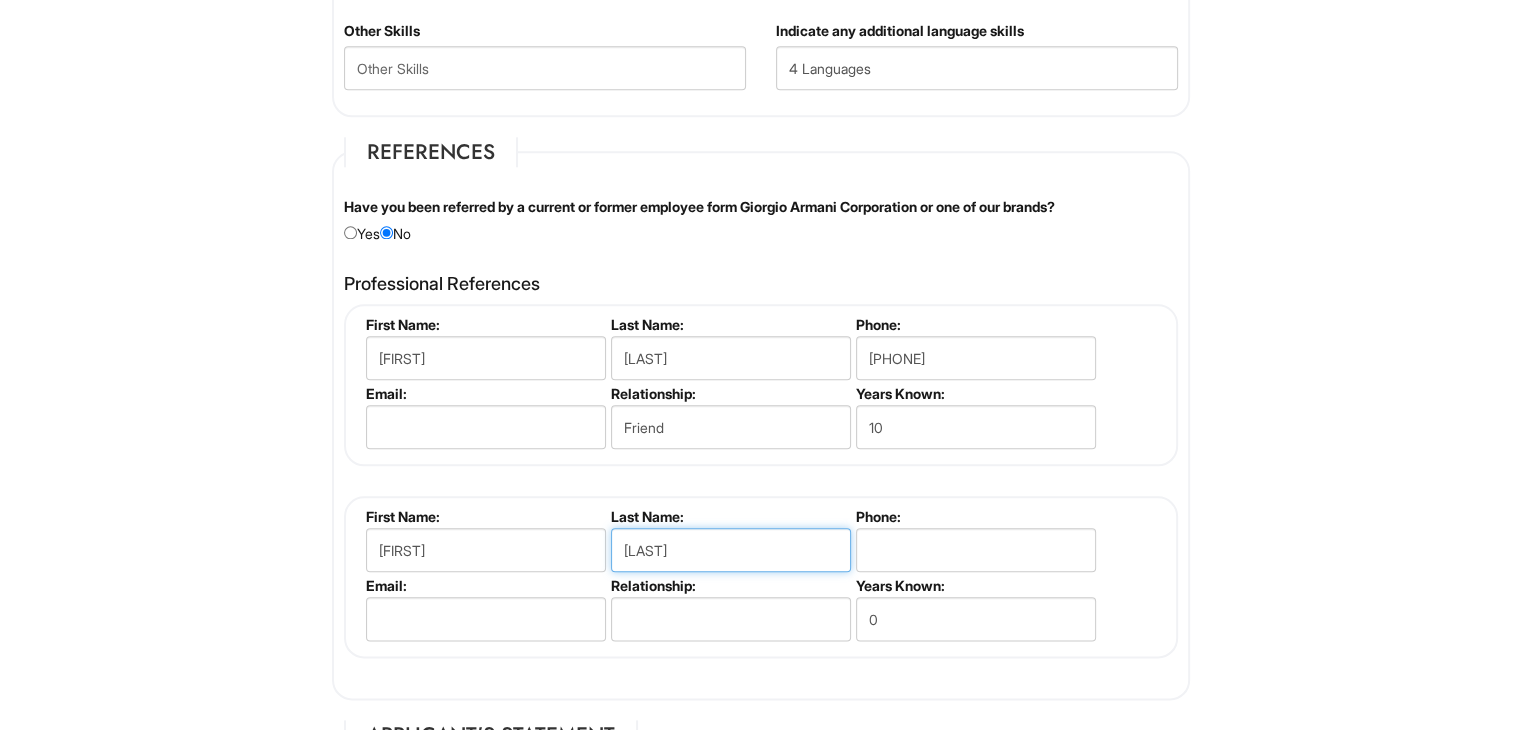 type on "[LAST]" 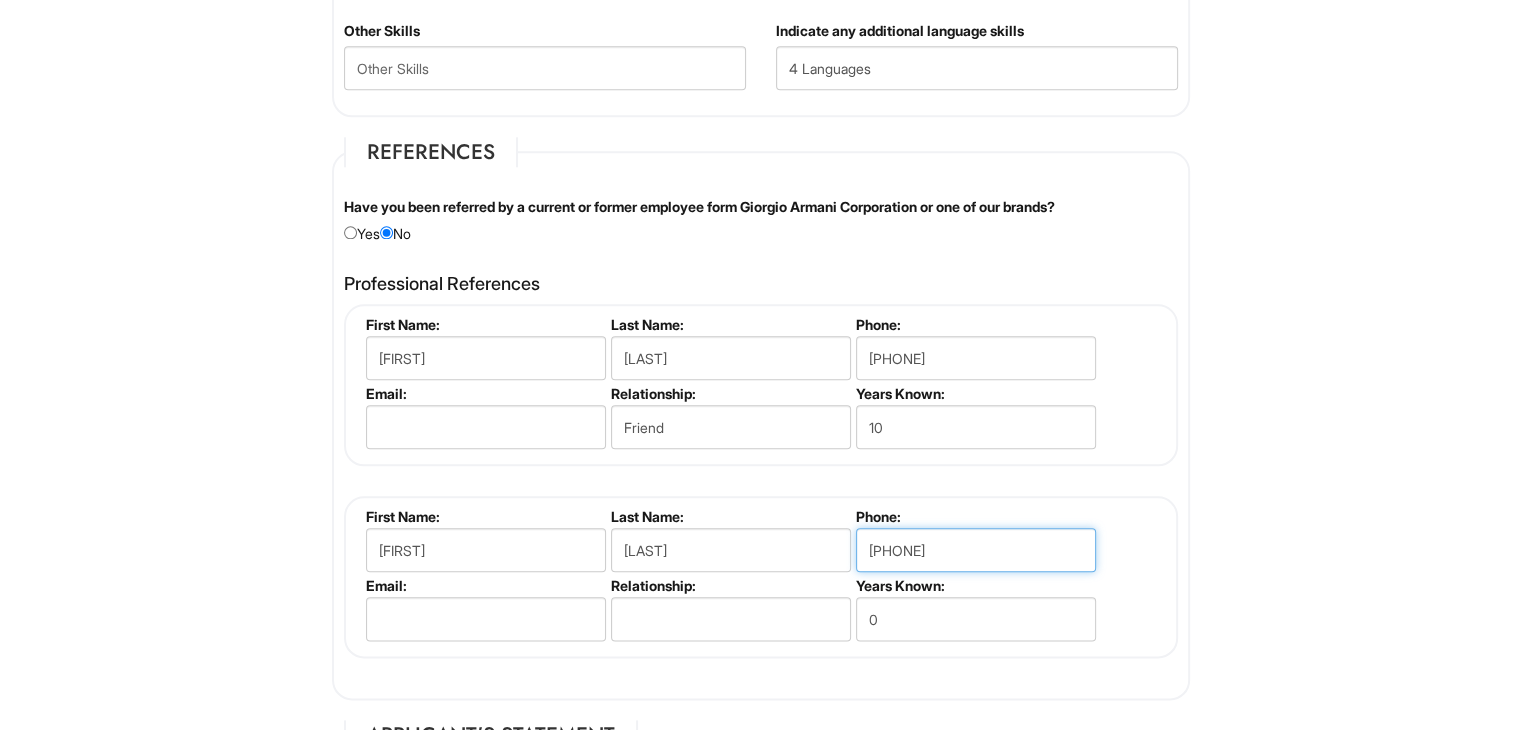 type on "[PHONE]" 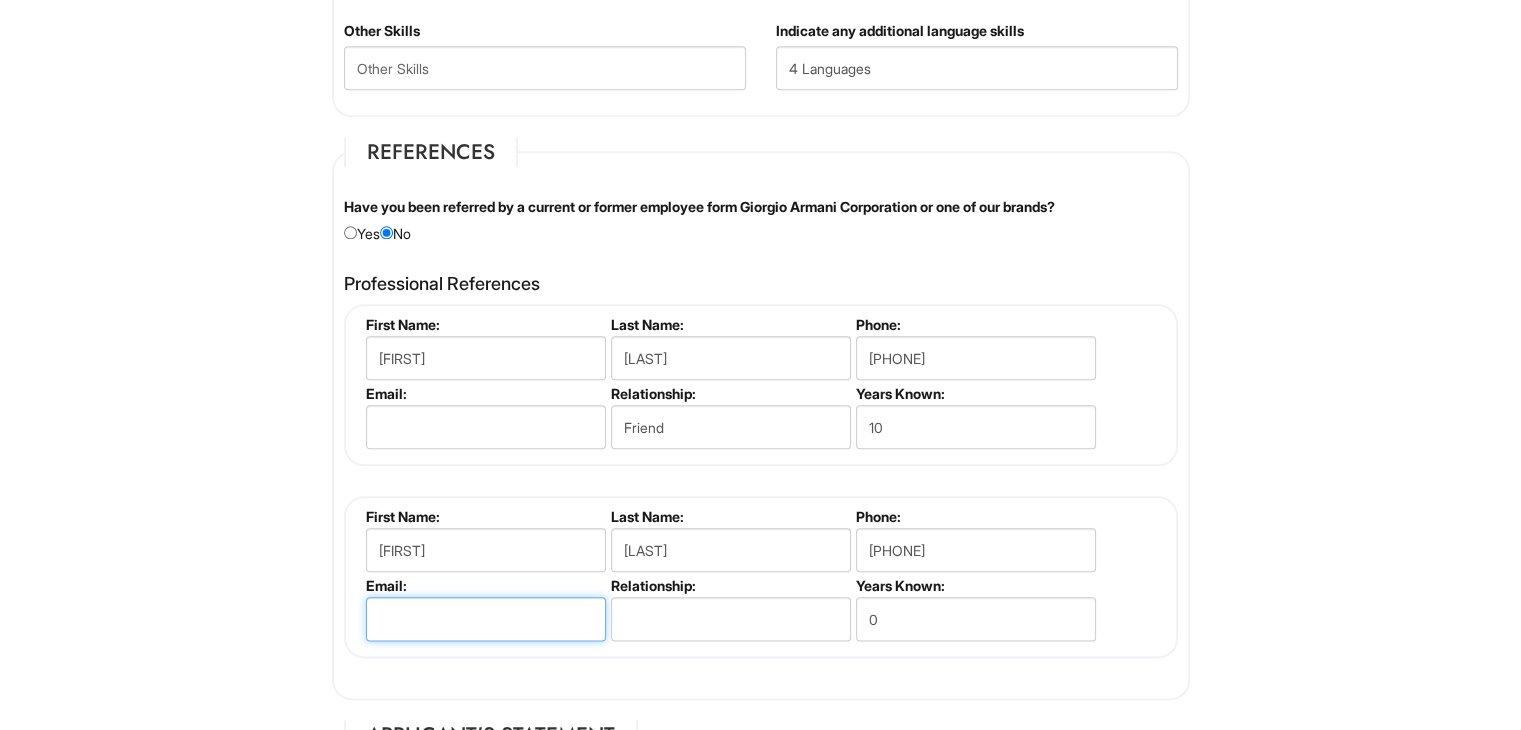 click at bounding box center [486, 619] 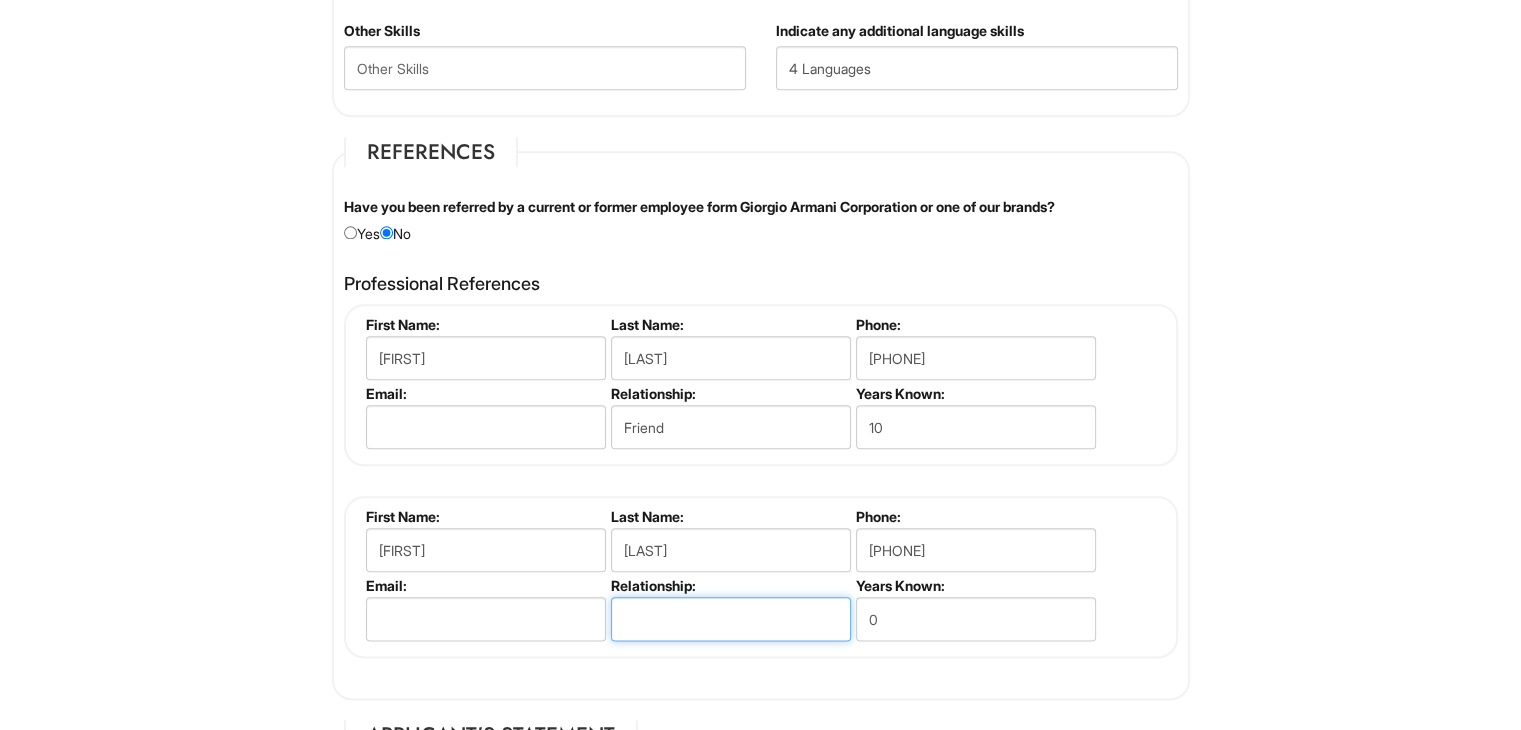 click at bounding box center [731, 619] 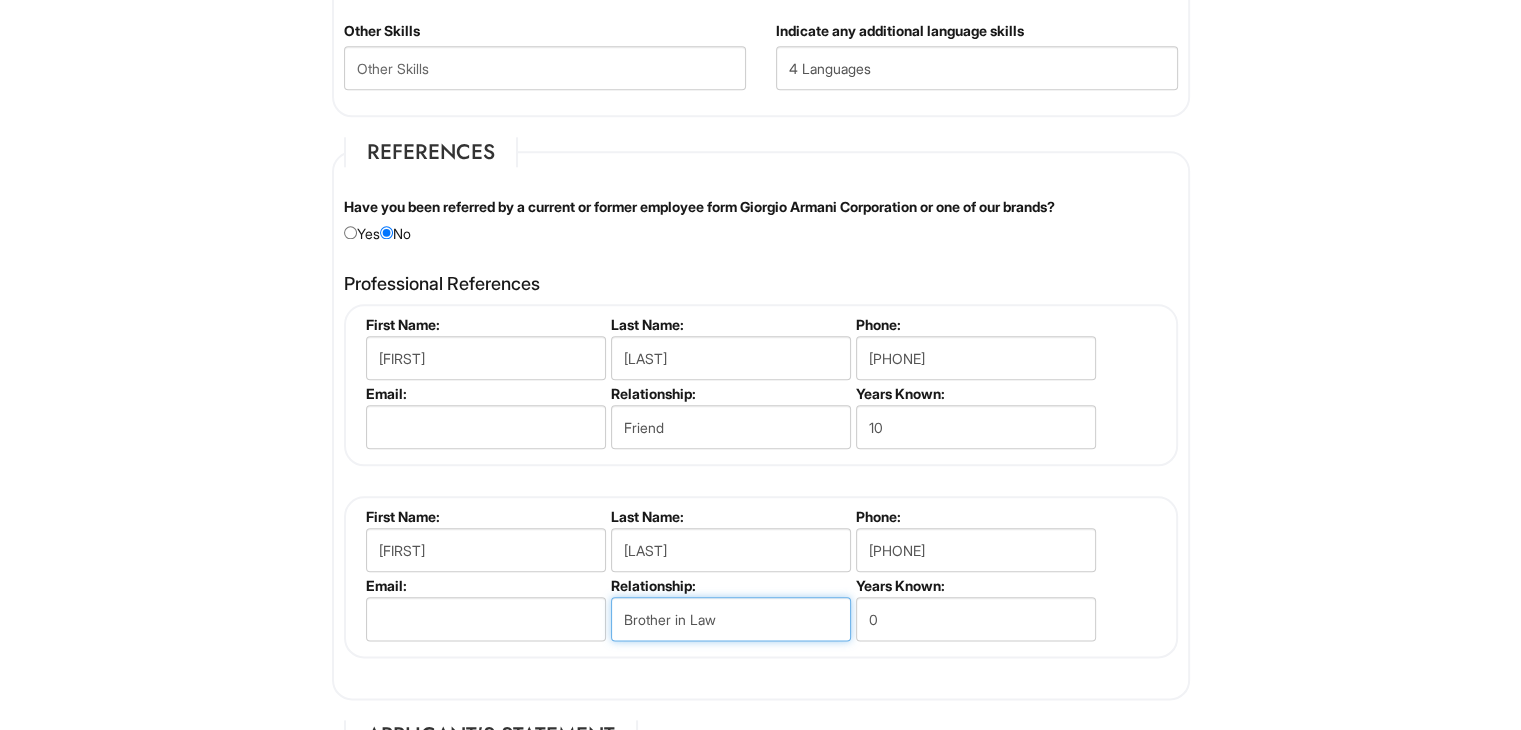type on "Brother in Law" 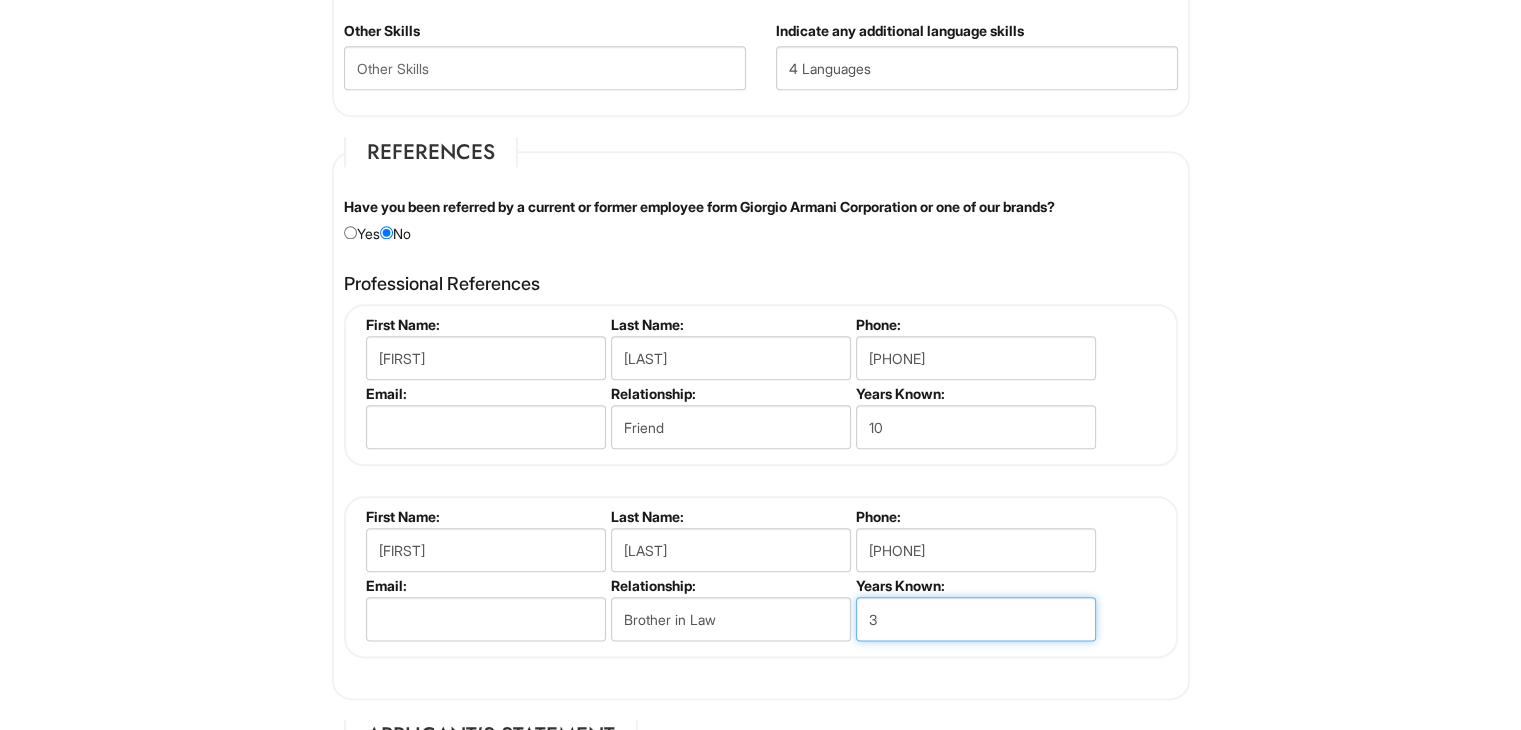 type on "3" 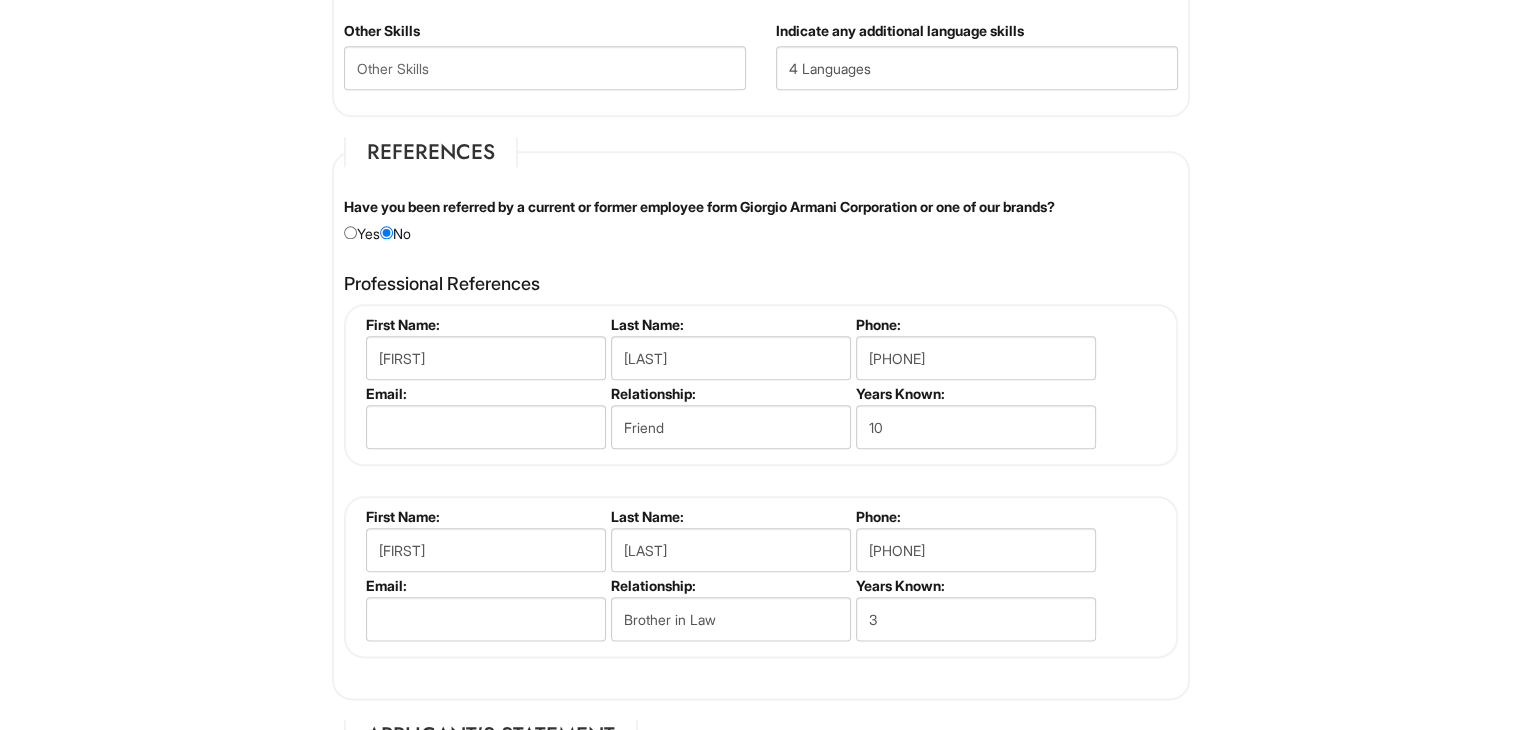click on "1 2 3 Assistant General Manager, A|X Armani Exchange PLEASE COMPLETE ALL REQUIRED FIELDS
We are an Equal Opportunity Employer. All persons shall have the opportunity to be considered for employment without regard to their race, color, creed, religion, national origin, ancestry, citizenship status, age, disability, gender, sex, sexual orientation, veteran status, genetic information or any other characteristic protected by applicable federal, state or local laws. We will endeavor to make a reasonable accommodation to the known physical or mental limitations of a qualified applicant with a disability unless the accommodation would impose an undue hardship on the operation of our business. If you believe you require such assistance to complete this form or to participate in an interview, please let us know.
Personal Information
Last Name  *   [LAST]
First Name  *   [FIRST]
Middle Name
E-mail Address  *   [EMAIL]
Phone  *   [PHONE]
LinkedIn URL
Resume Upload
*" at bounding box center [761, -288] 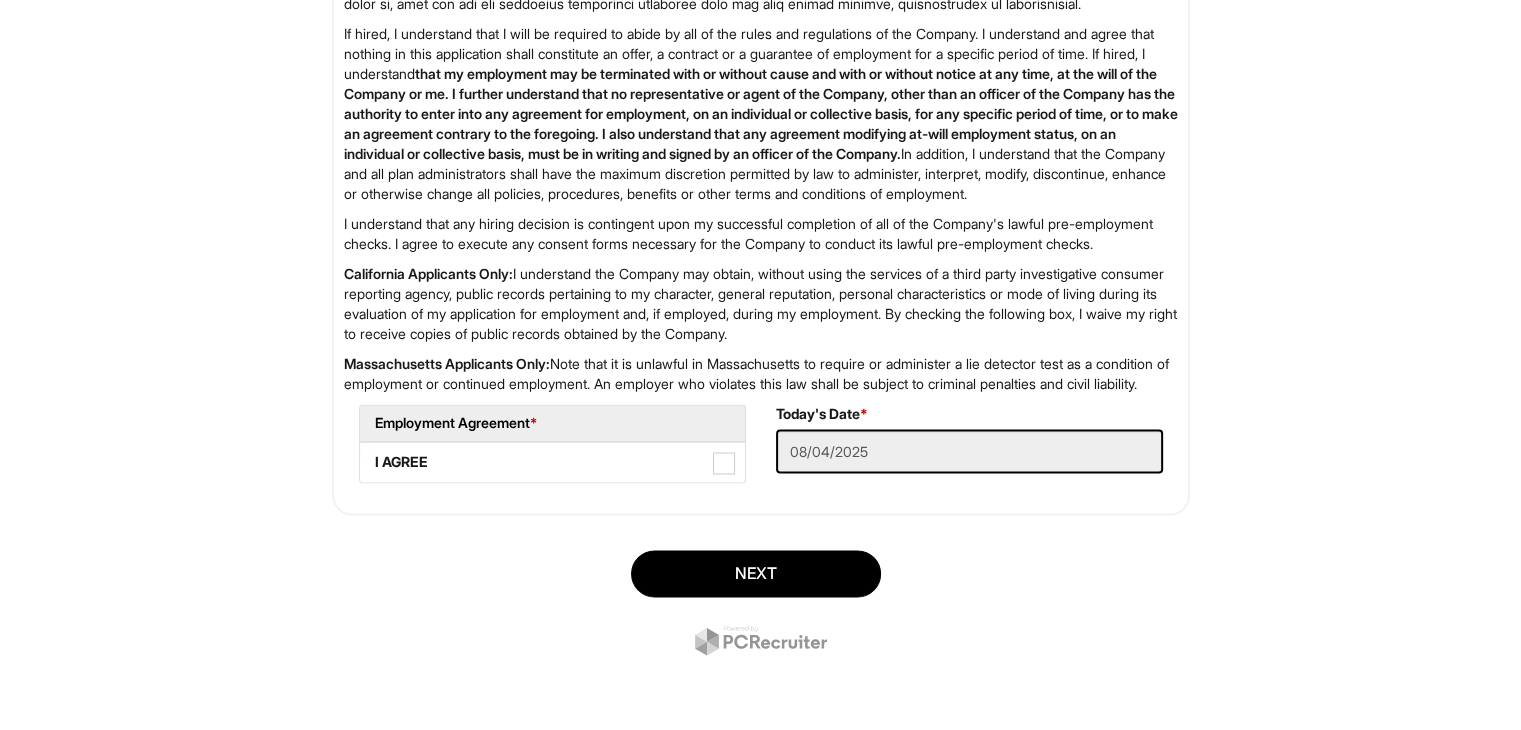 scroll, scrollTop: 3176, scrollLeft: 0, axis: vertical 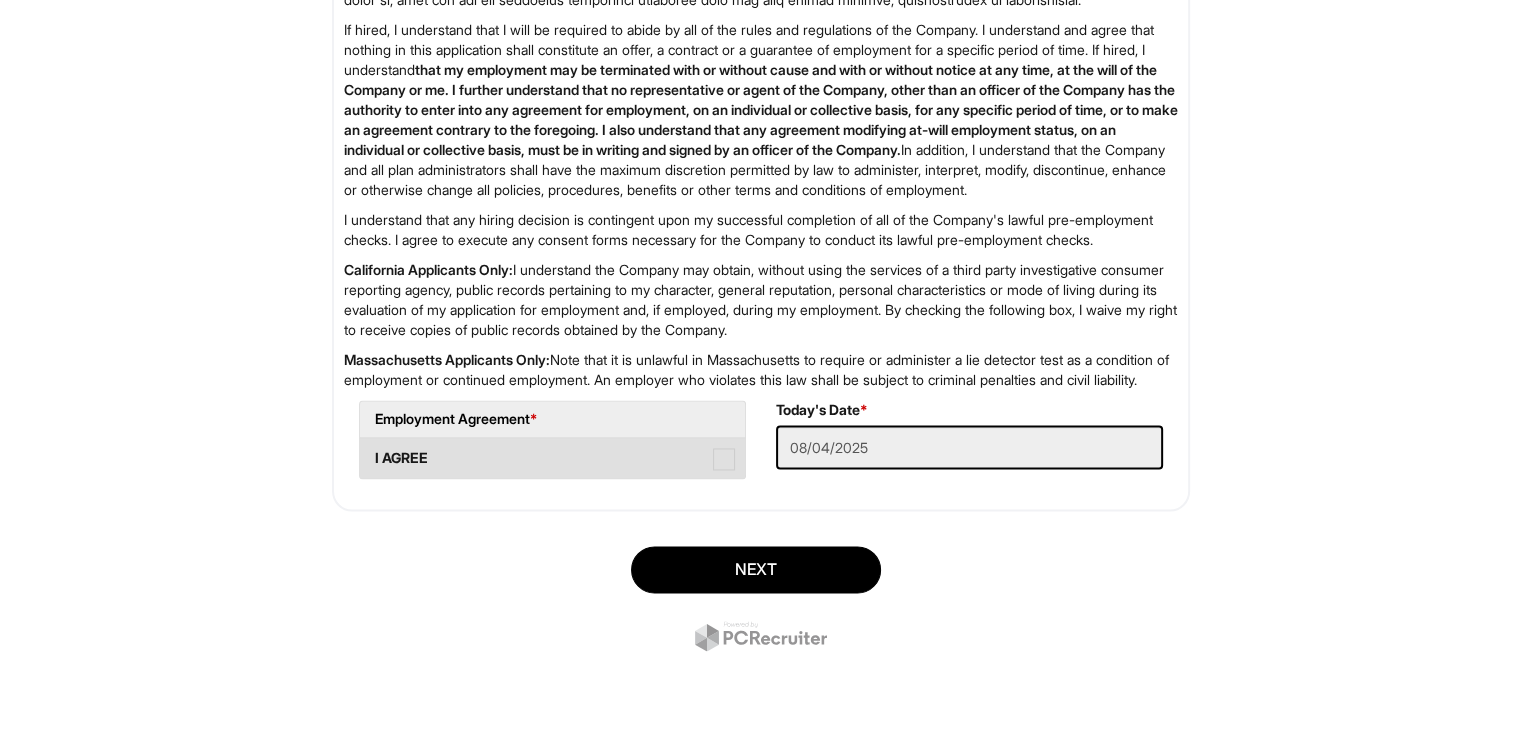 click on "I AGREE" at bounding box center [552, 458] 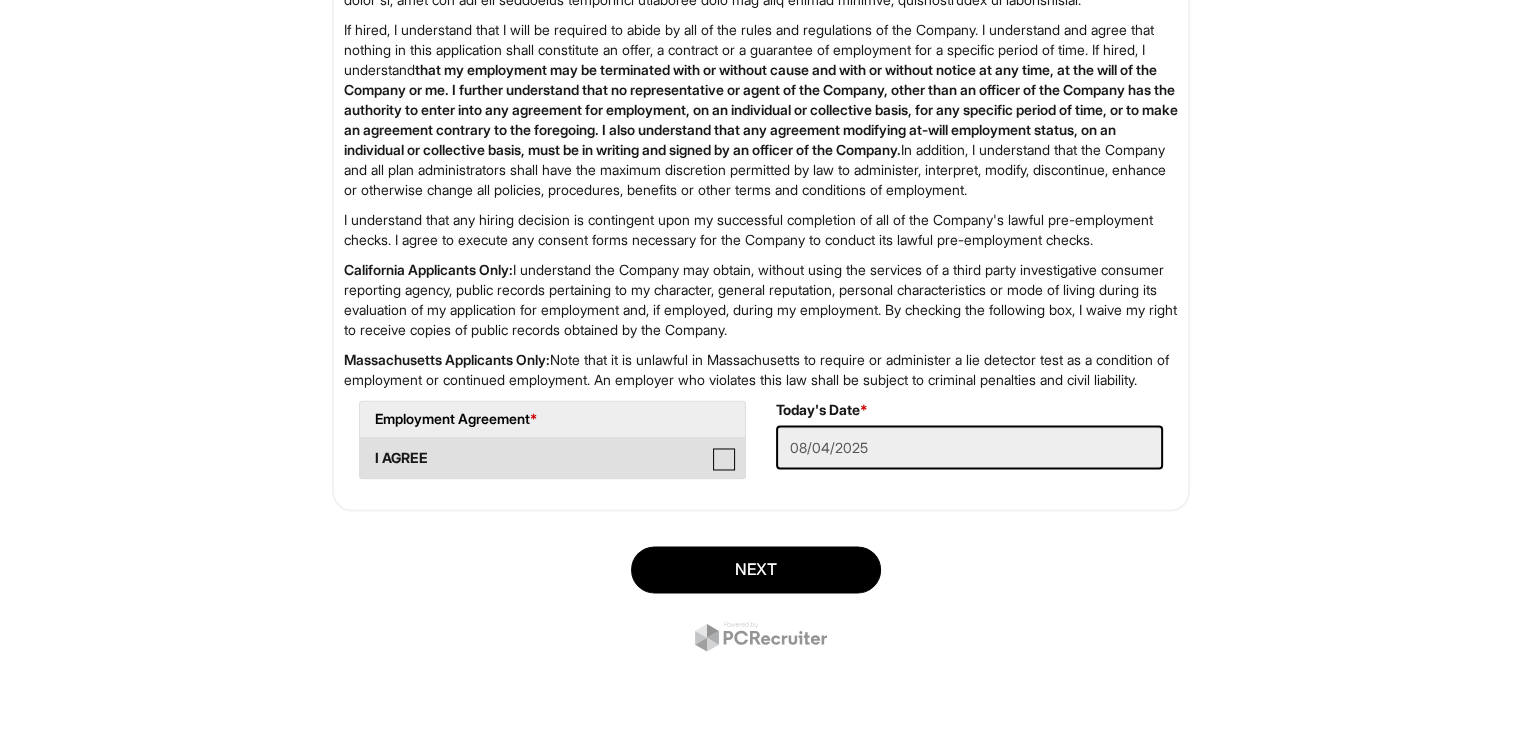 click on "I AGREE" at bounding box center (366, 448) 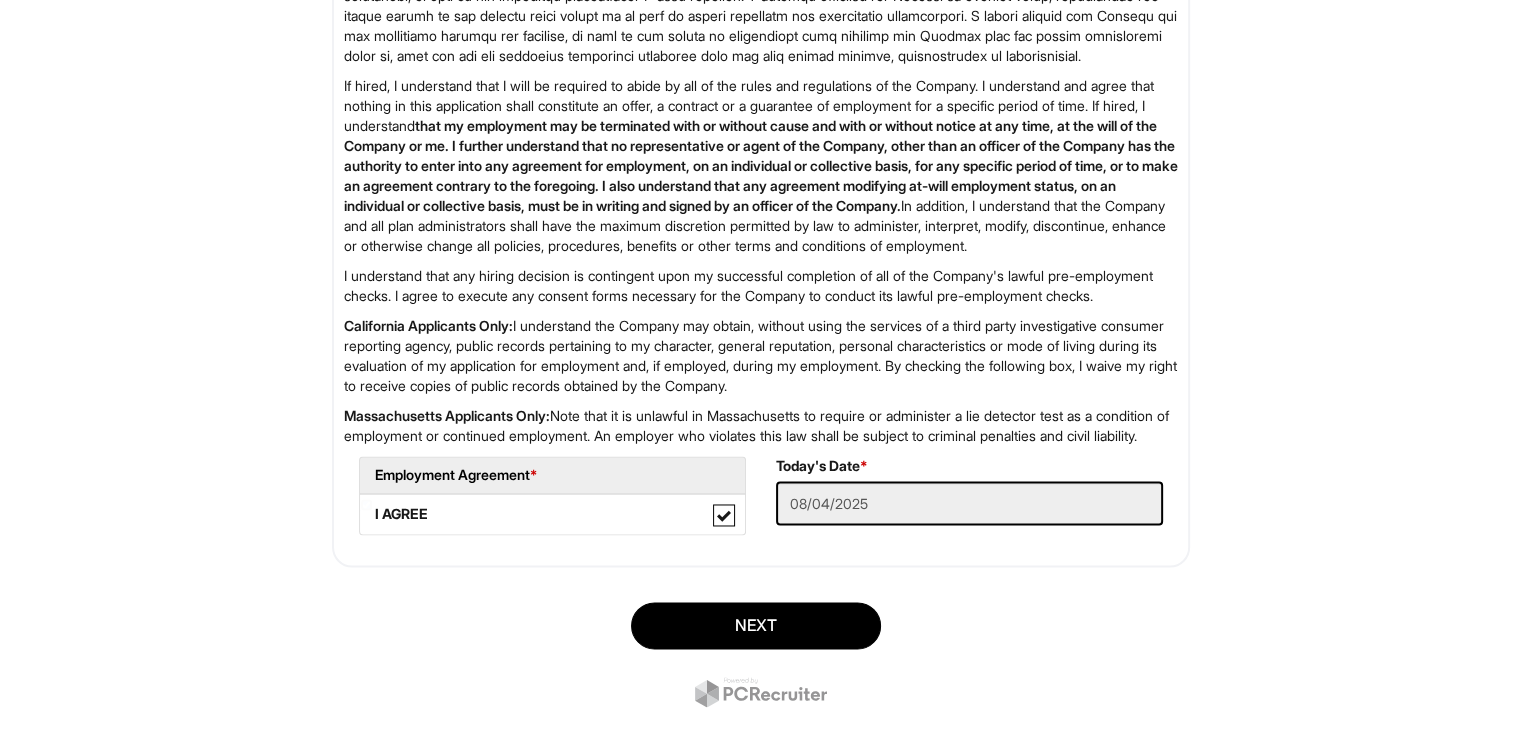 scroll, scrollTop: 3245, scrollLeft: 0, axis: vertical 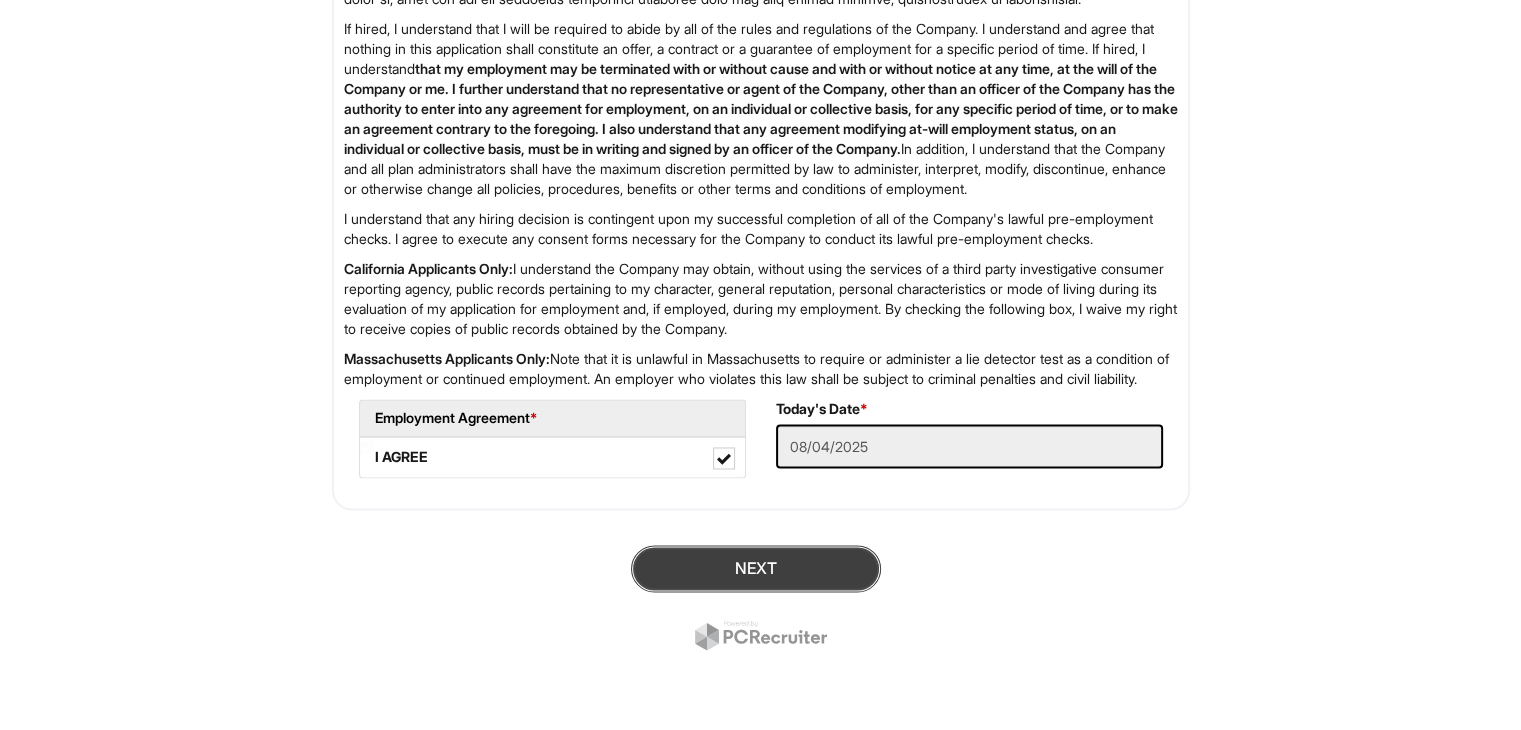click on "Next" at bounding box center (756, 568) 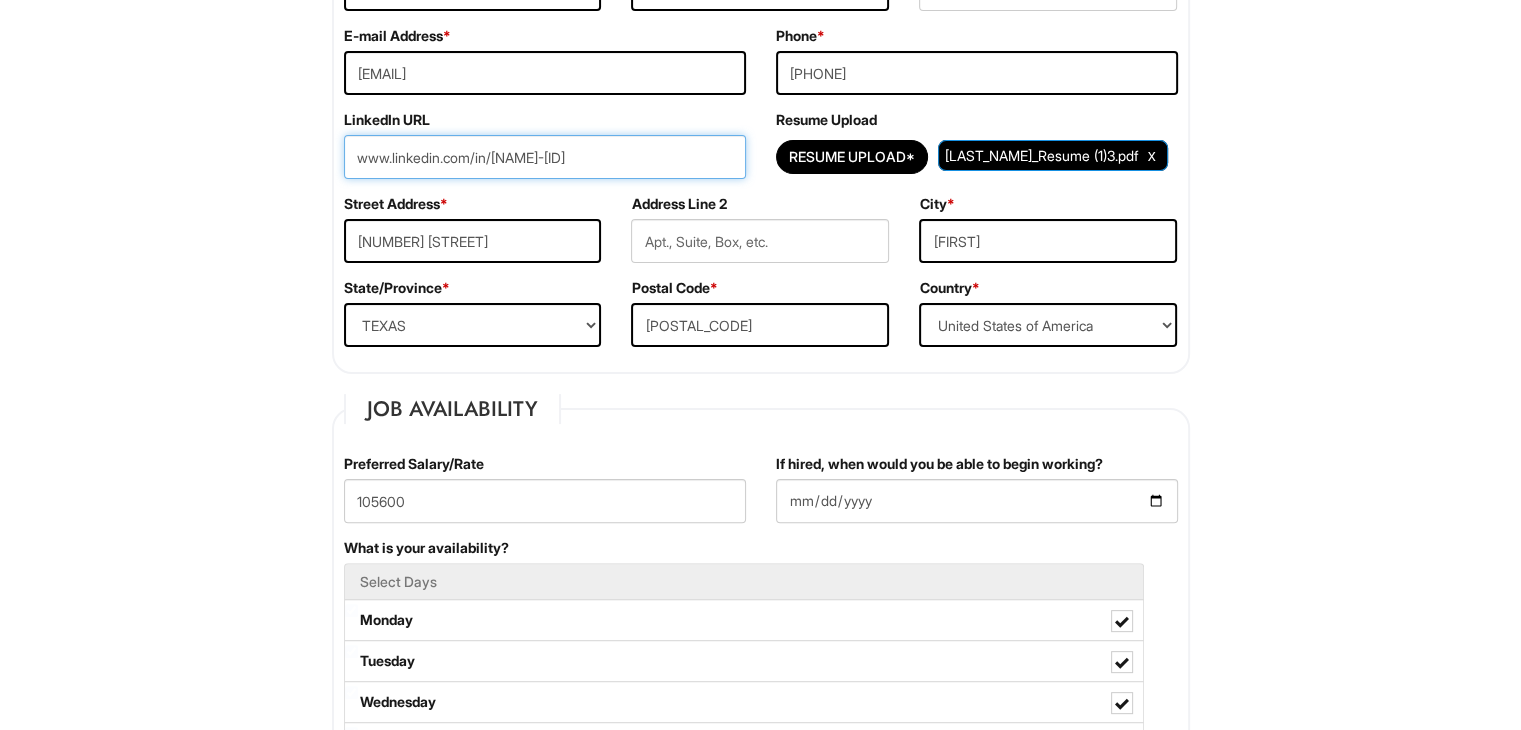 scroll, scrollTop: 429, scrollLeft: 0, axis: vertical 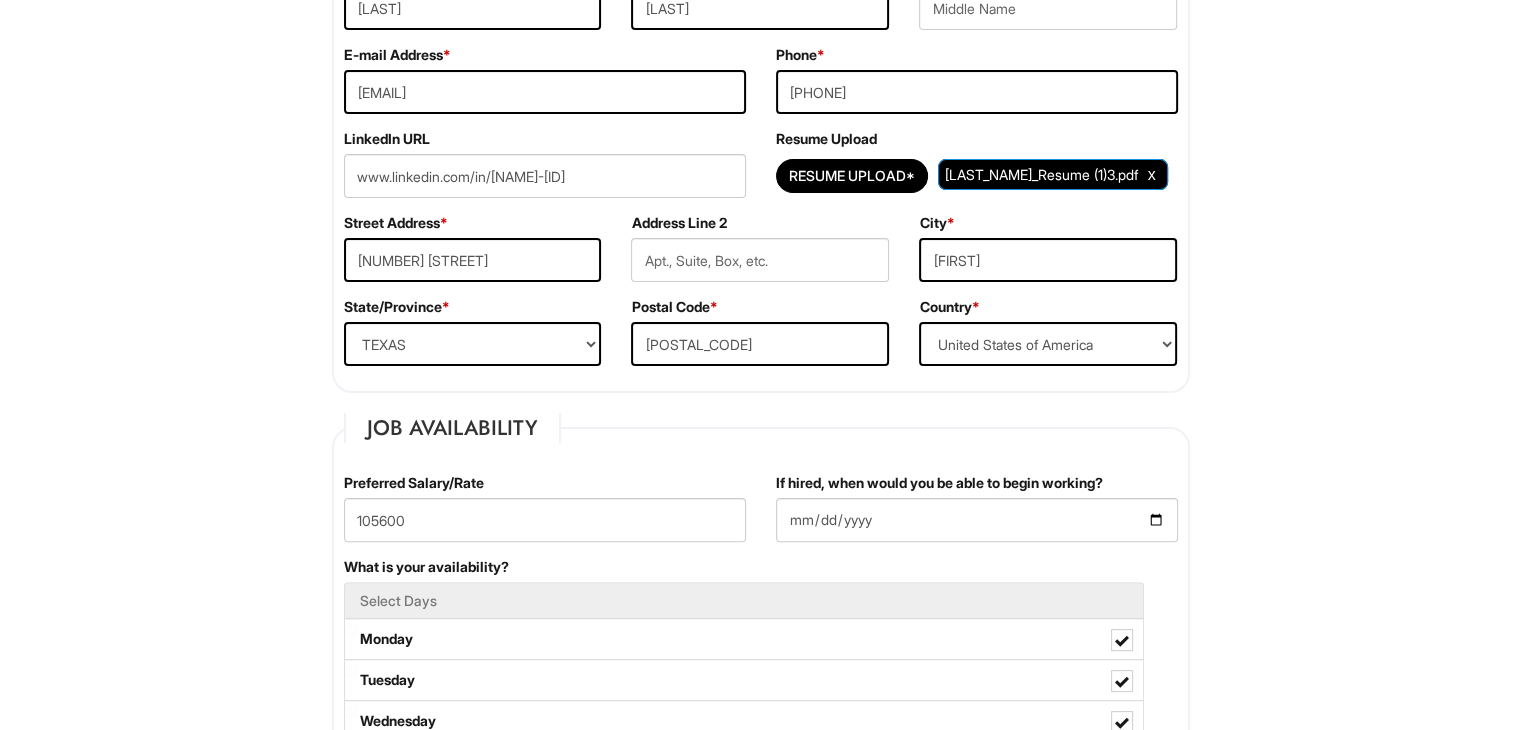 click on "Street Address  *   [NUMBER] [STREET]" at bounding box center [473, 255] 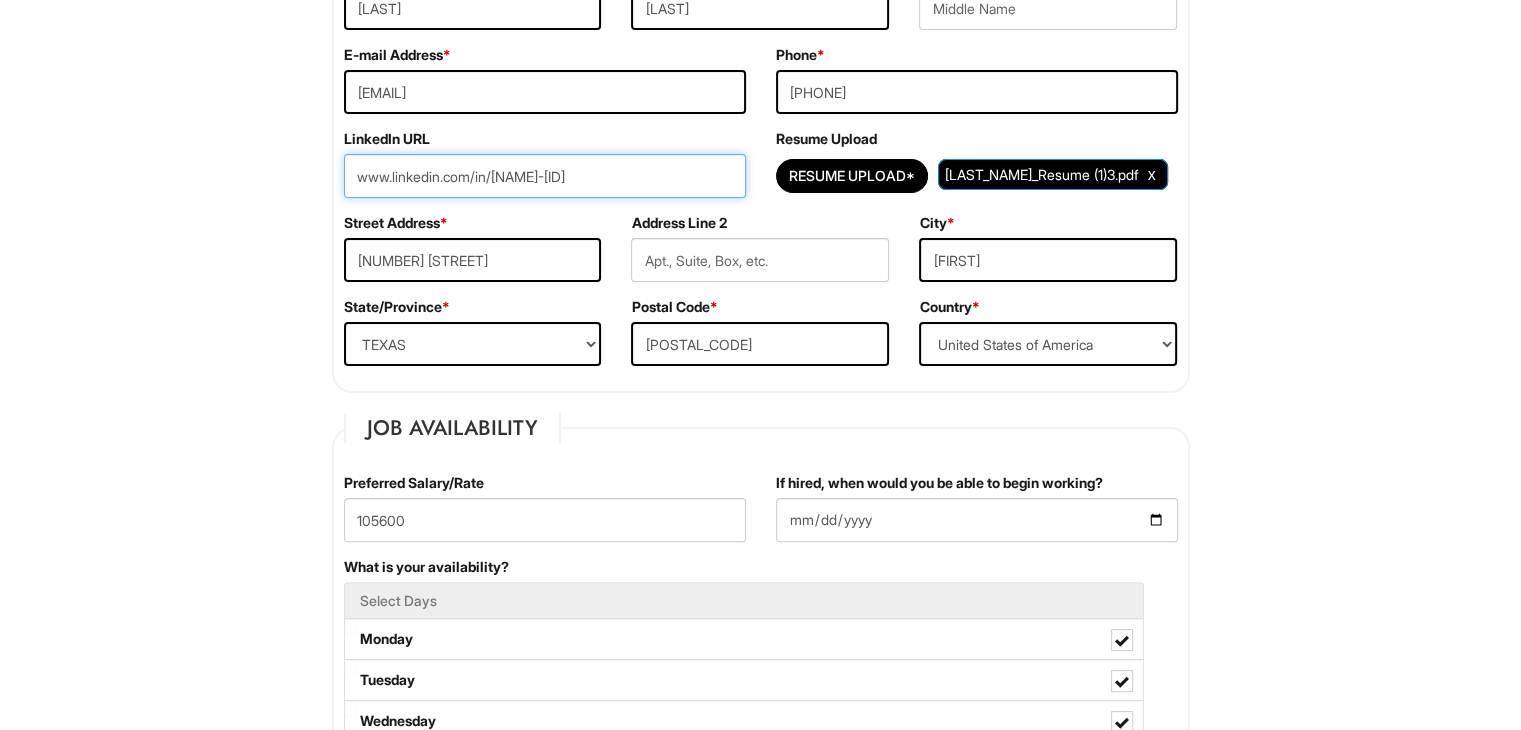 click on "www.linkedin.com/in/[NAME]-[ID]" at bounding box center (545, 176) 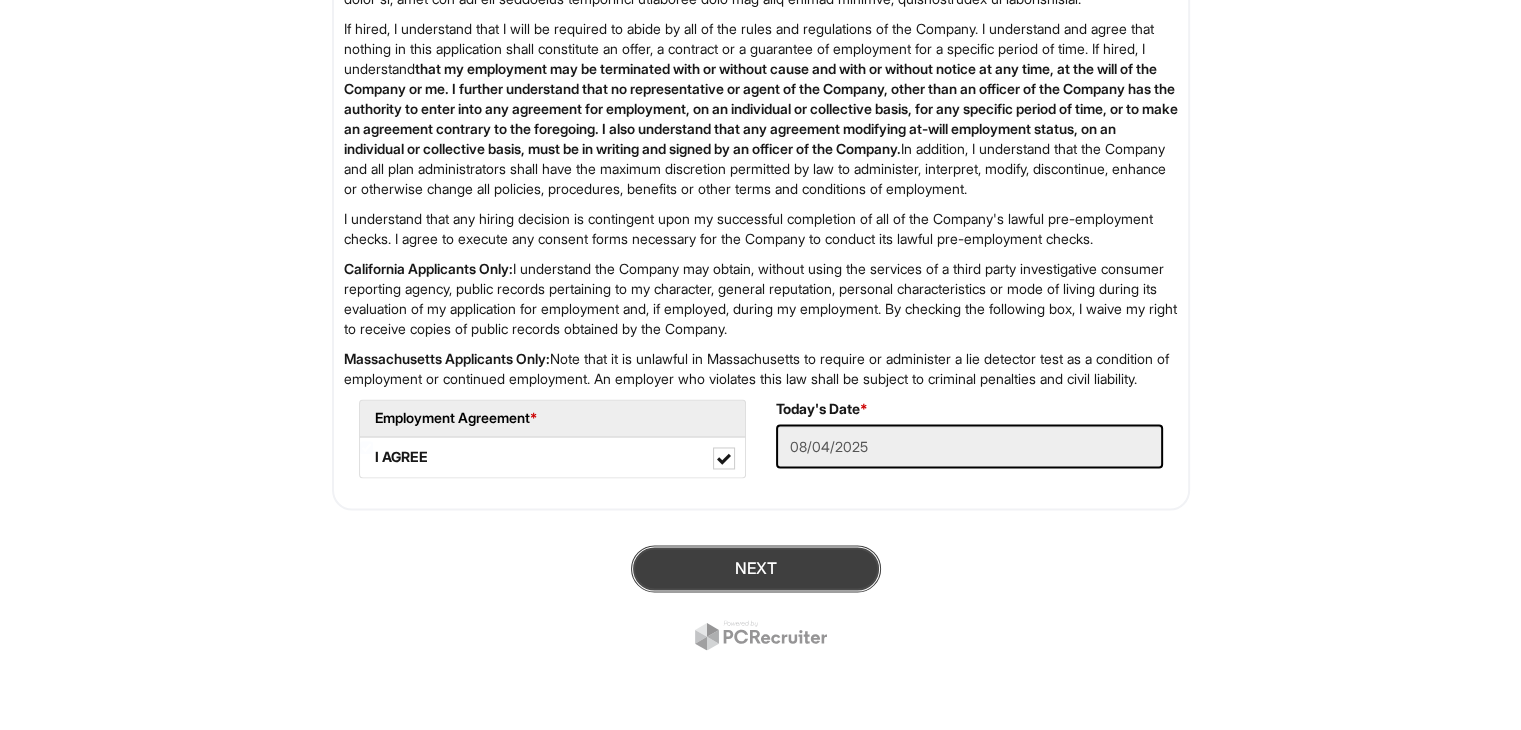 click on "Next" at bounding box center [756, 568] 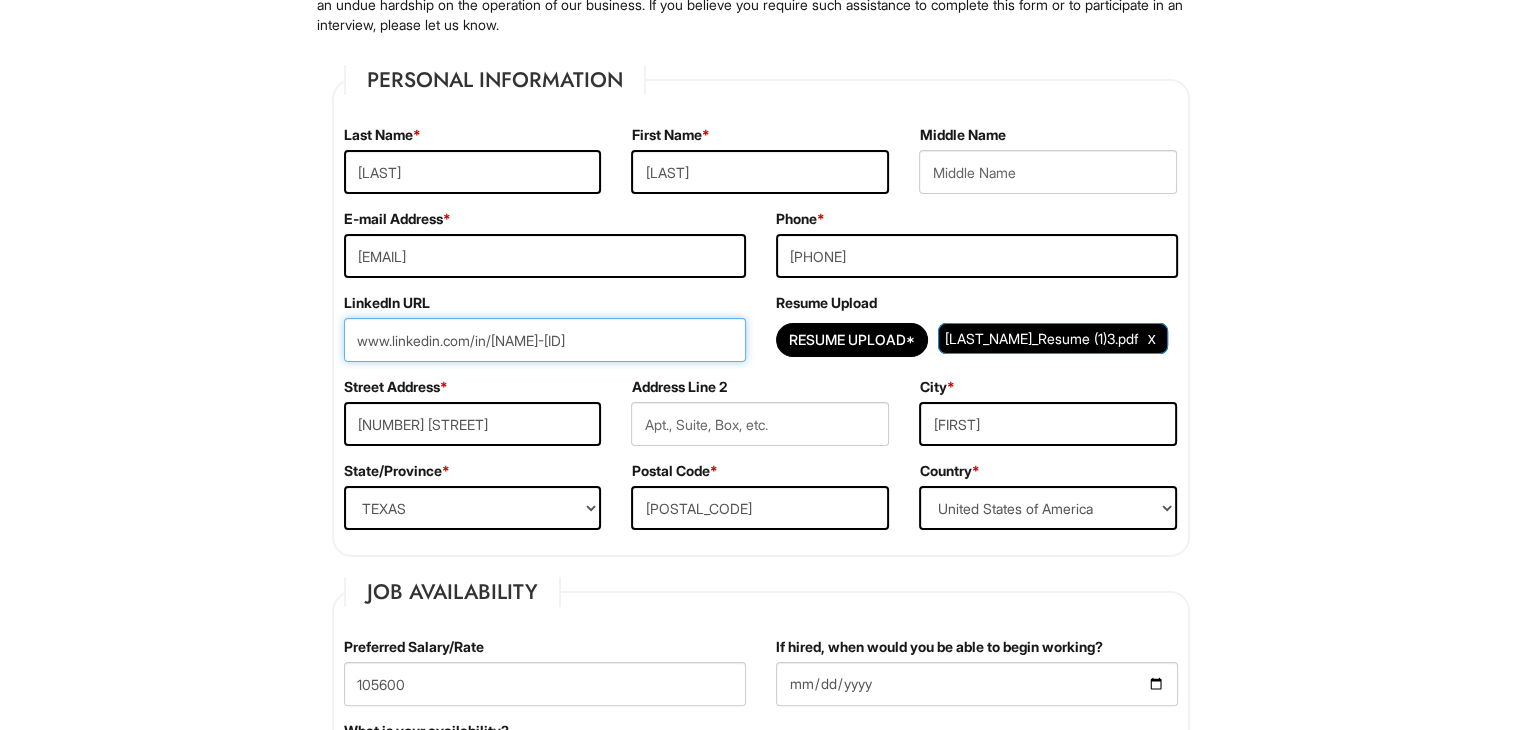 scroll, scrollTop: 264, scrollLeft: 0, axis: vertical 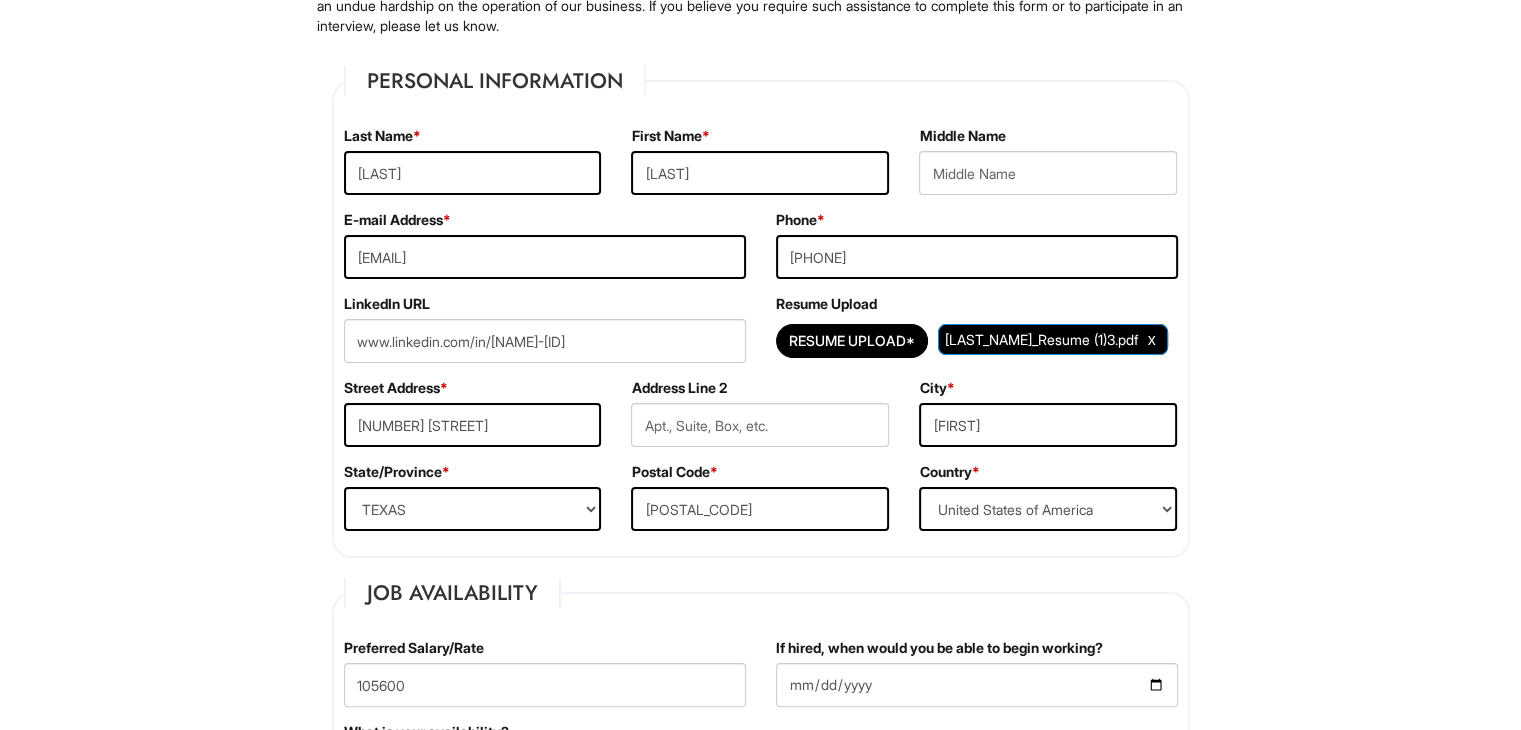 click on "Street Address  *   [NUMBER] [STREET]" at bounding box center [473, 420] 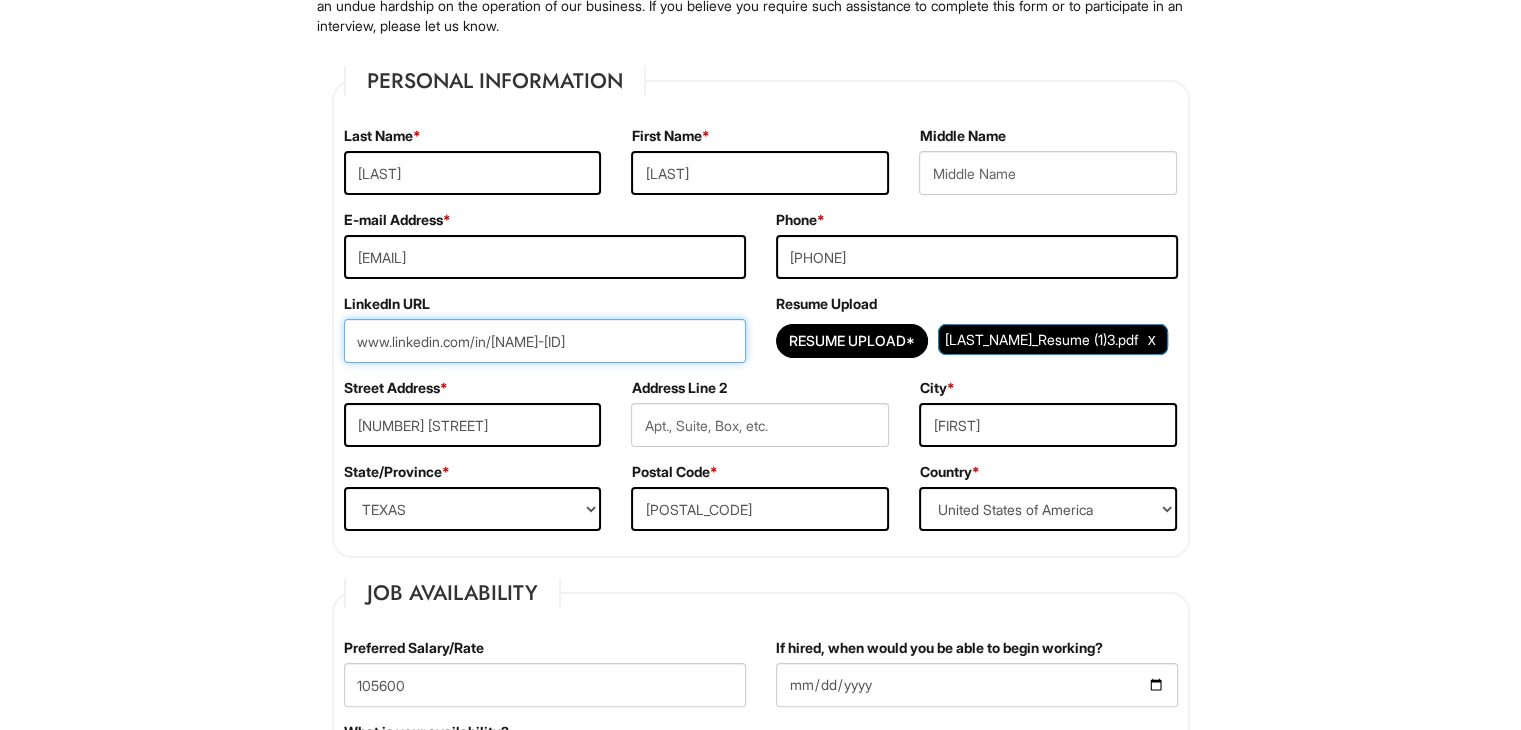 click on "www.linkedin.com/in/[NAME]-[ID]" at bounding box center (545, 341) 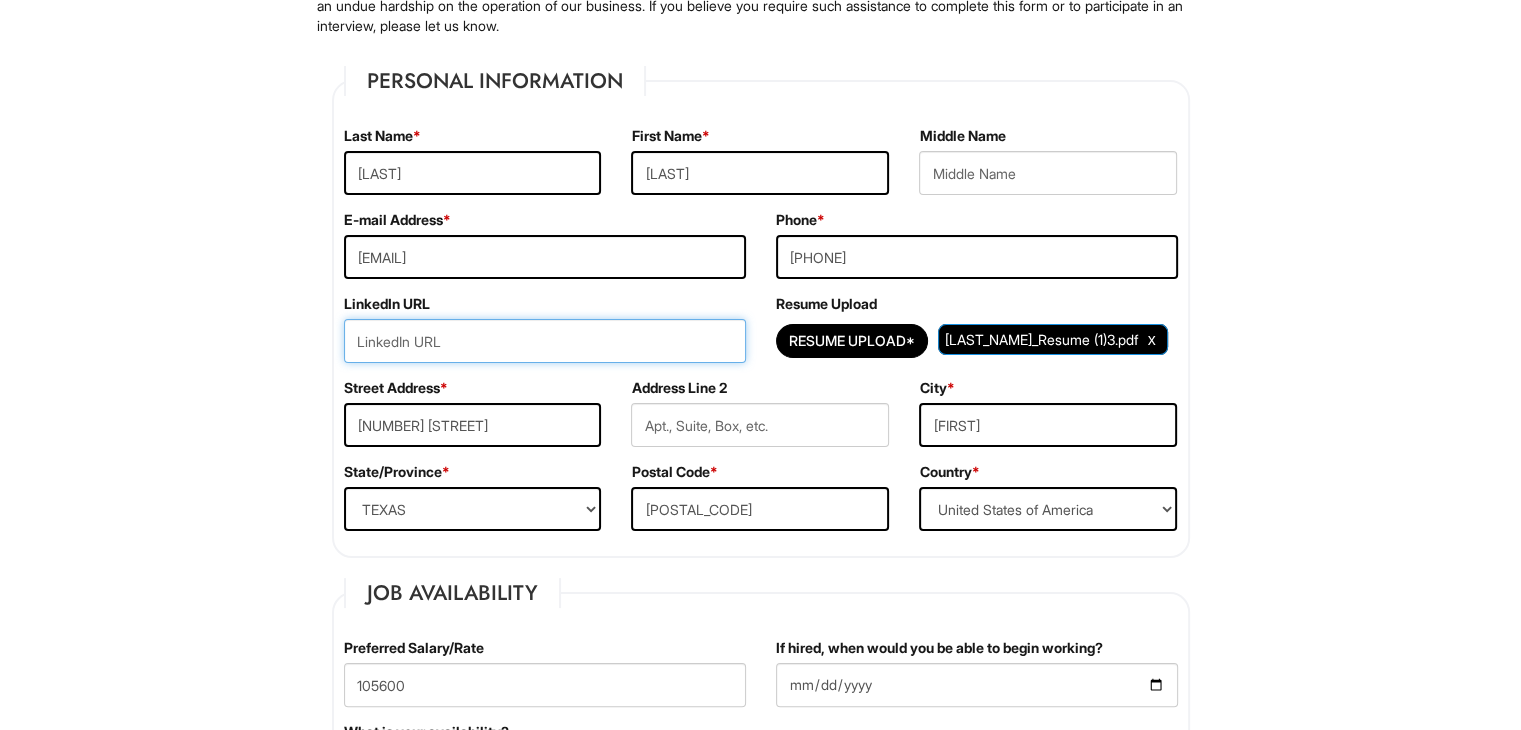 paste on "www.linkedin.com/in/[NAME]-[ID]" 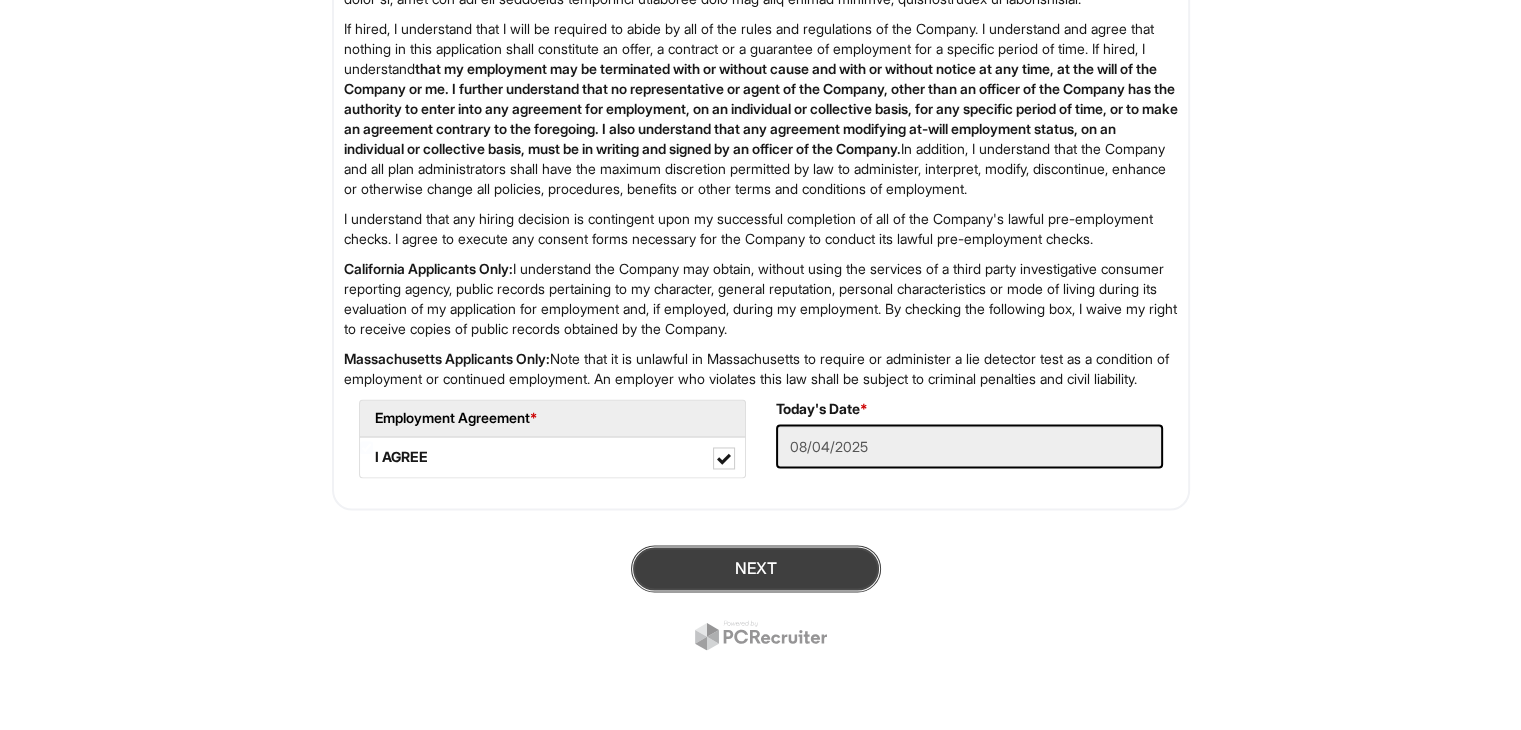 click on "Next" at bounding box center (756, 568) 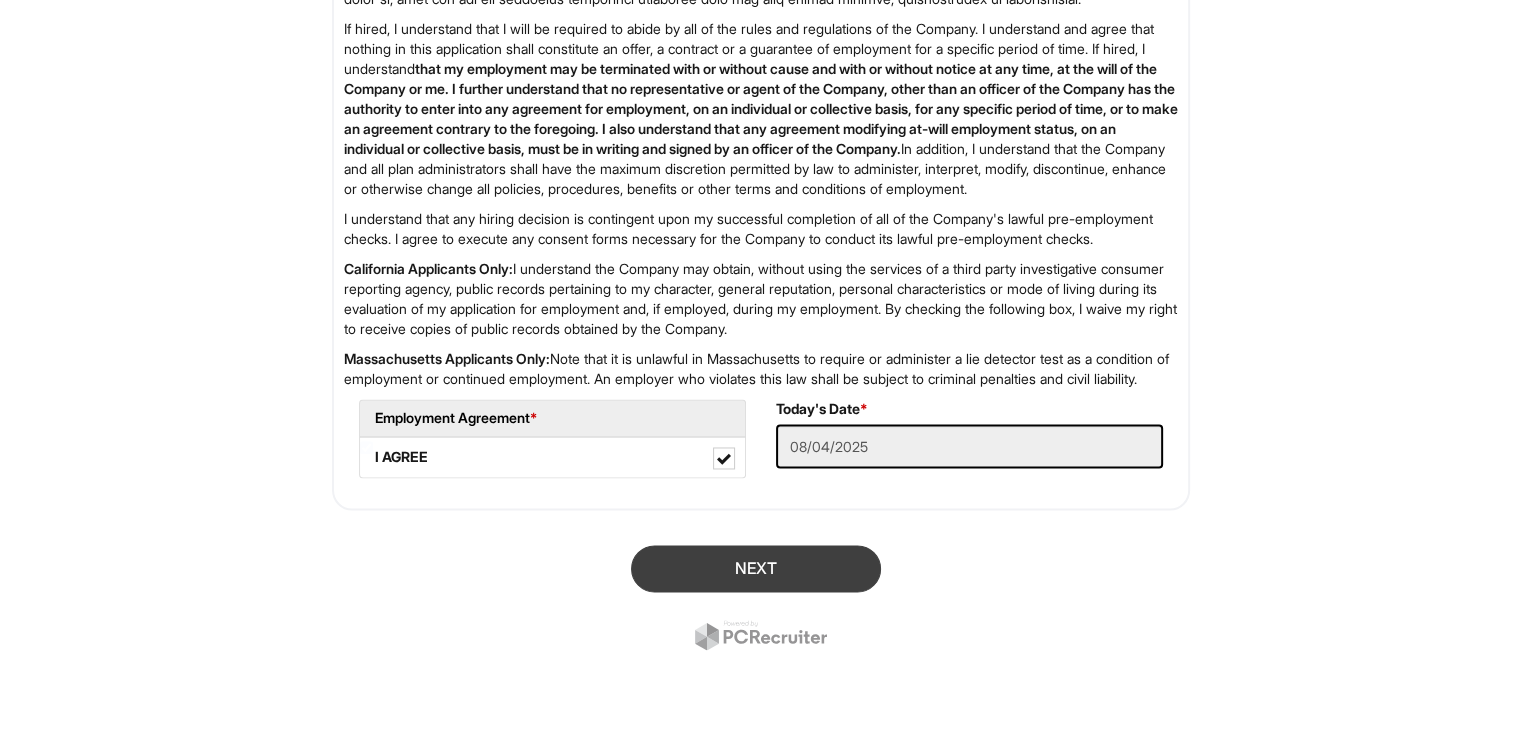 scroll, scrollTop: 583, scrollLeft: 0, axis: vertical 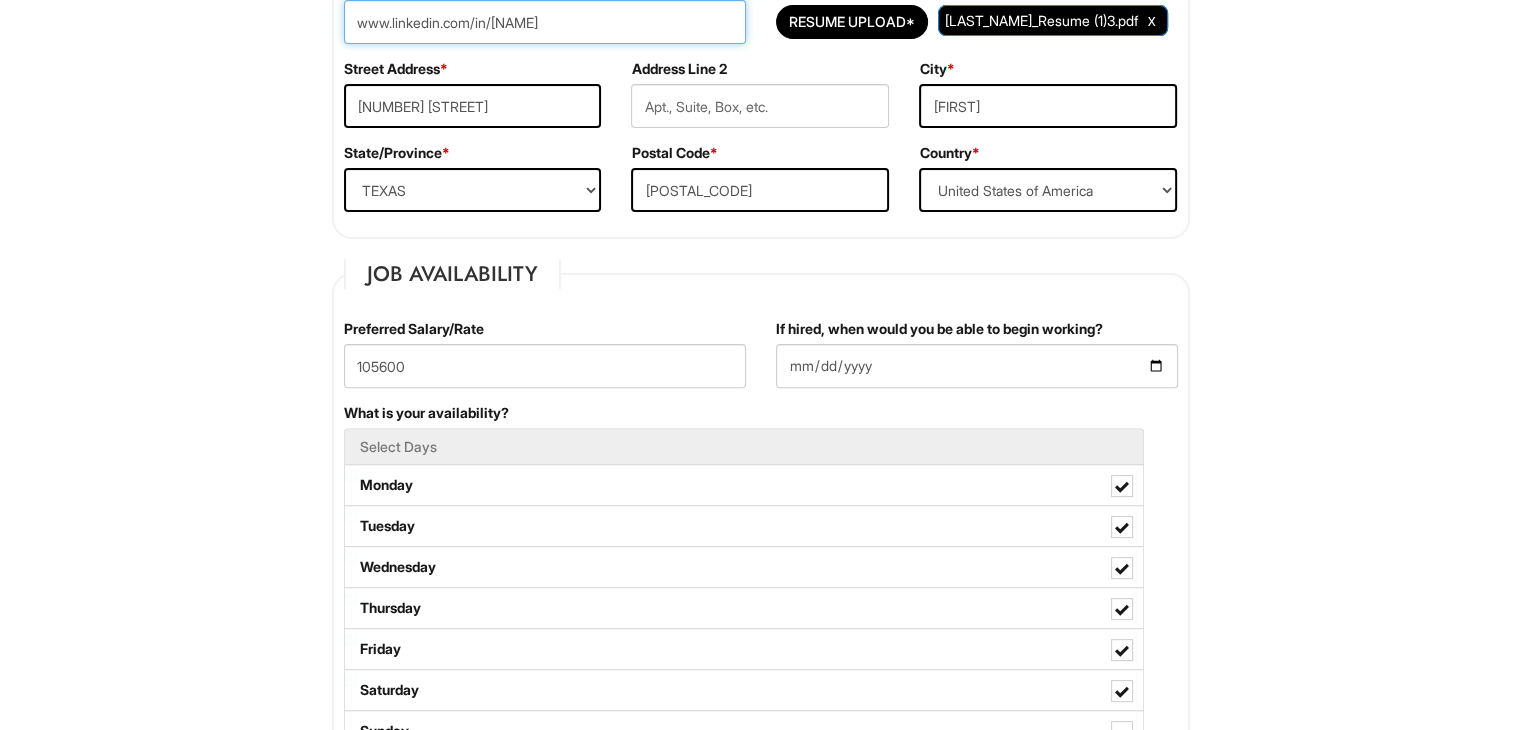 click on "www.linkedin.com/in/[NAME]" at bounding box center (545, 22) 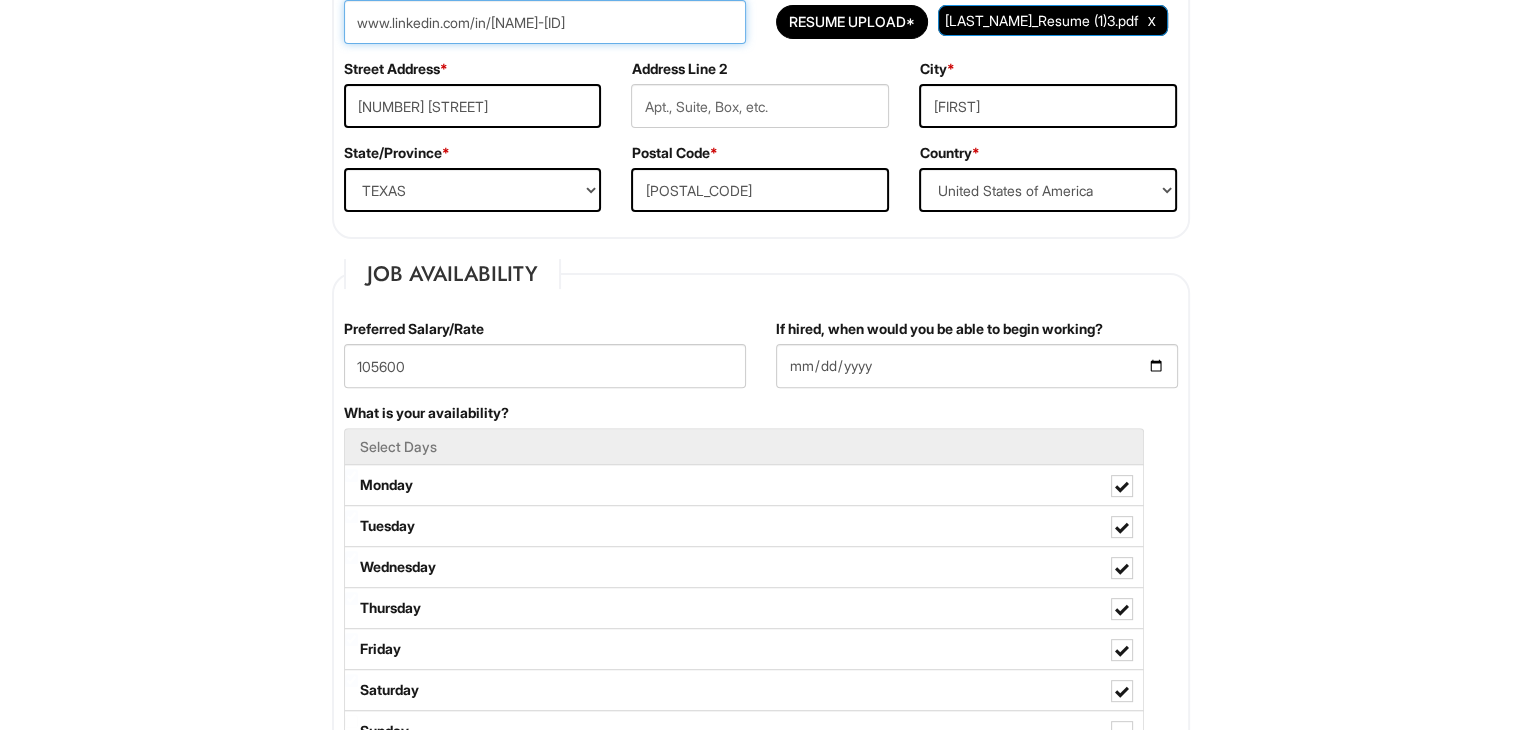 type on "www.linkedin.com/in/[NAME]-[ID]" 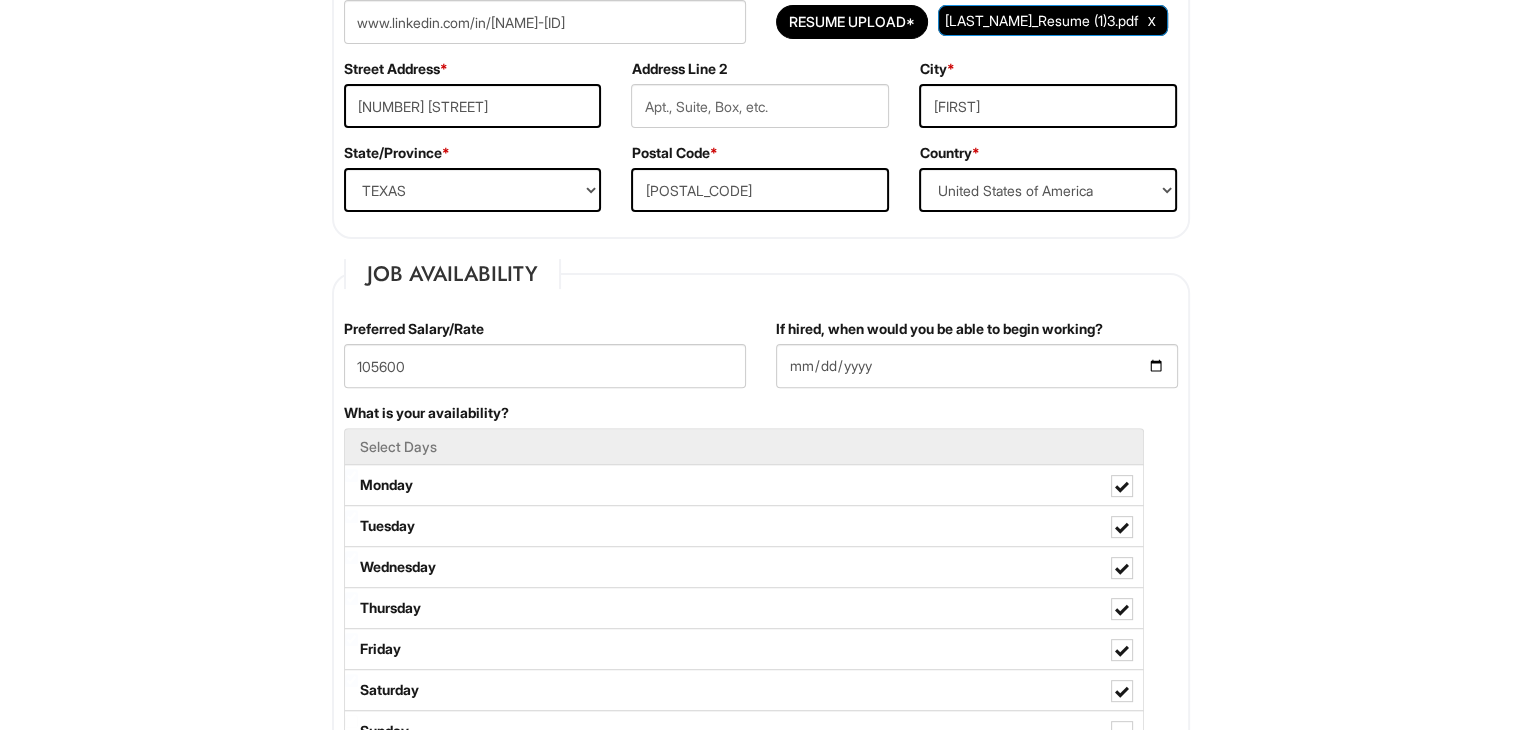 click on "Street Address  *   [NUMBER] [STREET]" at bounding box center [473, 101] 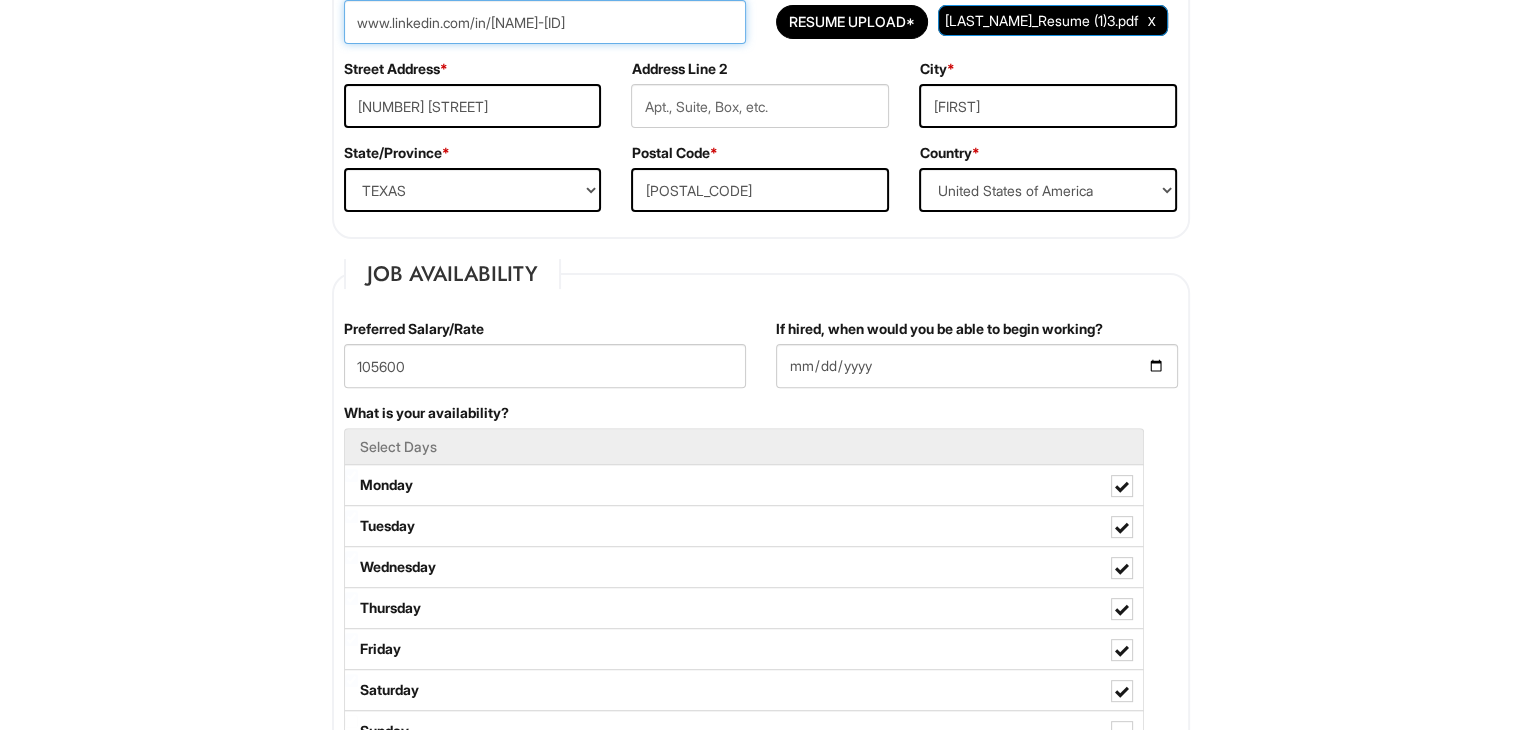 click on "www.linkedin.com/in/[NAME]-[ID]" at bounding box center [545, 22] 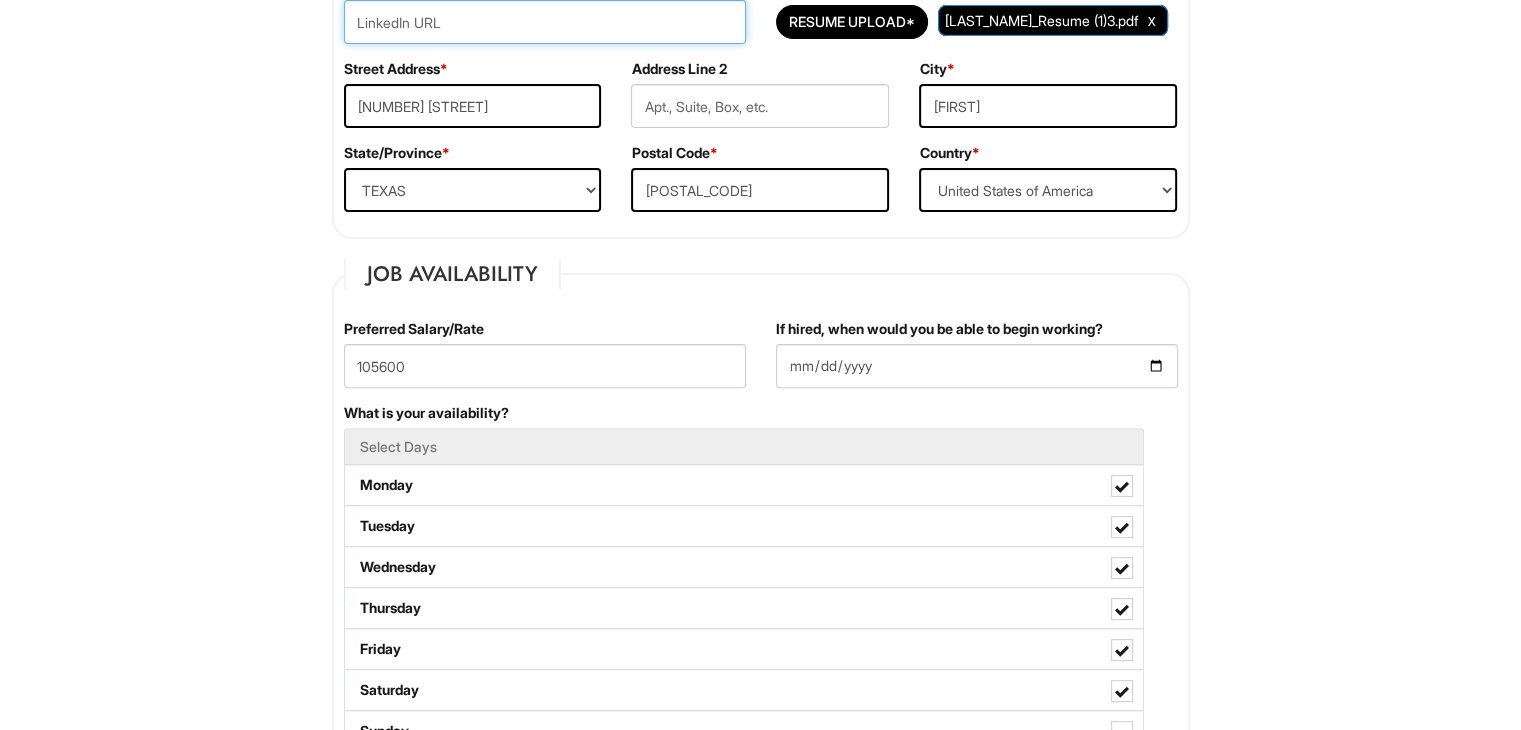 paste on "www.linkedin.com/in/[NAME]-[ID]" 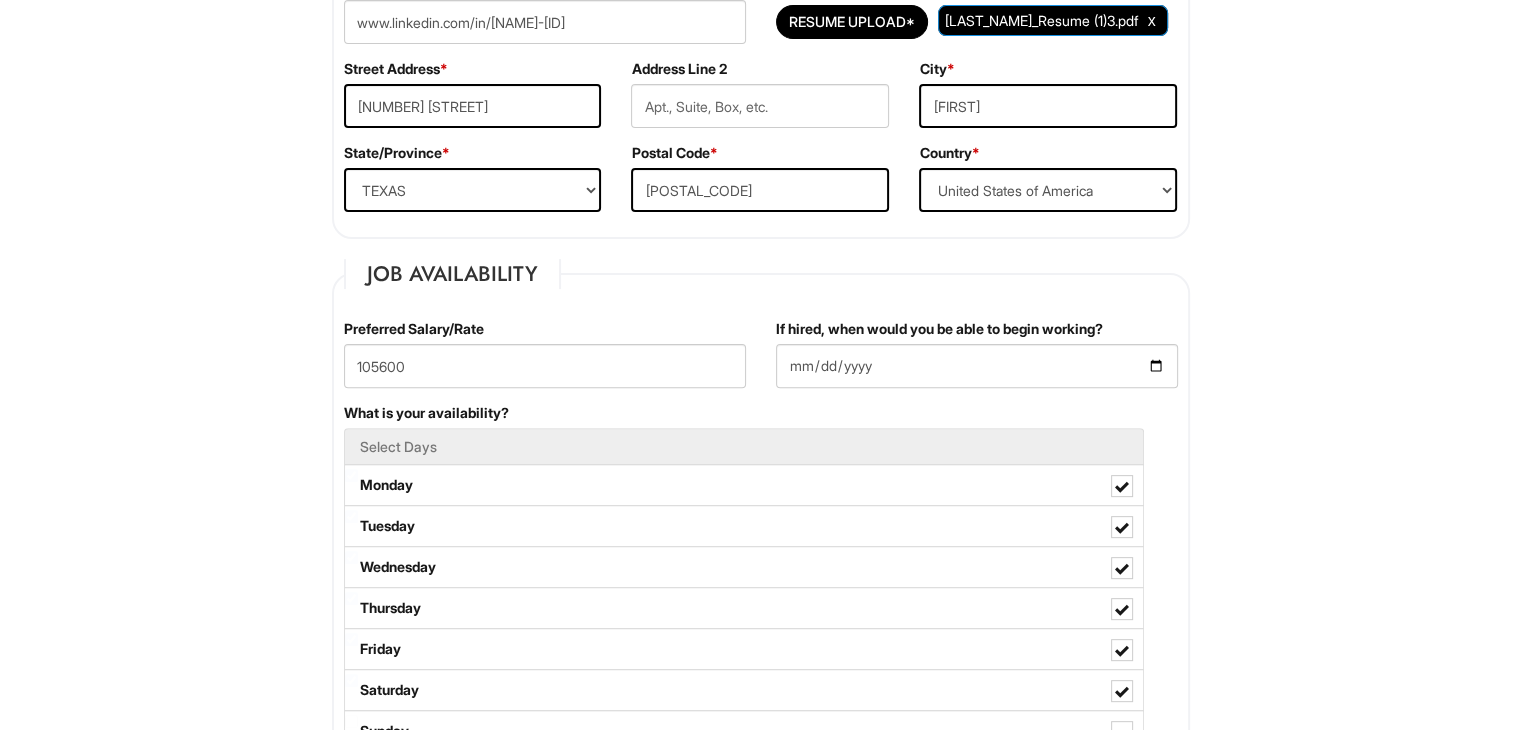 click on "State/Province * State/Province ALABAMA ALASKA ARIZONA ARKANSAS CALIFORNIA COLORADO CONNECTICUT DELAWARE DISTRICT OF COLUMBIA FLORIDA GEORGIA HAWAII IDAHO ILLINOIS INDIANA IOWA KANSAS KENTUCKY LOUISIANA MAINE MARYLAND MASSACHUSETTS MICHIGAN MINNESOTA MISSISSIPPI MISSOURI MONTANA NEBRASKA NEVADA NEW HAMPSHIRE NEW JERSEY NEW MEXICO NEW YORK NORTH CAROLINA NORTH DAKOTA OHIO OKLAHOMA OREGON PENNSYLVANIA RHODE ISLAND SOUTH CAROLINA SOUTH DAKOTA TENNESSEE TEXAS UTAH VERMONT VIRGINIA WASHINGTON WEST VIRGINIA WISCONSIN WYOMING CA-ALBERTA CA-BRITISH COLUMBIA CA-MANITOBA CA-NEW BRUNSWICK CA-NEWFOUNDLAND CA-NOVA SCOTIA CA-NORTHWEST TERRITORIES CA-NUNAVUT CA-ONTARIO CA-PRINCE EDWARD ISLAND CA-QUEBEC CA-SASKATCHEWAN CA-YUKON TERRITORY US-AMERICAN SAMOA US-FEDERATED STATES OF MICRONESIA US-GUAM US-MARSHALL ISLANDS US-NORTHERN MARIANA ISLANDS US-PALAU US-PUERTO RICO" at bounding box center [473, 185] 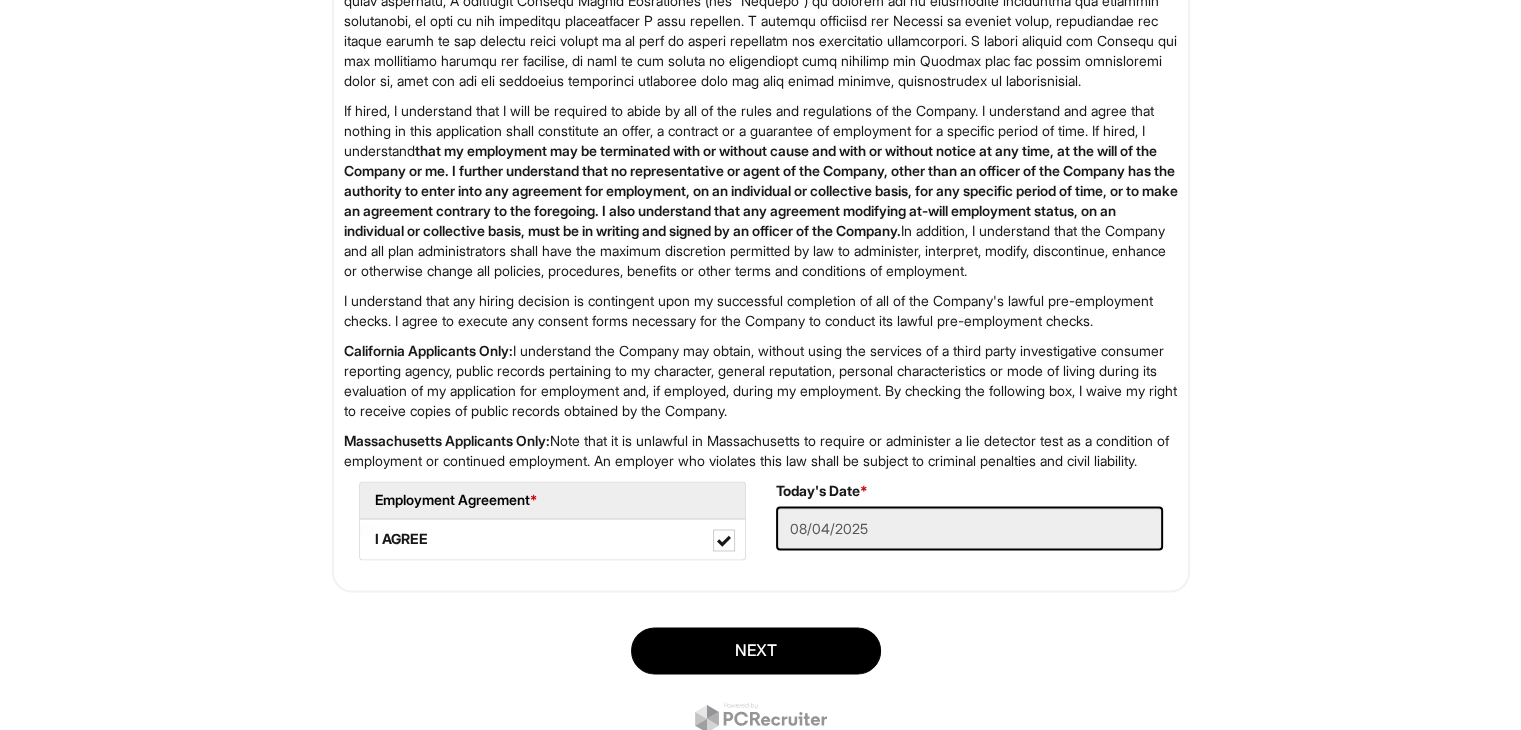 scroll, scrollTop: 3245, scrollLeft: 0, axis: vertical 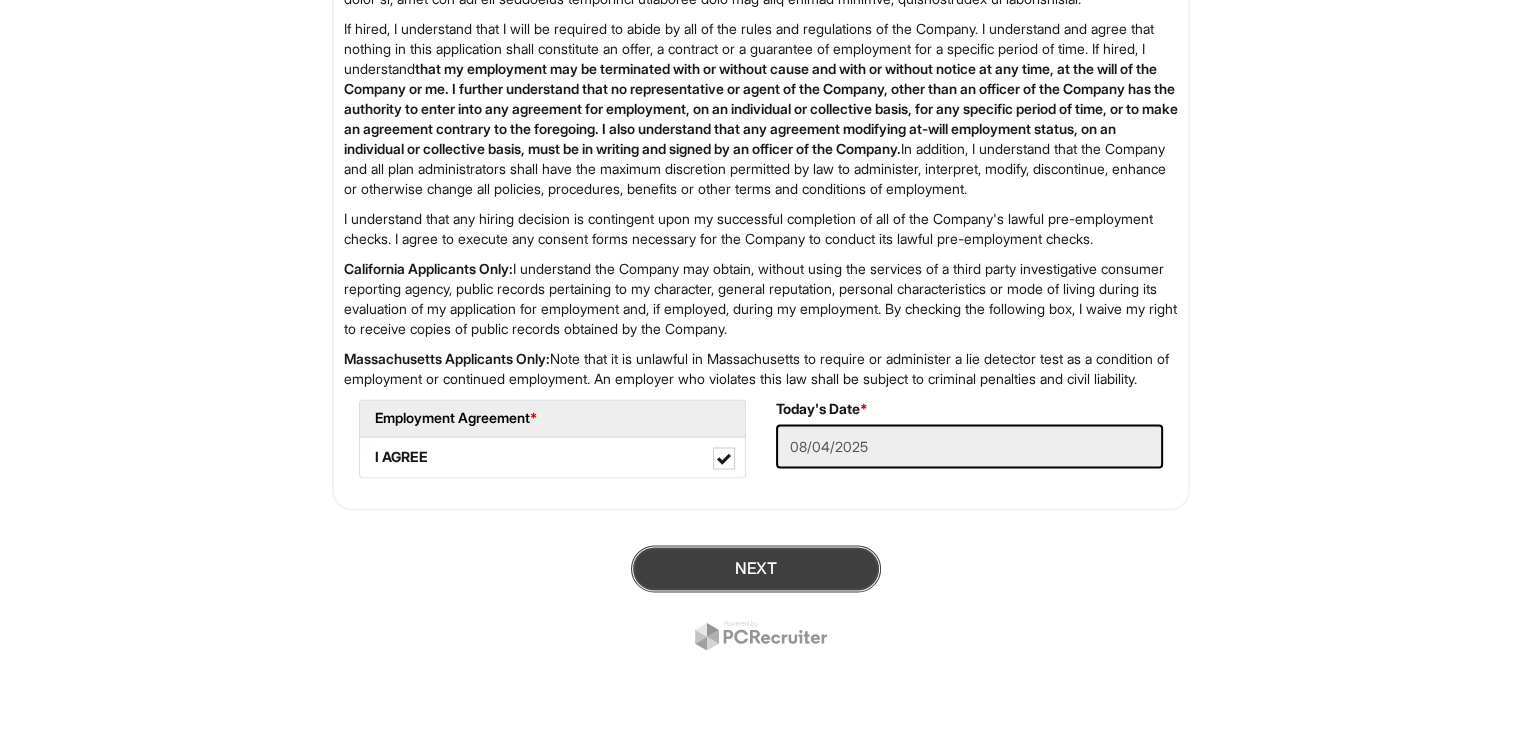 click on "Next" at bounding box center [756, 568] 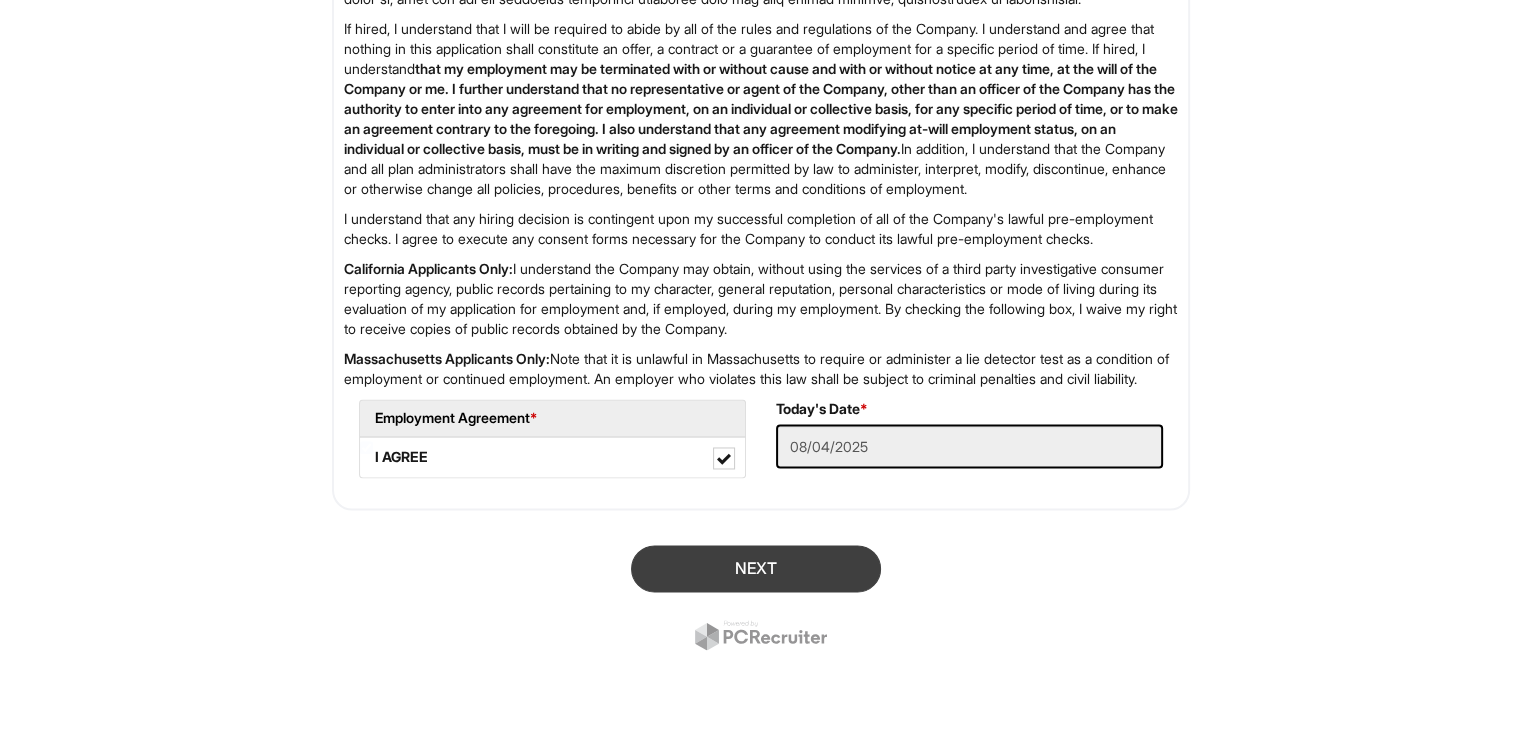 scroll, scrollTop: 583, scrollLeft: 0, axis: vertical 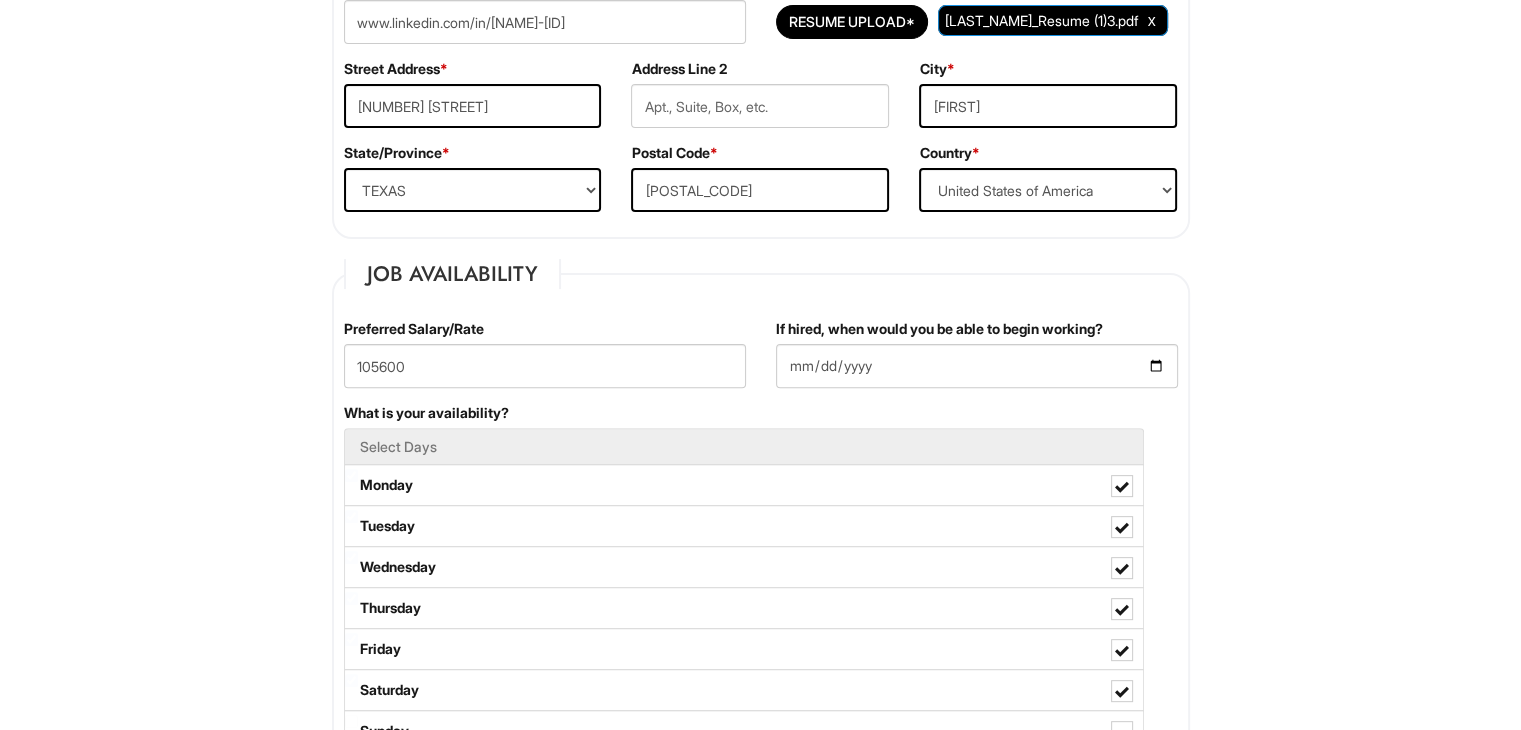 click on "Street Address  *   [NUMBER] [STREET]" at bounding box center [473, 101] 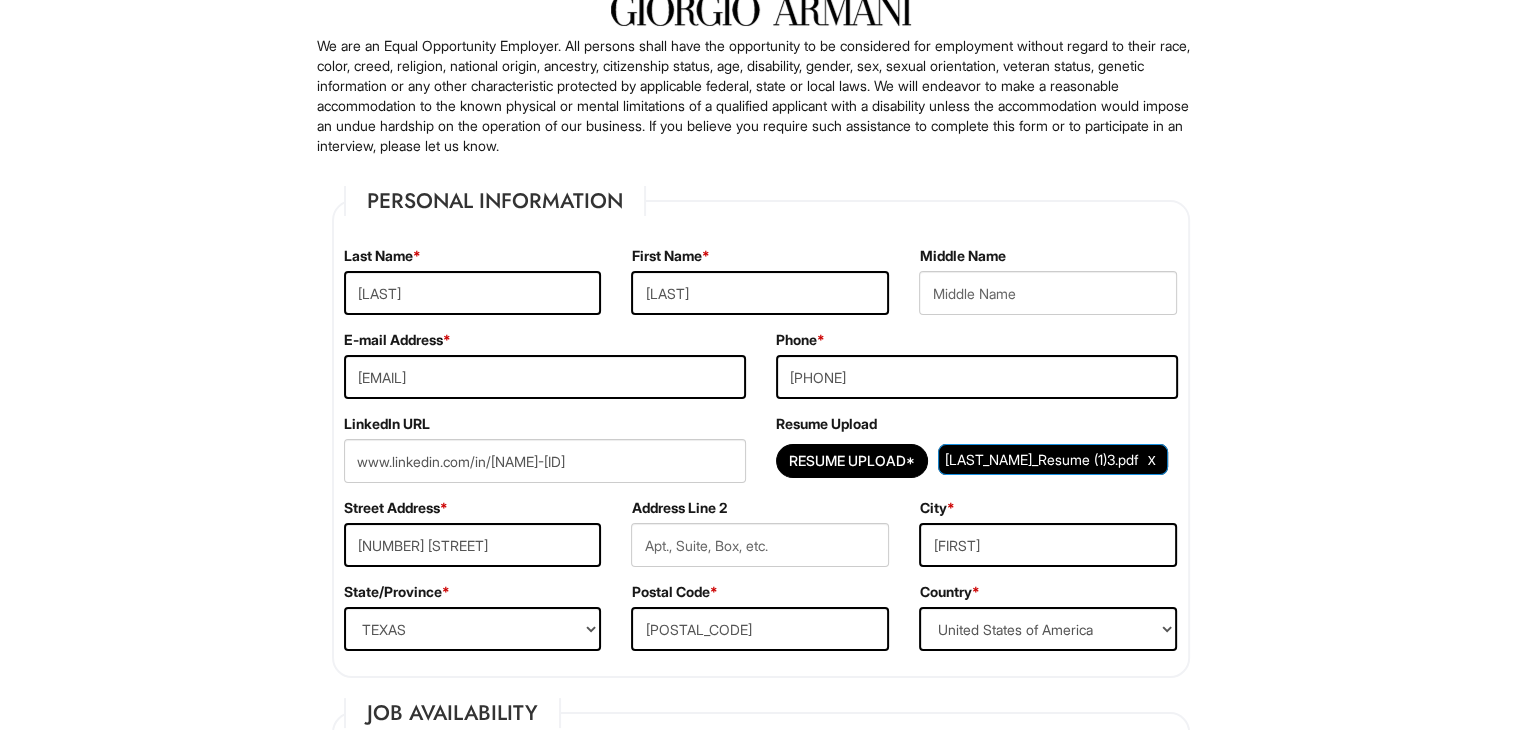 scroll, scrollTop: 273, scrollLeft: 0, axis: vertical 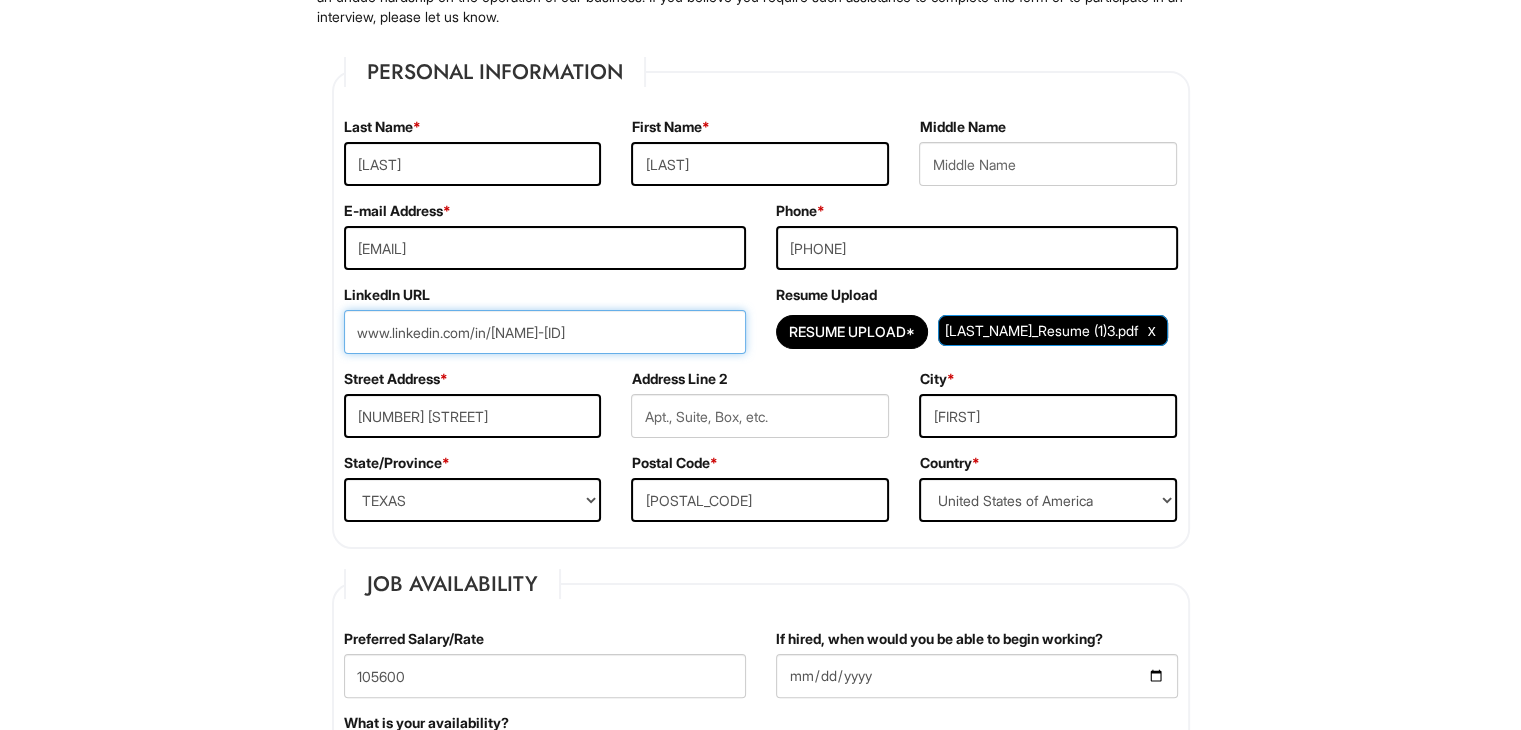click on "www.linkedin.com/in/[NAME]-[ID]" at bounding box center (545, 332) 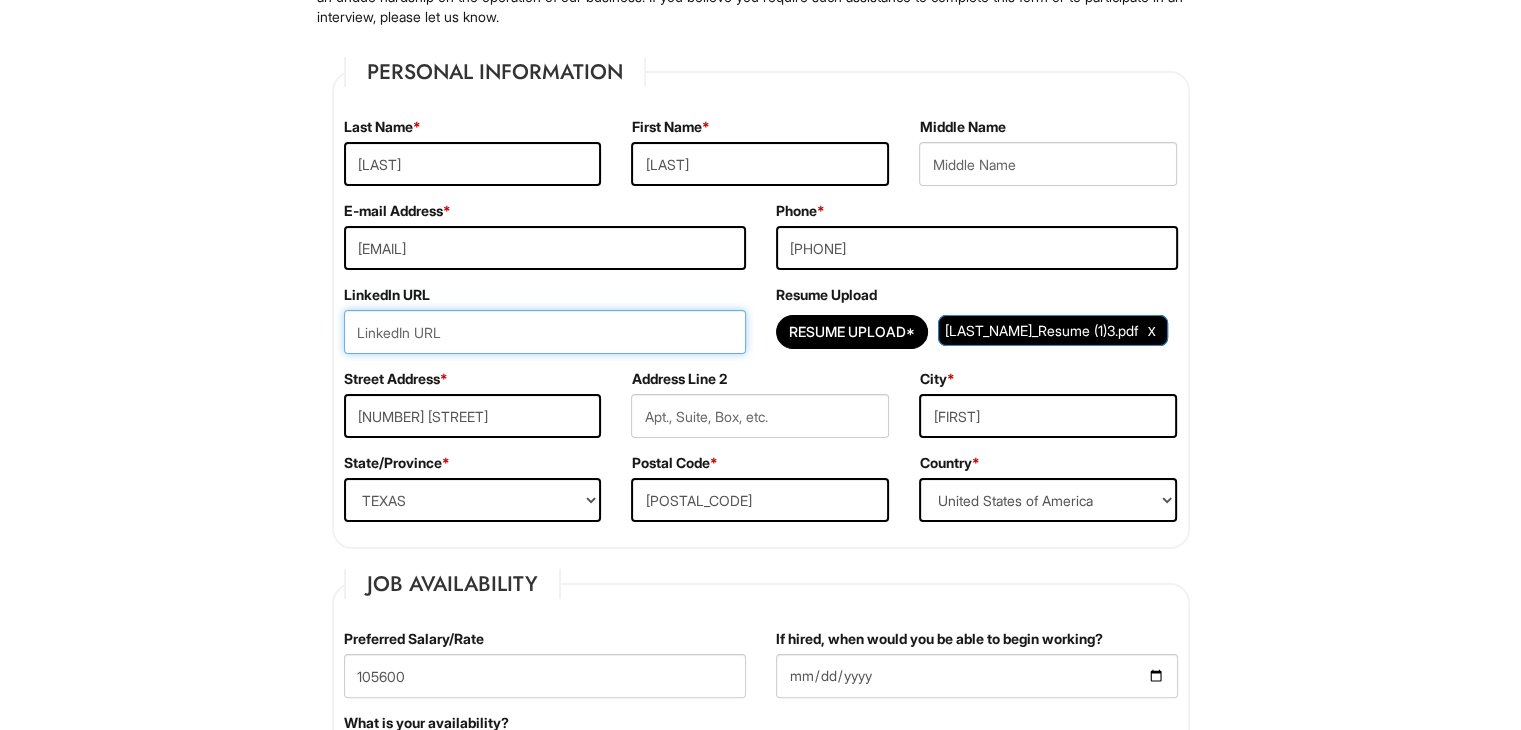 type 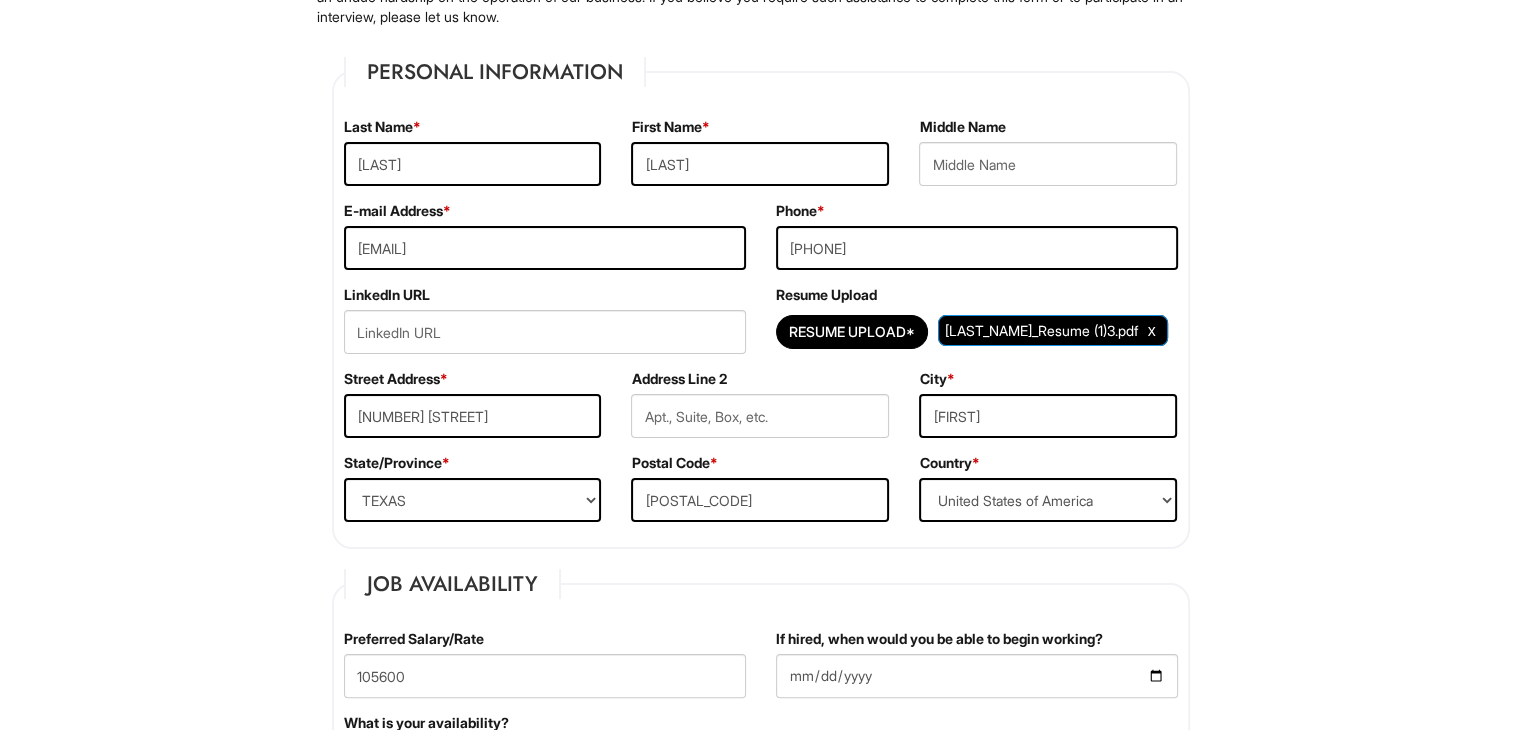 click on "LinkedIn URL" at bounding box center (545, 327) 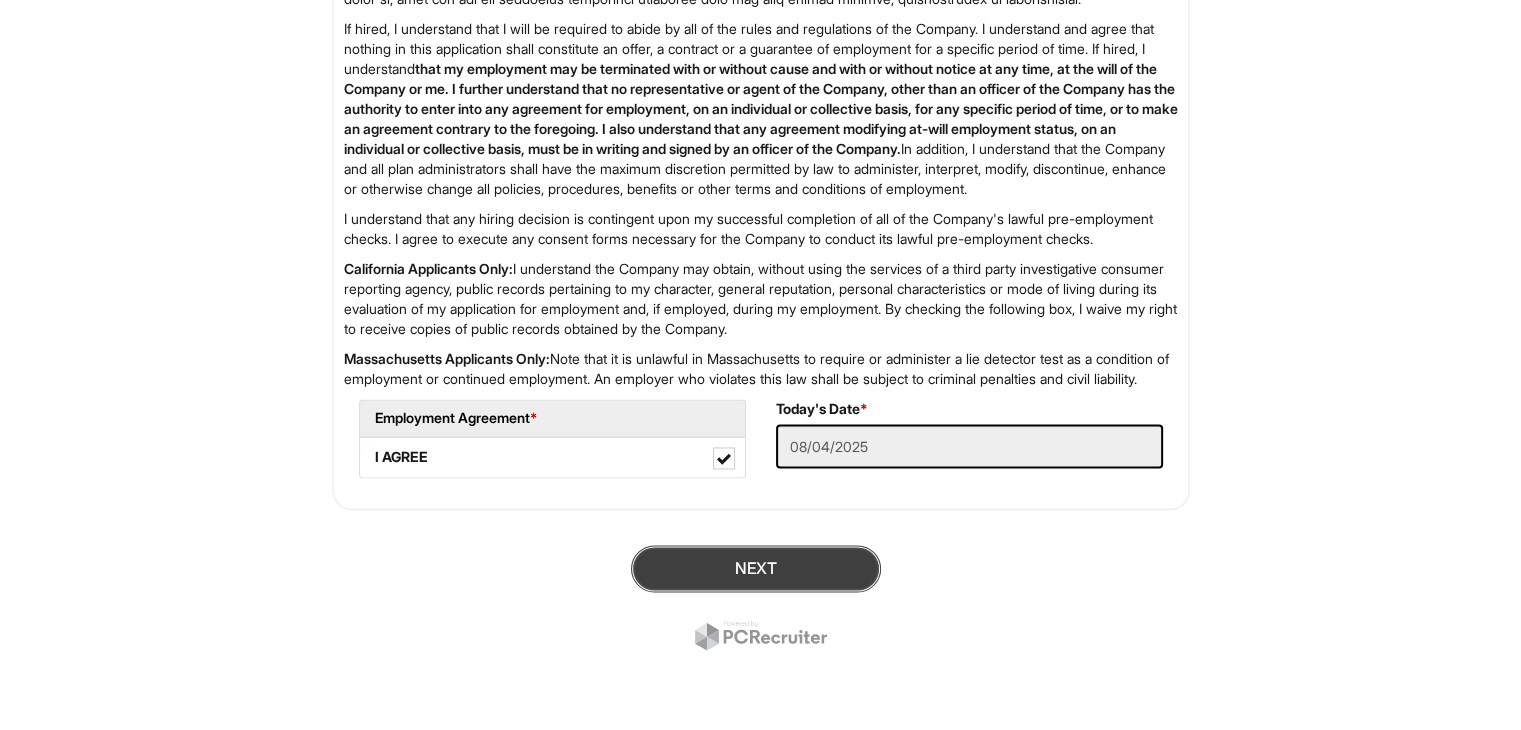 click on "Next" at bounding box center (756, 568) 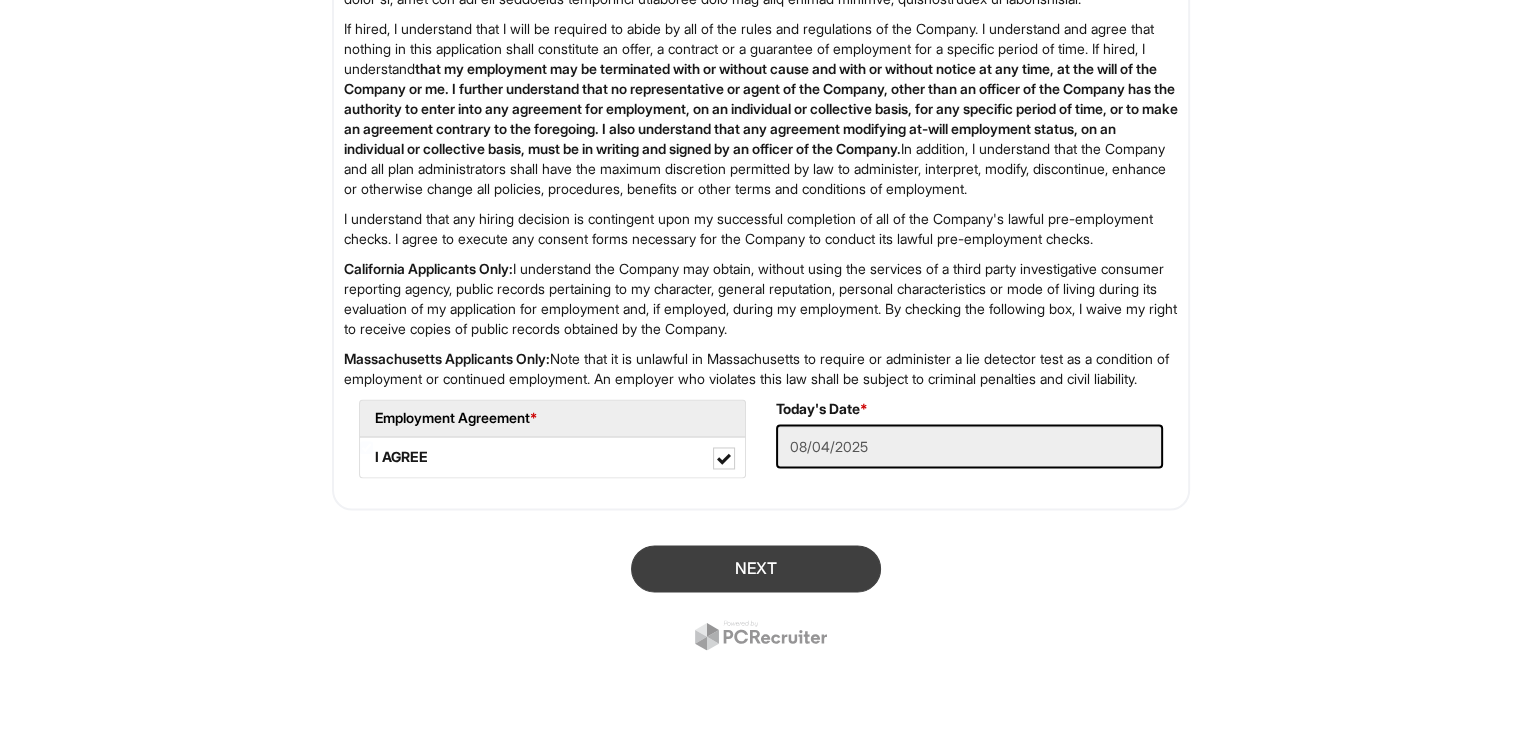scroll, scrollTop: 122, scrollLeft: 0, axis: vertical 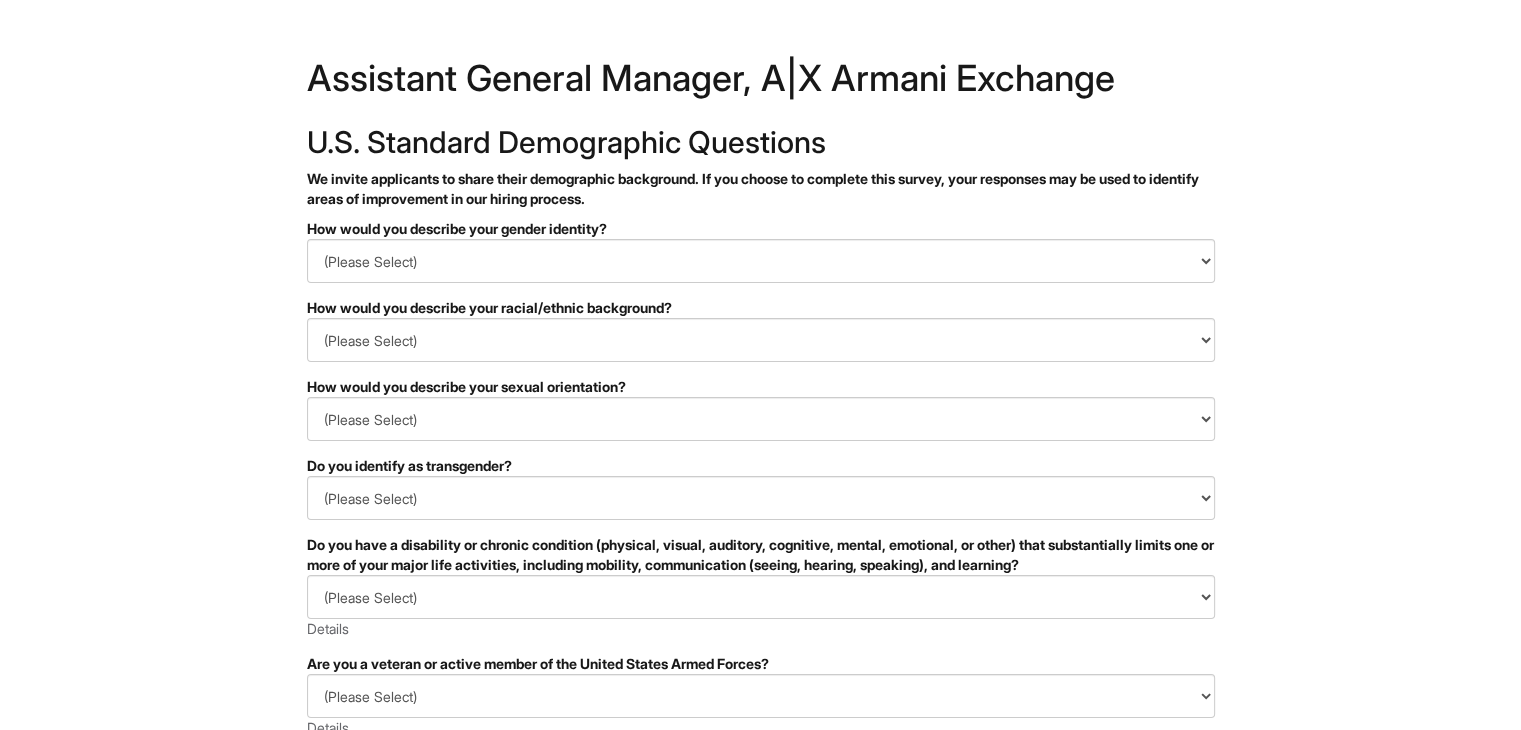 click on "PLEASE COMPLETE ALL REQUIRED FIELDS How would you describe your gender identity? (Please Select) Man Woman Non-binary I prefer to self-describe I don't wish to answer How would you describe your racial/ethnic background? (Please Select) Black or of African descent    East Asian    Hispanic, Latinx or of Spanish Origin    Indigenous, American Indian or Alaska Native    Middle Eastern or North African    Native Hawaiian or Pacific Islander    South Asian    Southeast Asian    White or European    I prefer to self-describe    I don't wish to answer How would you describe your sexual orientation? (Please Select) Asexual Bisexual and/or pansexual Gay Heterosexual Lesbian Queer I prefer to self-describe I don't wish to answer Do you identify as transgender? (Please Select) Yes No I prefer to self-describe I don't wish to answer (Please Select) YES, I HAVE A DISABILITY (or previously had a disability) NO, I DON'T HAVE A DISABILITY I DON'T WISH TO ANSWER Details (Please Select) I AM NOT A PROTECTED VETERAN Details" at bounding box center (761, 647) 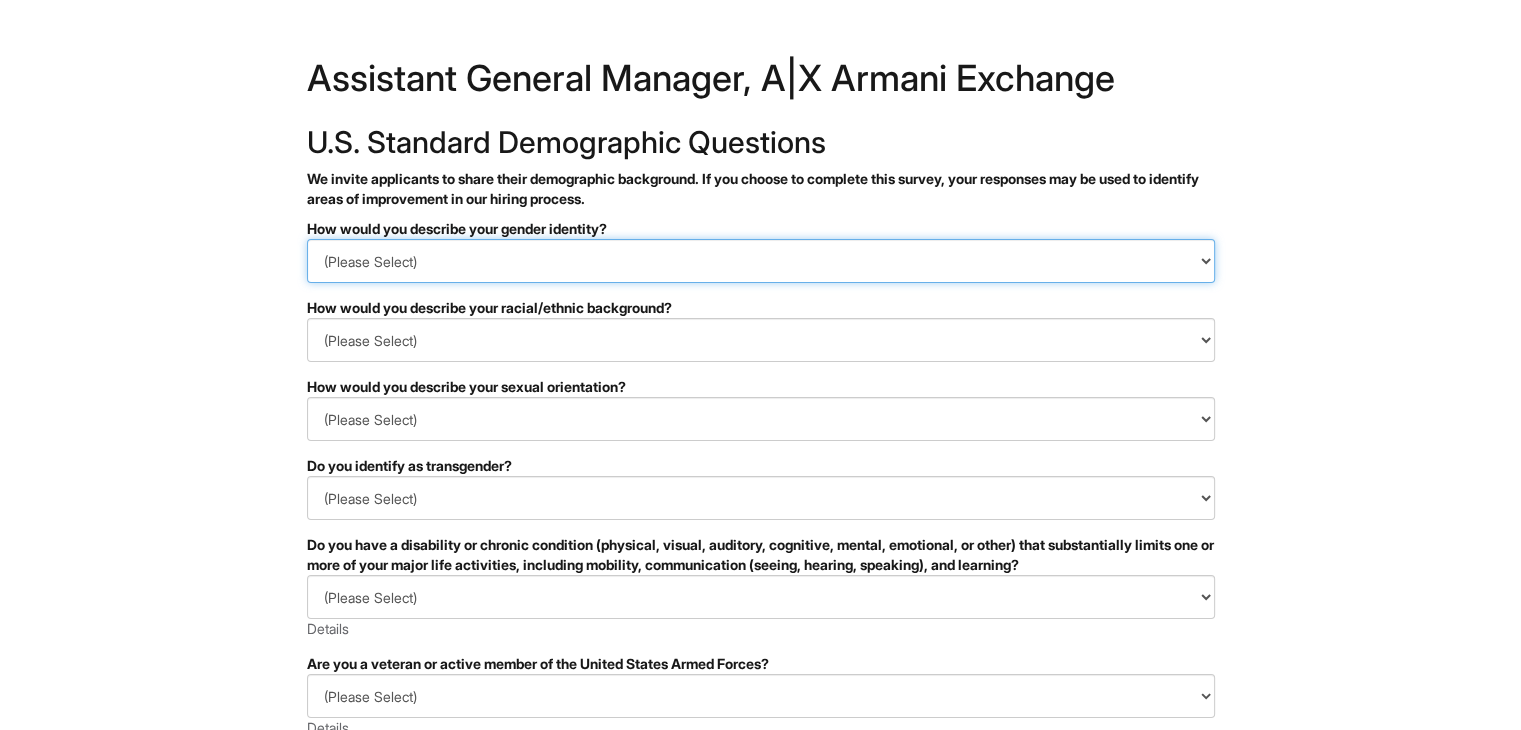 click on "(Please Select) Man Woman Non-binary I prefer to self-describe I don't wish to answer" at bounding box center [761, 261] 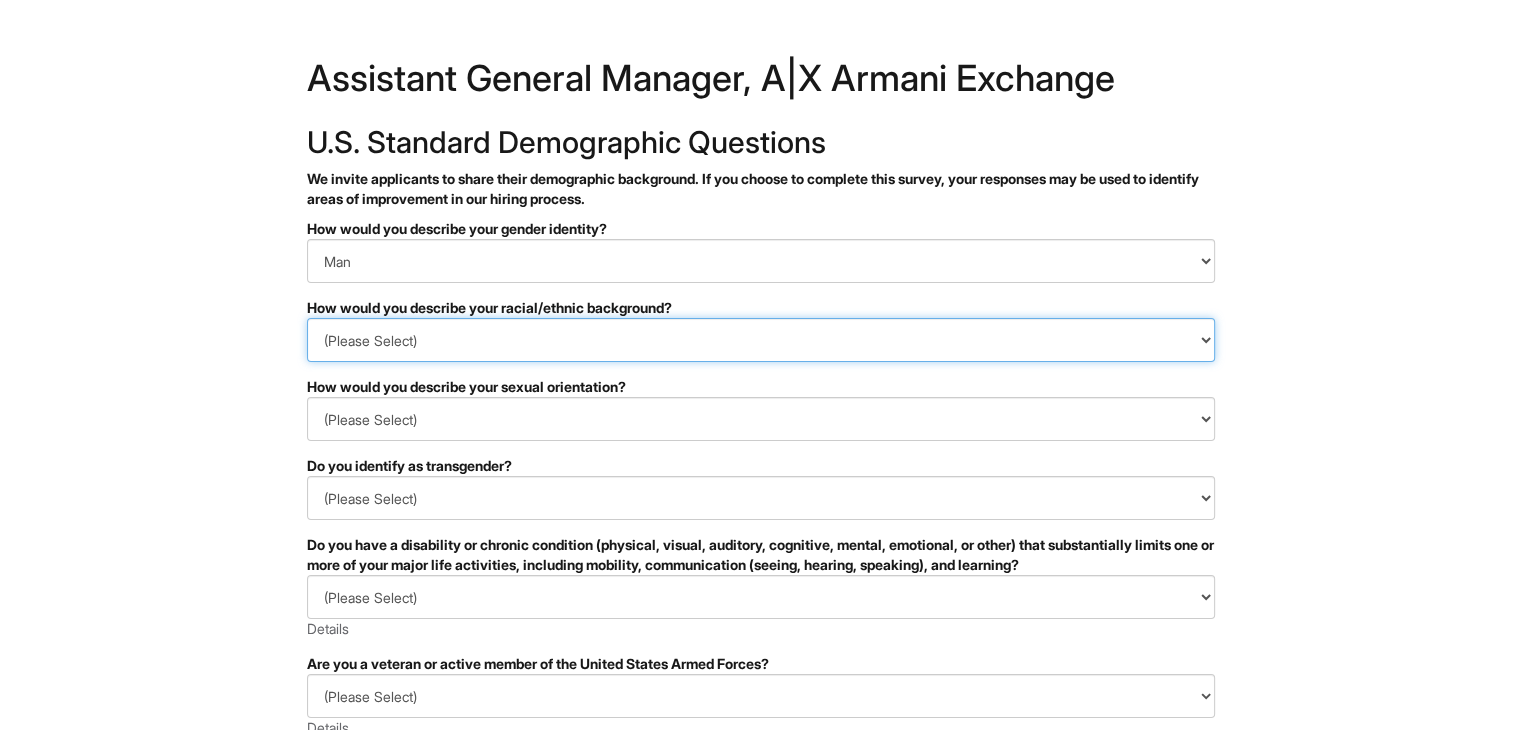 click on "(Please Select) Black or of African descent    East Asian    Hispanic, Latinx or of Spanish Origin    Indigenous, American Indian or Alaska Native    Middle Eastern or North African    Native Hawaiian or Pacific Islander    South Asian    Southeast Asian    White or European    I prefer to self-describe    I don't wish to answer" at bounding box center (761, 340) 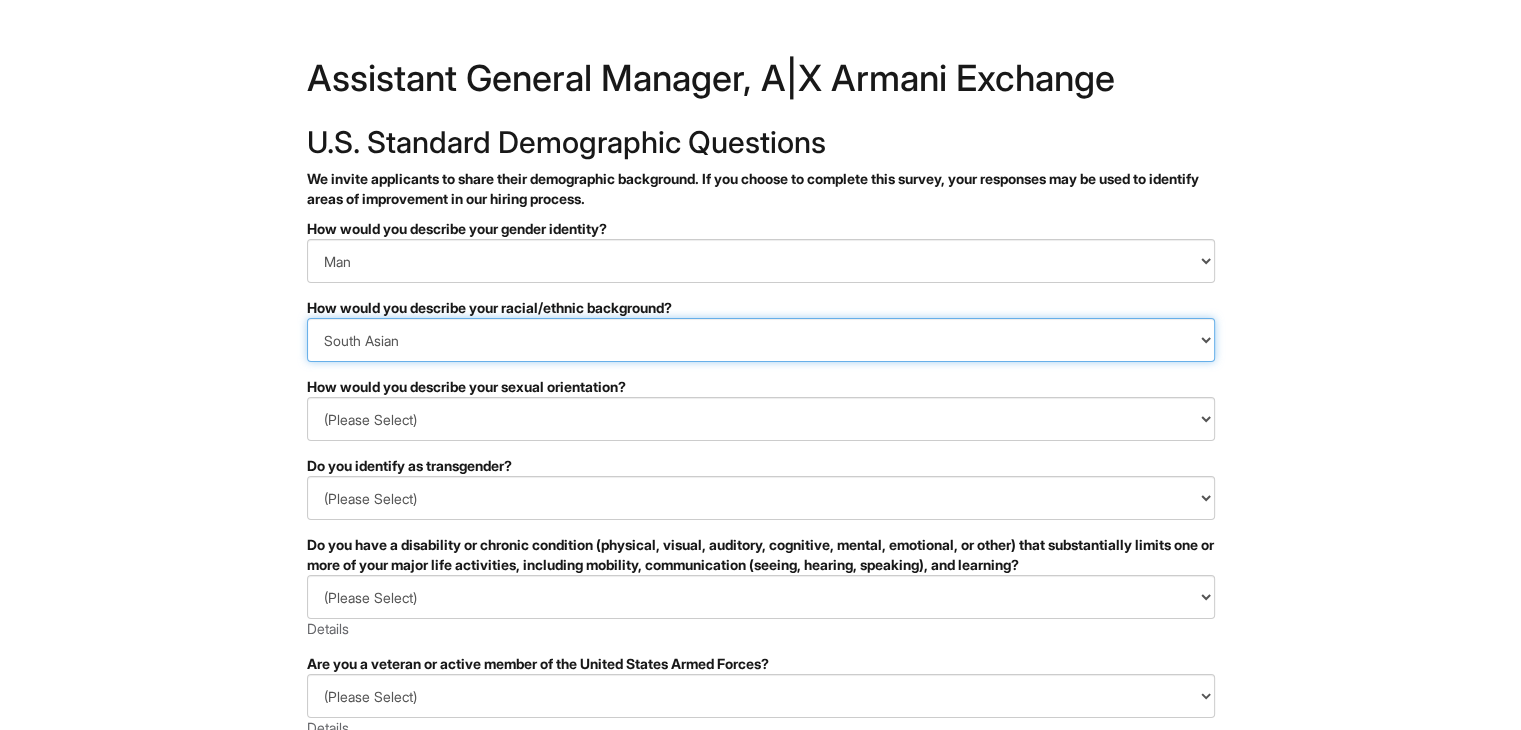 click on "(Please Select) Black or of African descent    East Asian    Hispanic, Latinx or of Spanish Origin    Indigenous, American Indian or Alaska Native    Middle Eastern or North African    Native Hawaiian or Pacific Islander    South Asian    Southeast Asian    White or European    I prefer to self-describe    I don't wish to answer" at bounding box center (761, 340) 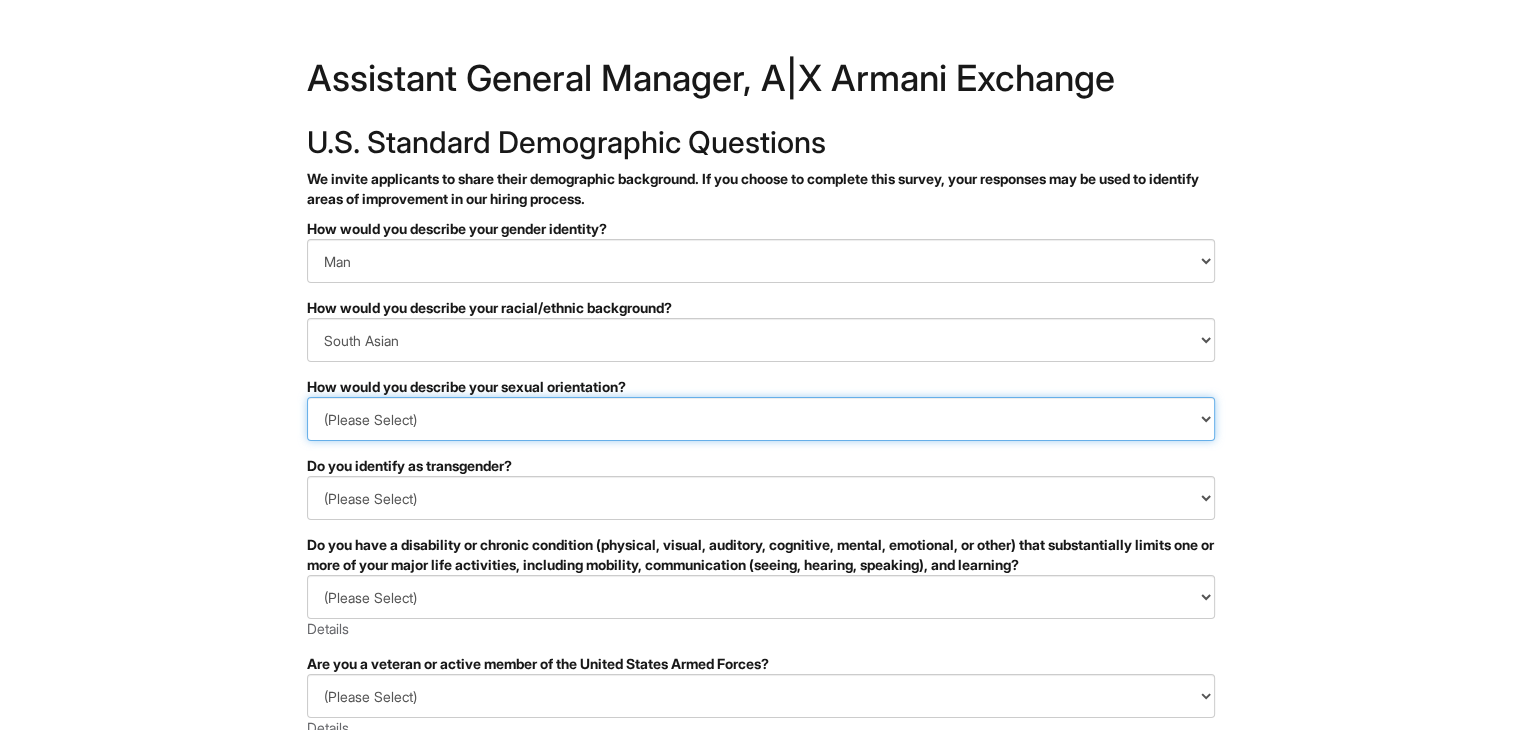 click on "(Please Select) Asexual Bisexual and/or pansexual Gay Heterosexual Lesbian Queer I prefer to self-describe I don't wish to answer" at bounding box center [761, 419] 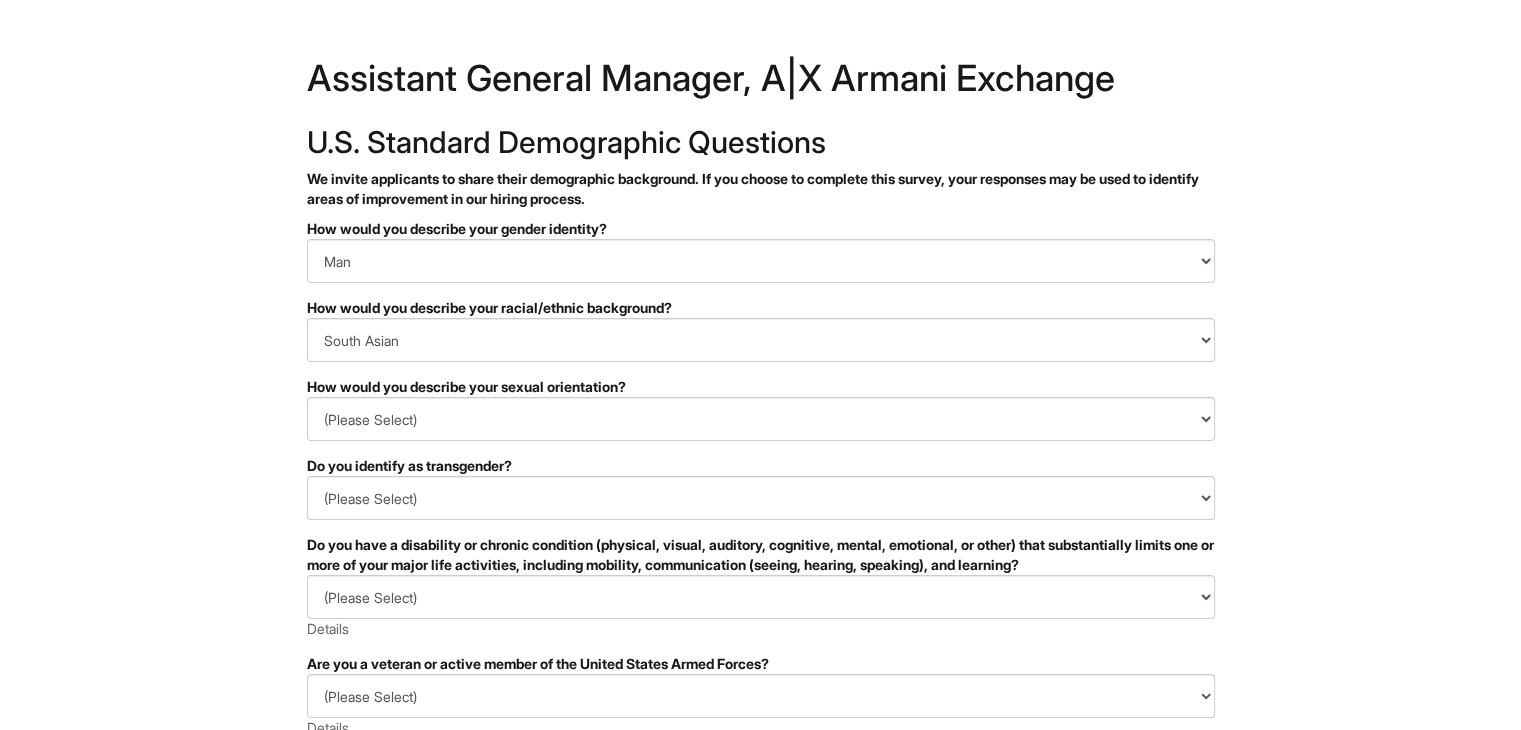 click on "&nbsp; ✔ 2 3 Assistant General Manager, A|X Armani Exchange U.S. Standard Demographic Questions We invite applicants to share their demographic background. If you choose to complete this survey, your responses may be used to identify
areas of improvement in our hiring process. PLEASE COMPLETE ALL REQUIRED FIELDS How would you describe your gender identity? (Please Select) Man Woman Non-binary I prefer to self-describe I don't wish to answer How would you describe your racial/ethnic background? (Please Select) Black or of African descent    East Asian    Hispanic, Latinx or of Spanish Origin    Indigenous, American Indian or Alaska Native    Middle Eastern or North African    Native Hawaiian or Pacific Islander    South Asian    Southeast Asian    White or European    I prefer to self-describe    I don't wish to answer How would you describe your sexual orientation? (Please Select) Asexual Bisexual and/or pansexual Gay Heterosexual Lesbian Queer I prefer to self-describe I don't wish to answer Yes" at bounding box center [760, 563] 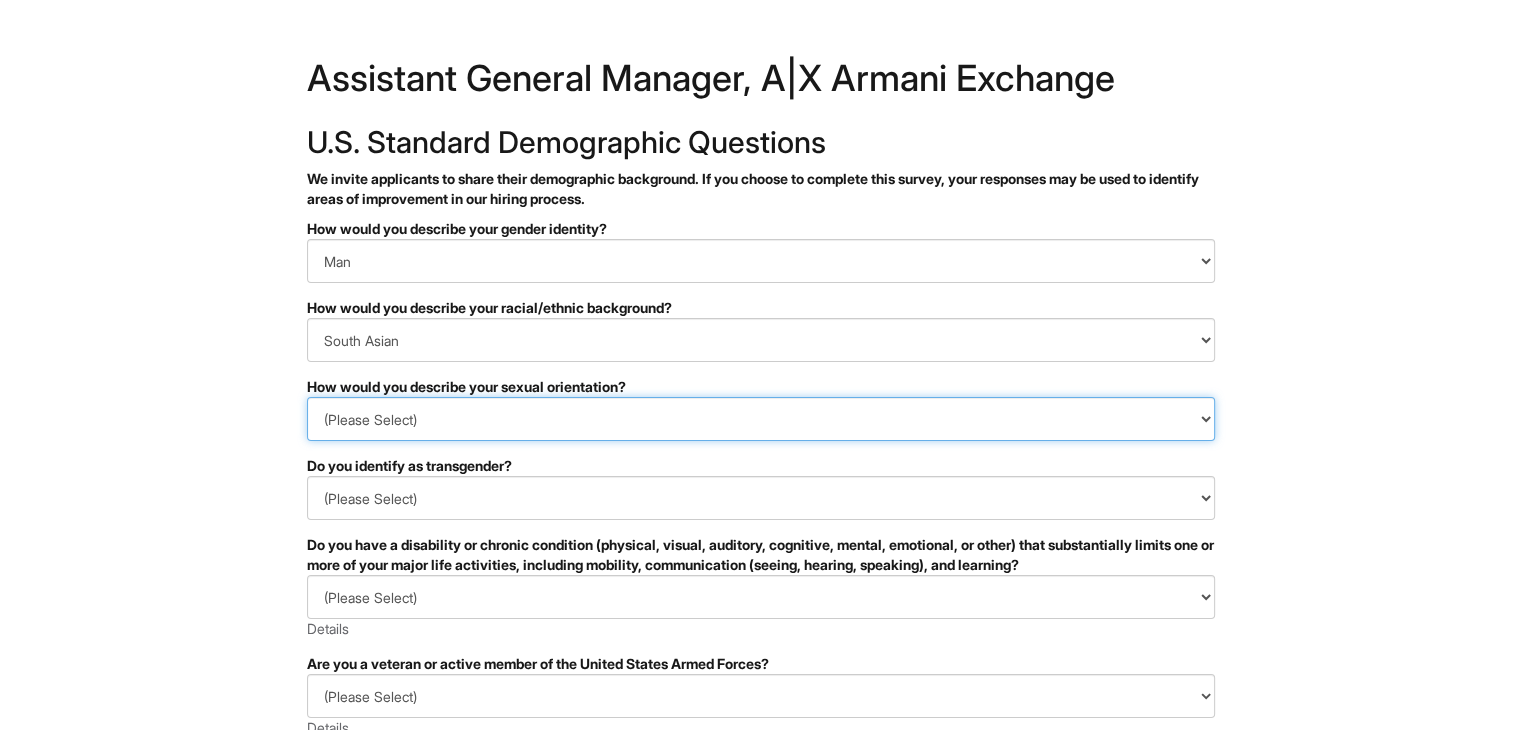 click on "(Please Select) Asexual Bisexual and/or pansexual Gay Heterosexual Lesbian Queer I prefer to self-describe I don't wish to answer" at bounding box center [761, 419] 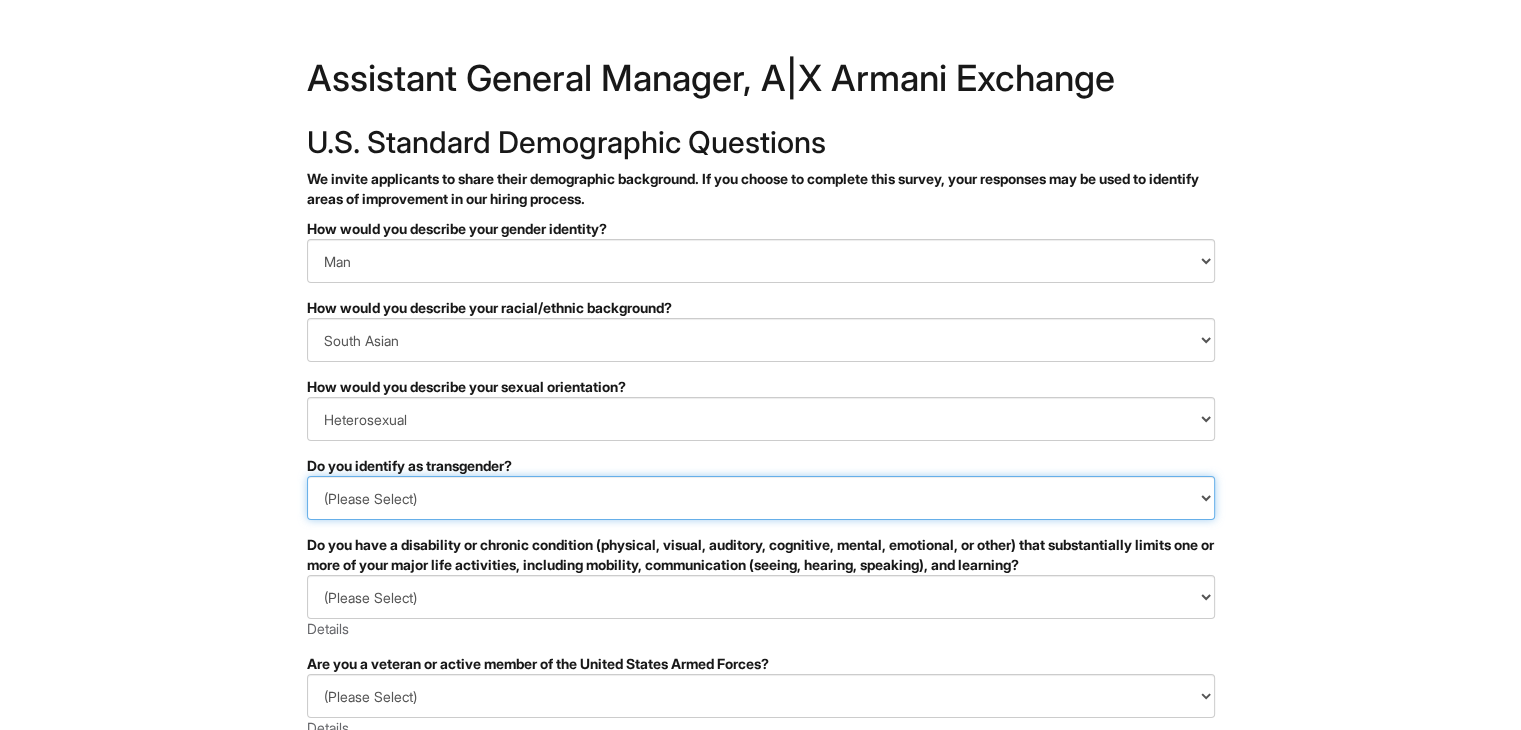 click on "(Please Select) Yes No I prefer to self-describe I don't wish to answer" at bounding box center [761, 498] 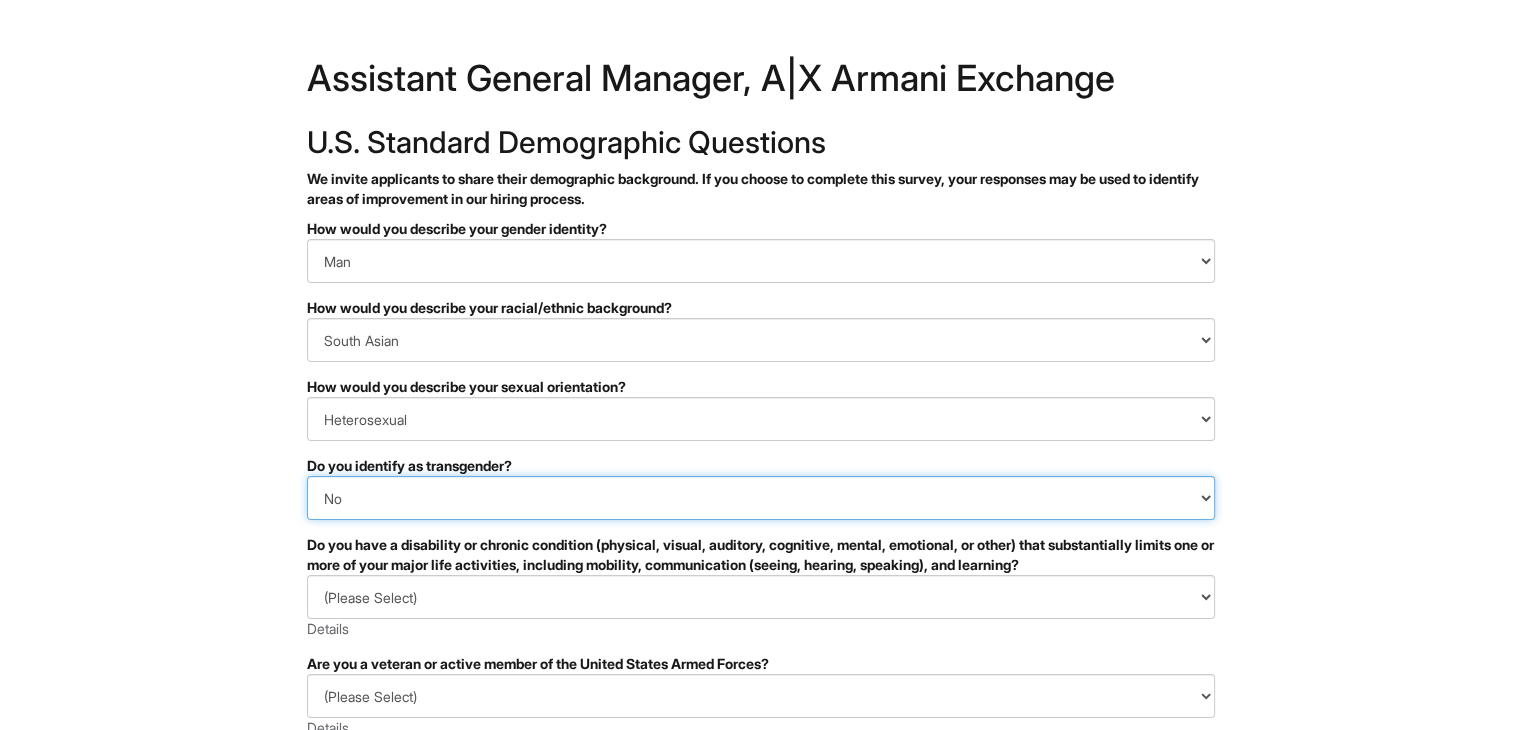 scroll, scrollTop: 112, scrollLeft: 0, axis: vertical 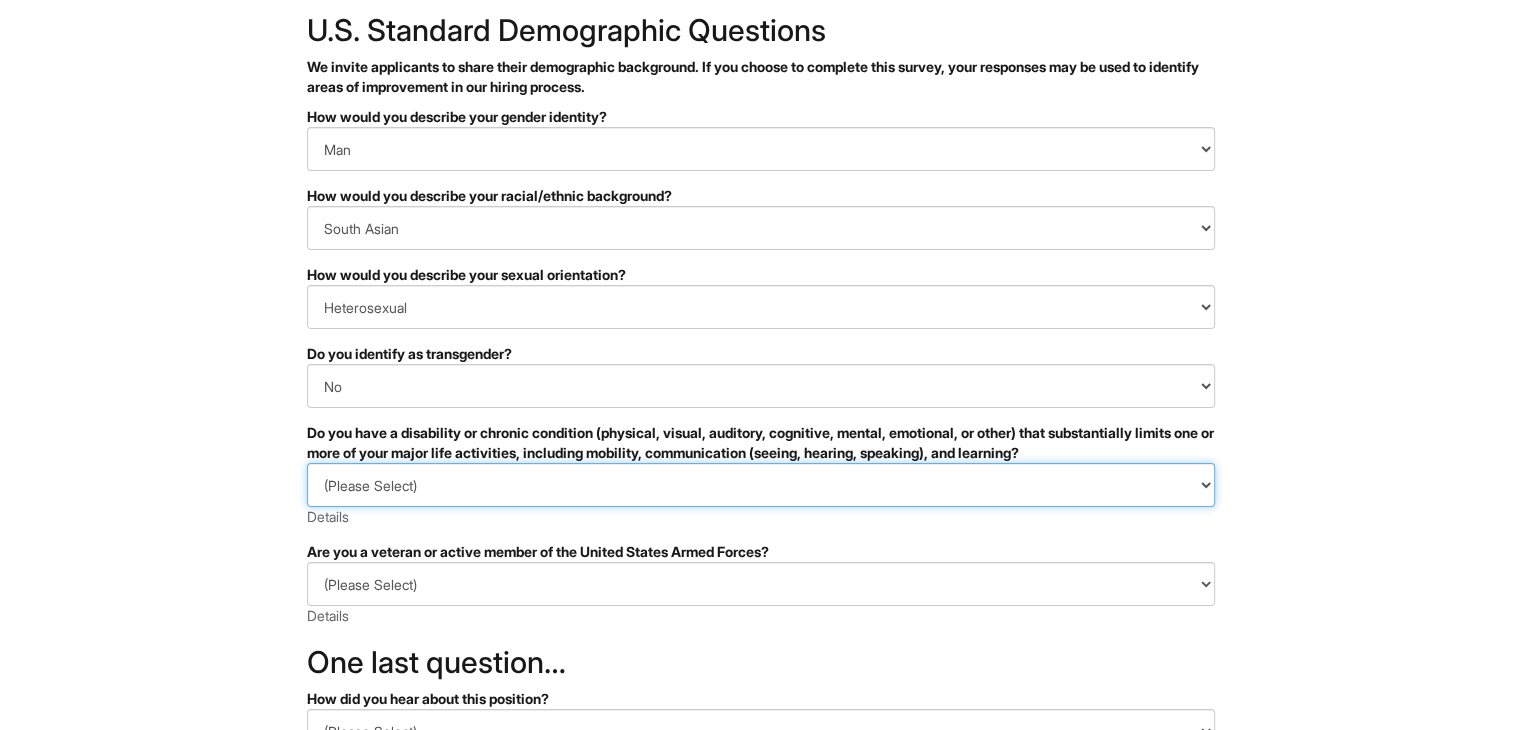 click on "(Please Select) YES, I HAVE A DISABILITY (or previously had a disability) NO, I DON'T HAVE A DISABILITY I DON'T WISH TO ANSWER" at bounding box center [761, 485] 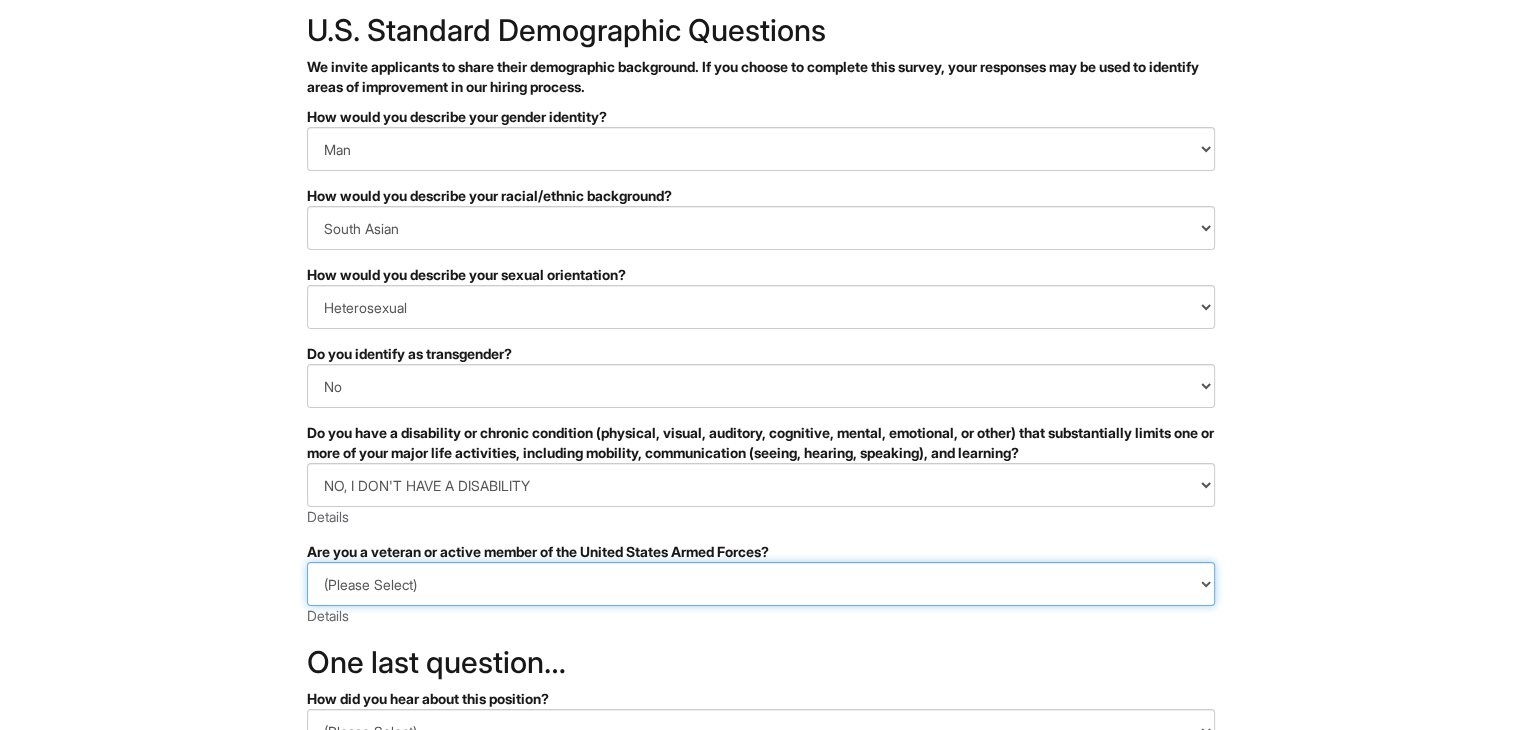click on "(Please Select) I IDENTIFY AS ONE OR MORE OF THE CLASSIFICATIONS OF PROTECTED VETERANS LISTED I AM NOT A PROTECTED VETERAN I PREFER NOT TO ANSWER" at bounding box center [761, 584] 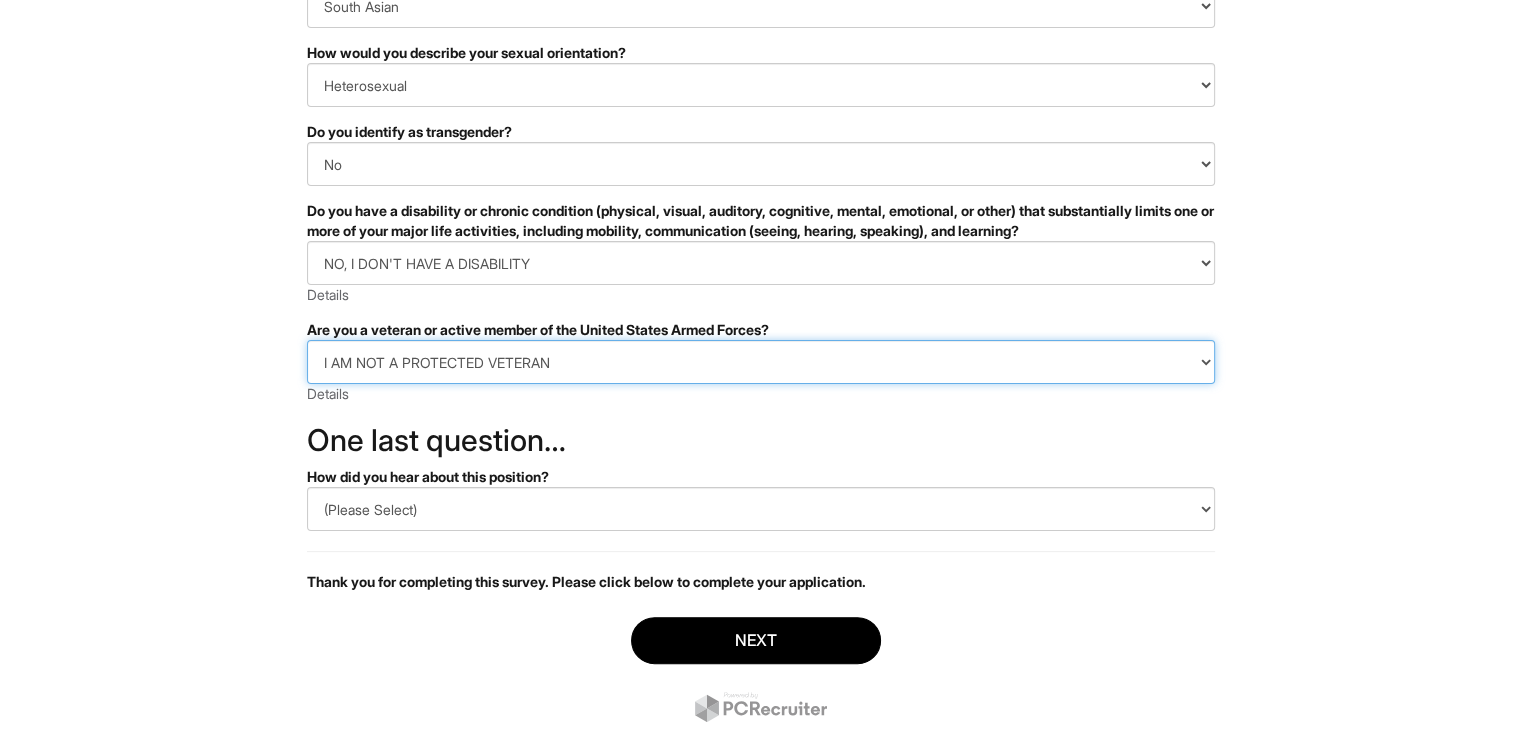 scroll, scrollTop: 335, scrollLeft: 0, axis: vertical 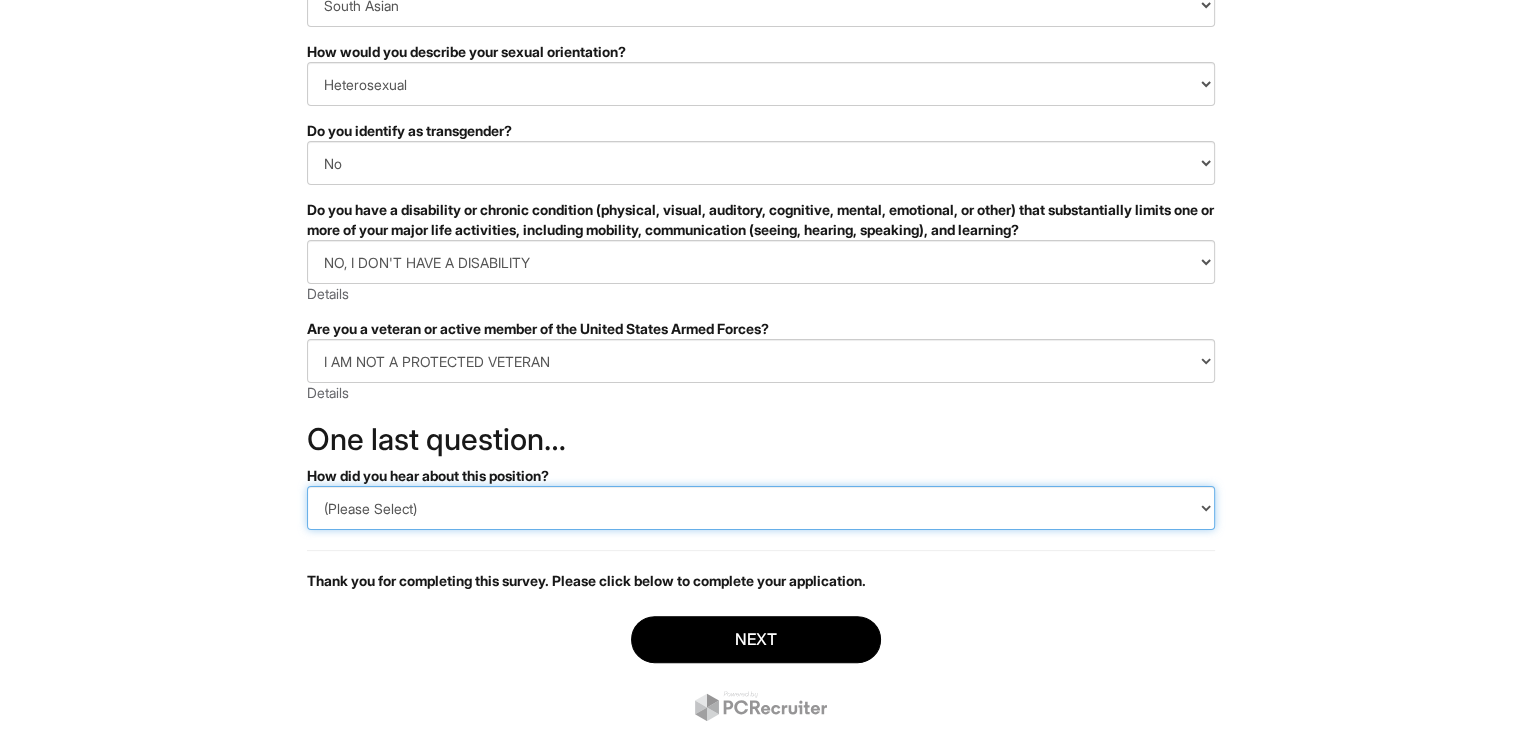 click on "(Please Select) CareerBuilder Indeed LinkedIn Monster Referral Other" at bounding box center [761, 508] 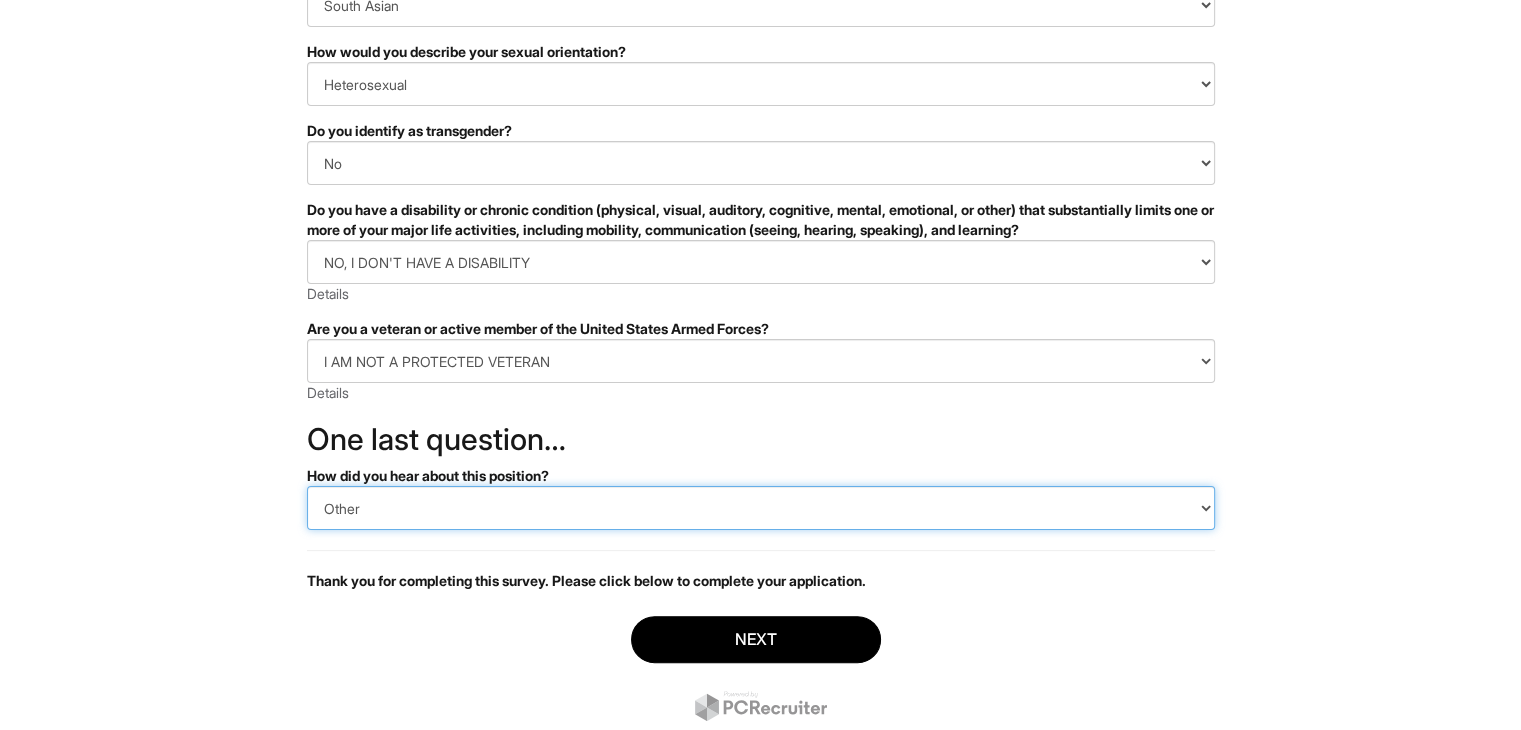 click on "(Please Select) CareerBuilder Indeed LinkedIn Monster Referral Other" at bounding box center [761, 508] 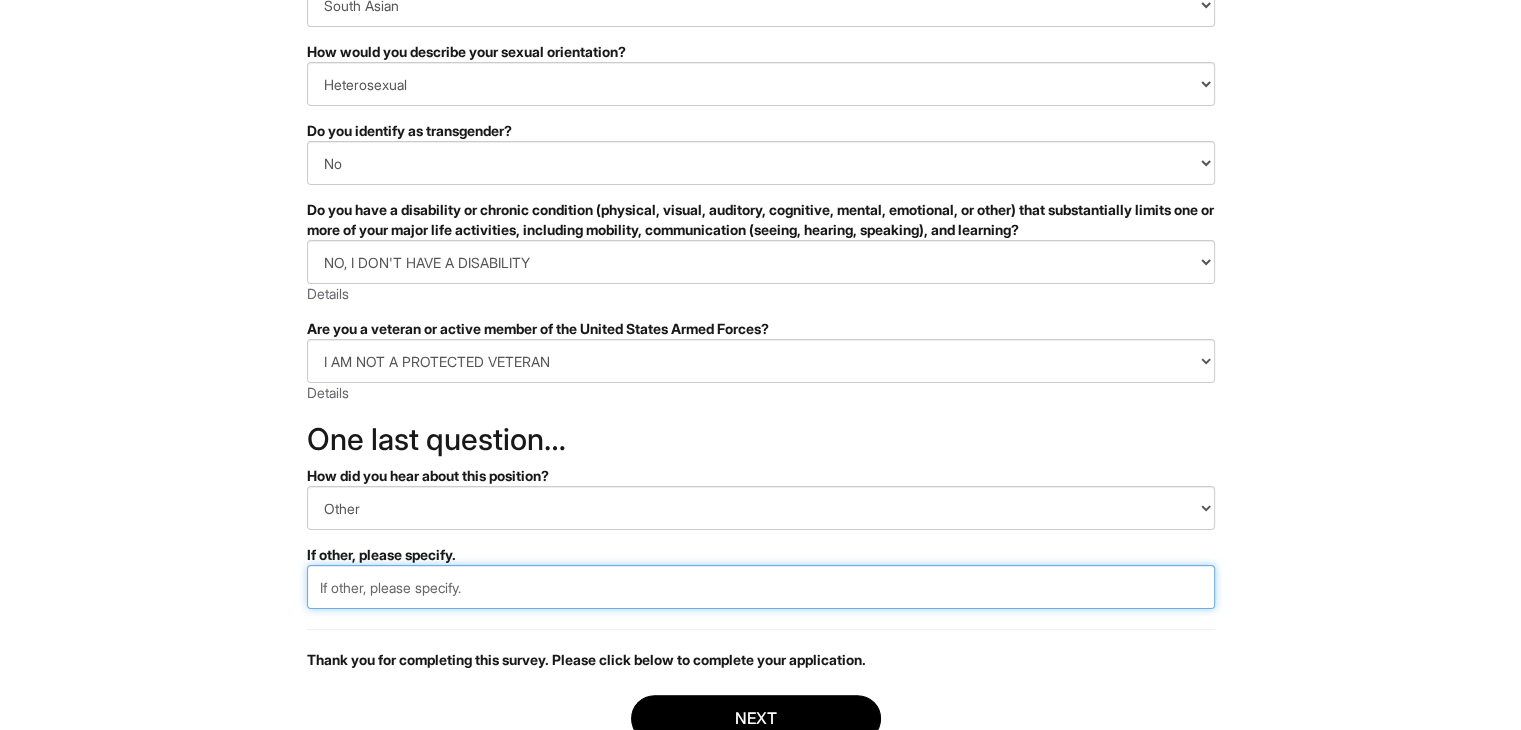 click at bounding box center (761, 587) 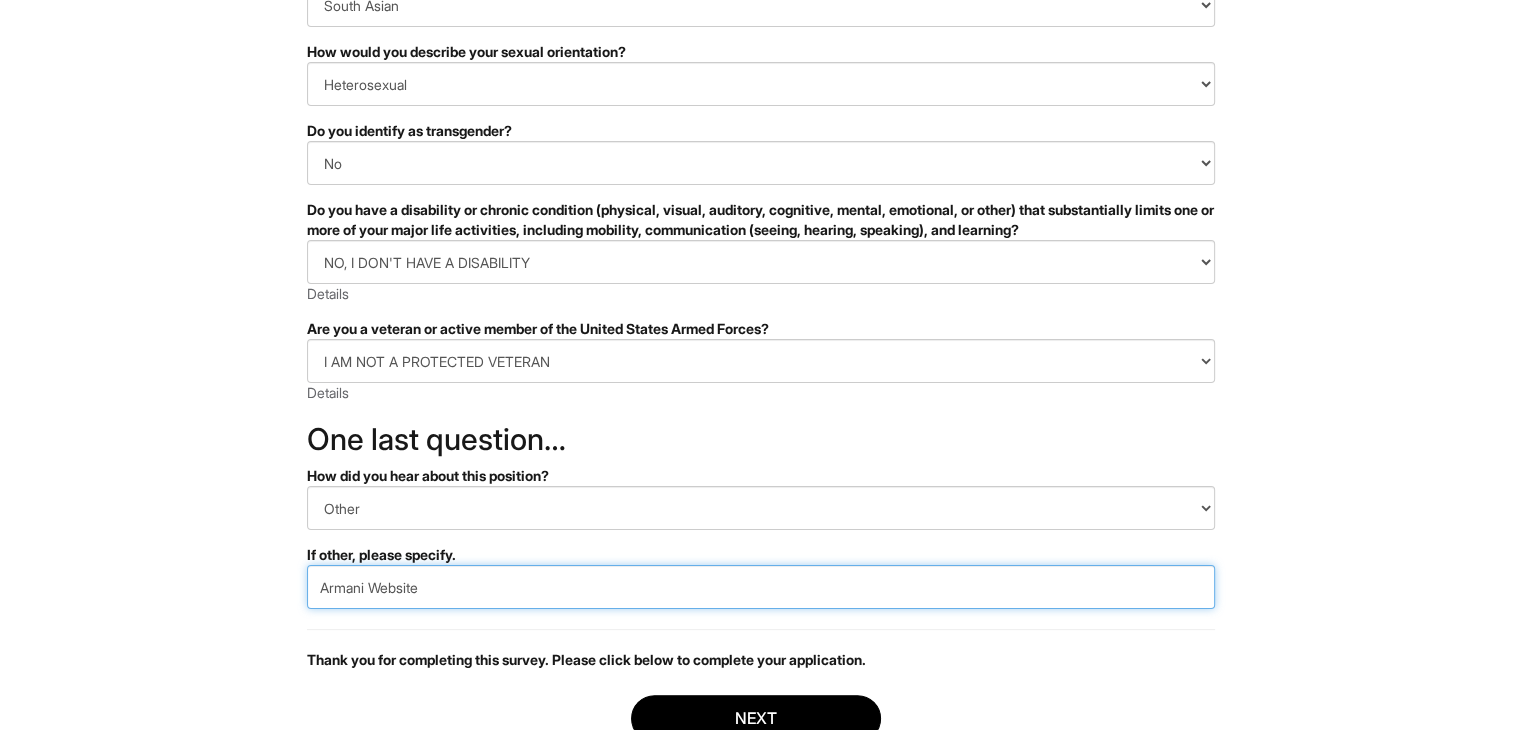 scroll, scrollTop: 474, scrollLeft: 0, axis: vertical 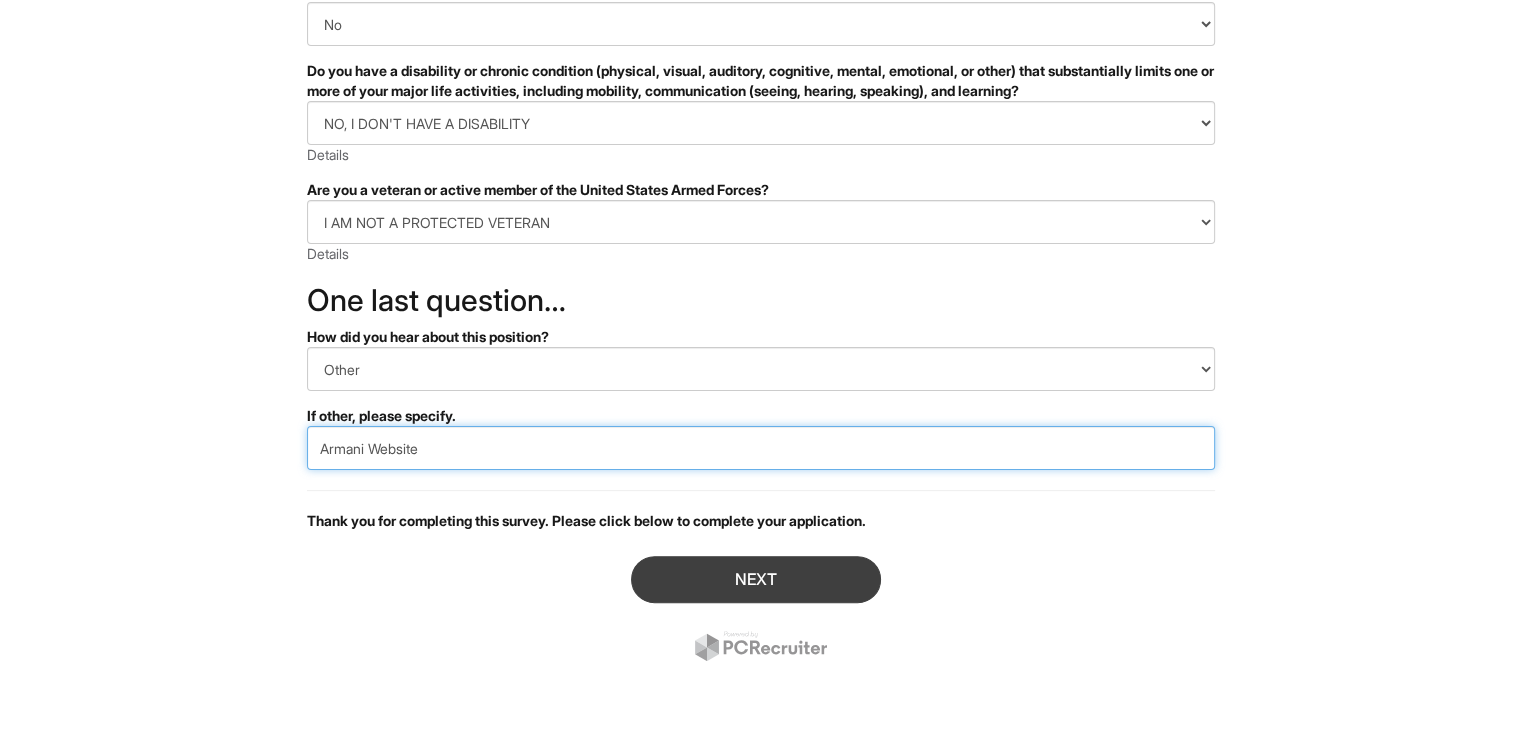 type on "Armani Website" 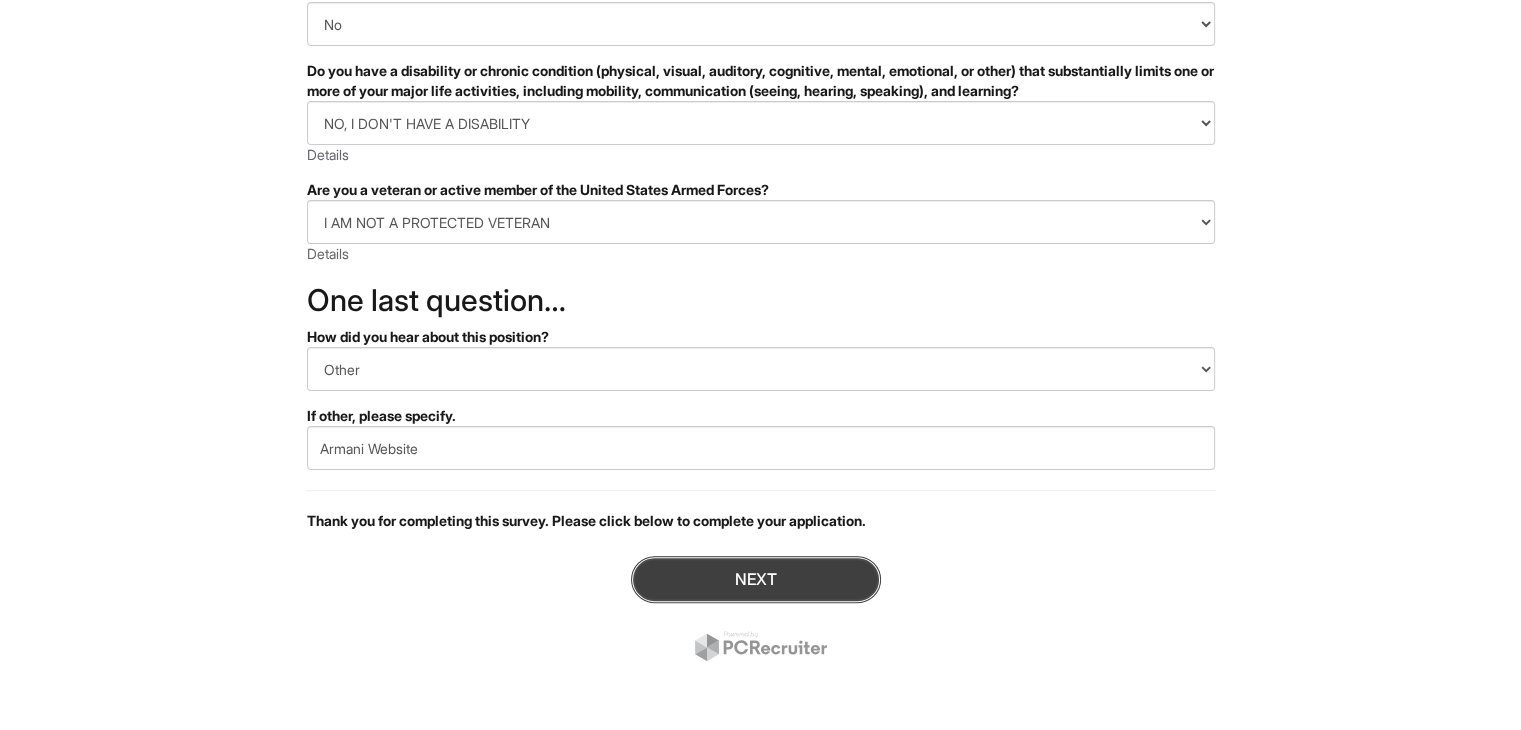 click on "Next" at bounding box center (756, 579) 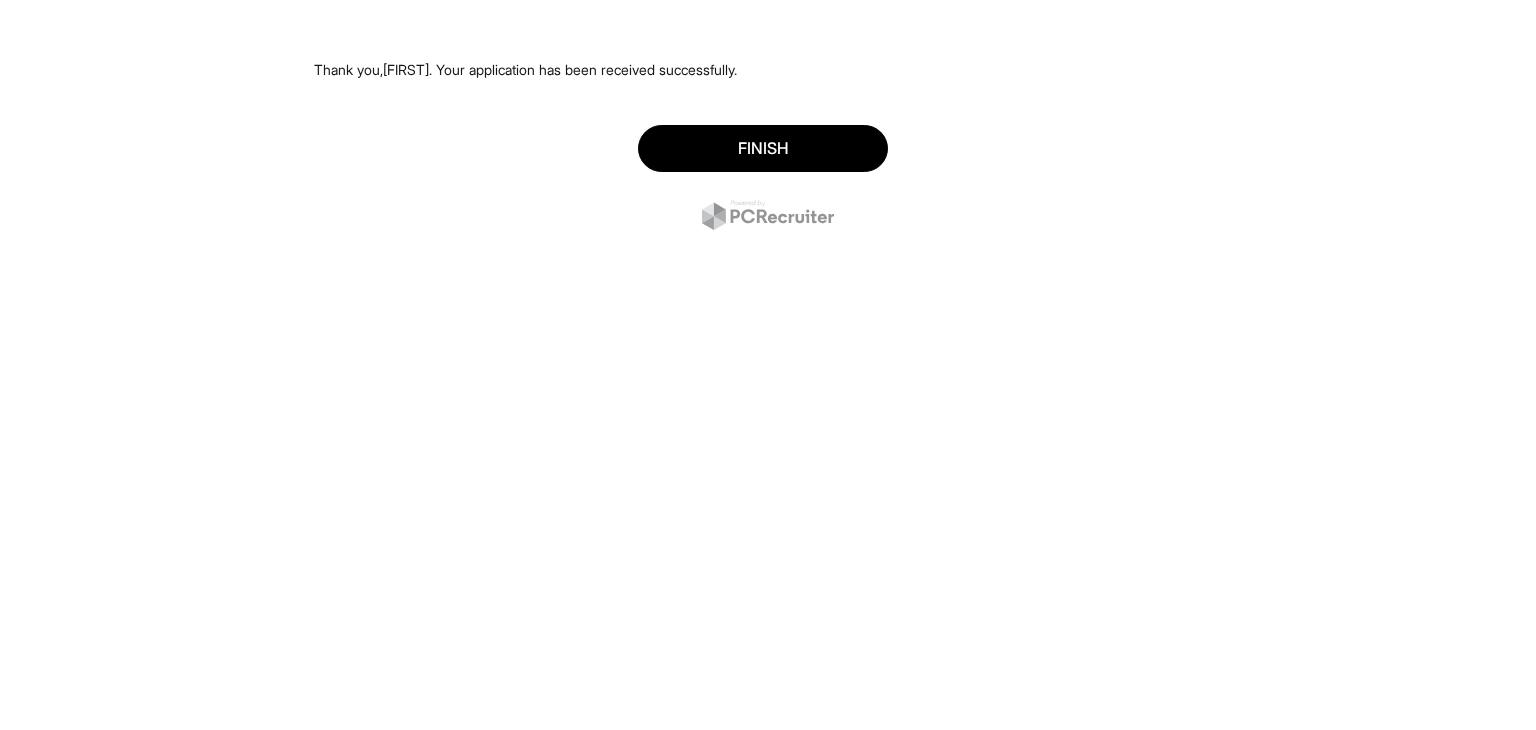 scroll, scrollTop: 0, scrollLeft: 0, axis: both 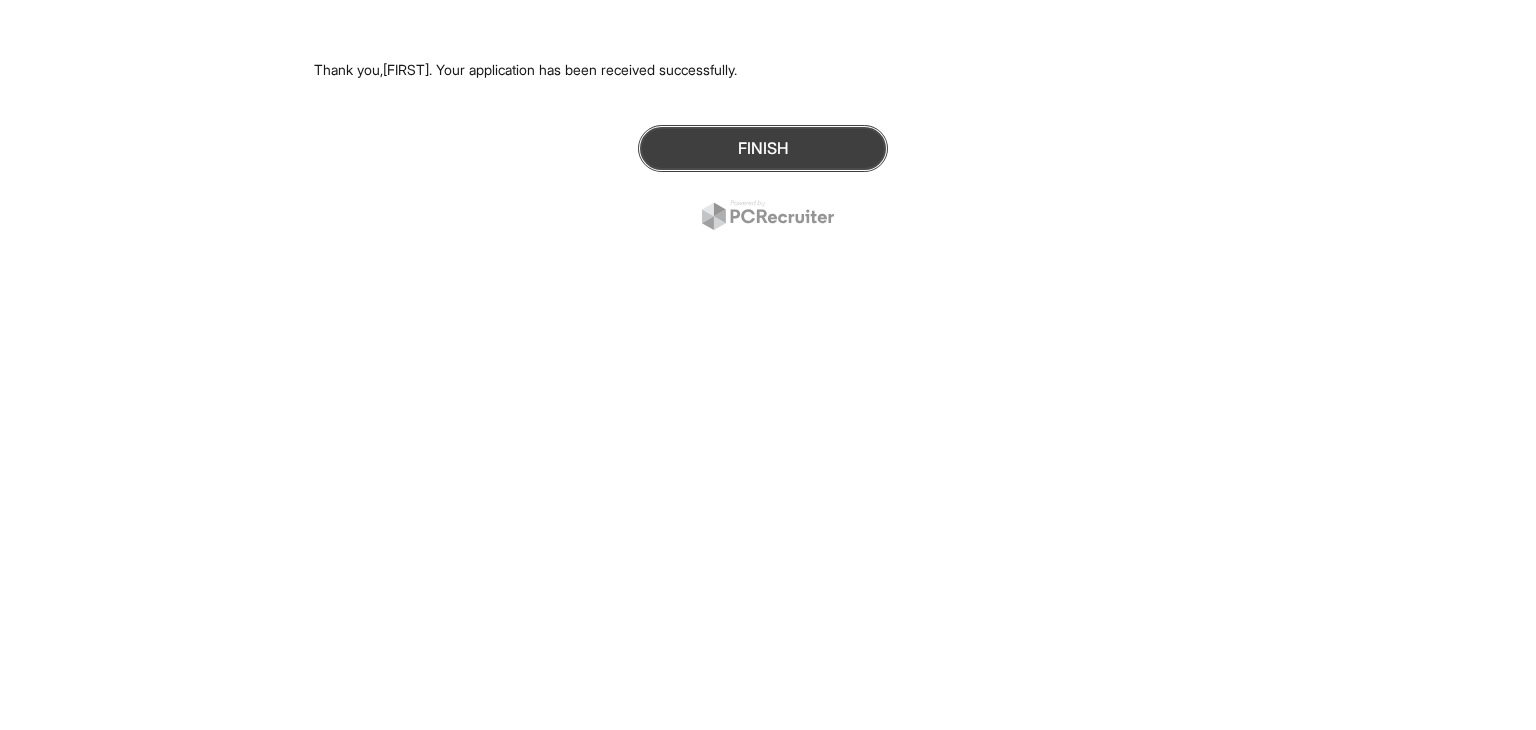 click on "Finish" at bounding box center [763, 148] 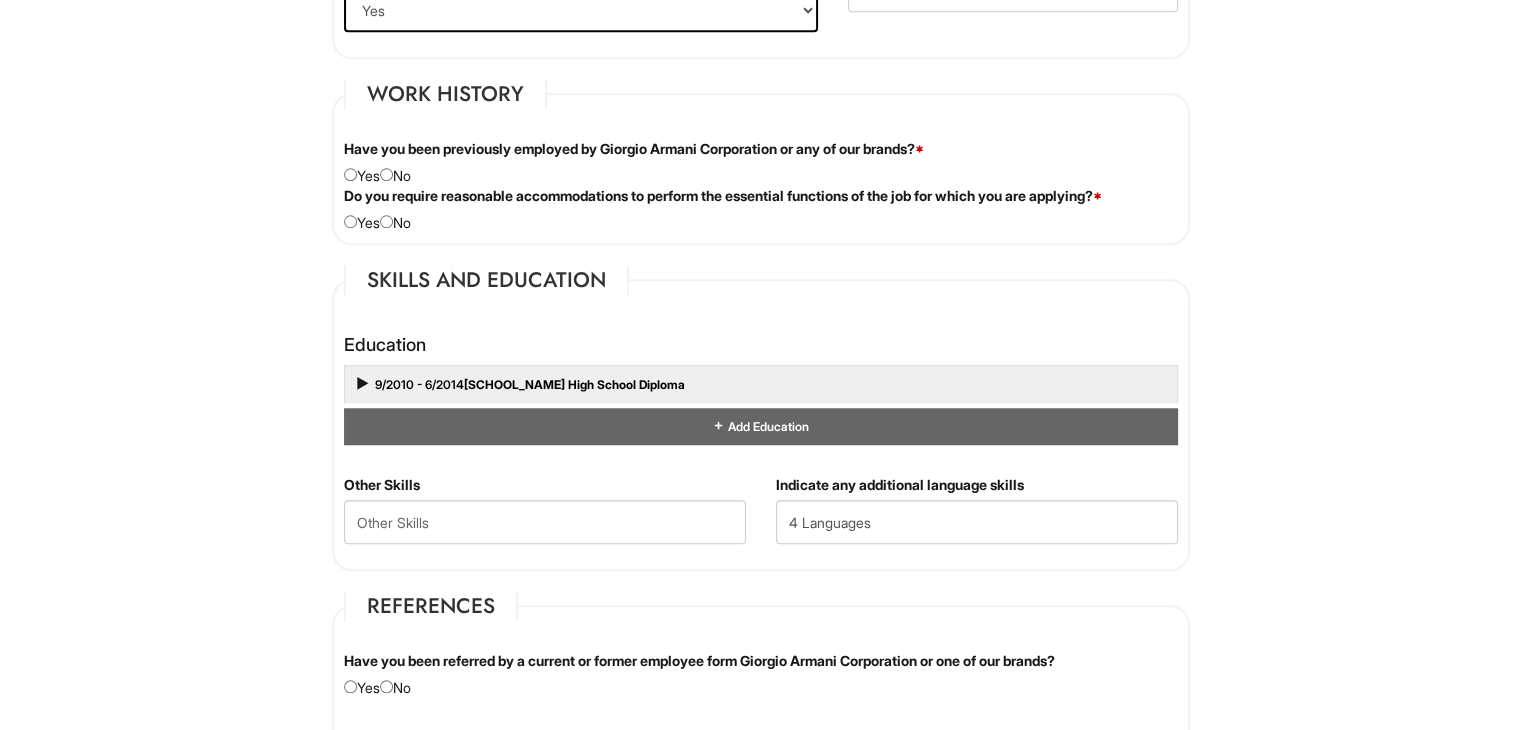 scroll, scrollTop: 1592, scrollLeft: 0, axis: vertical 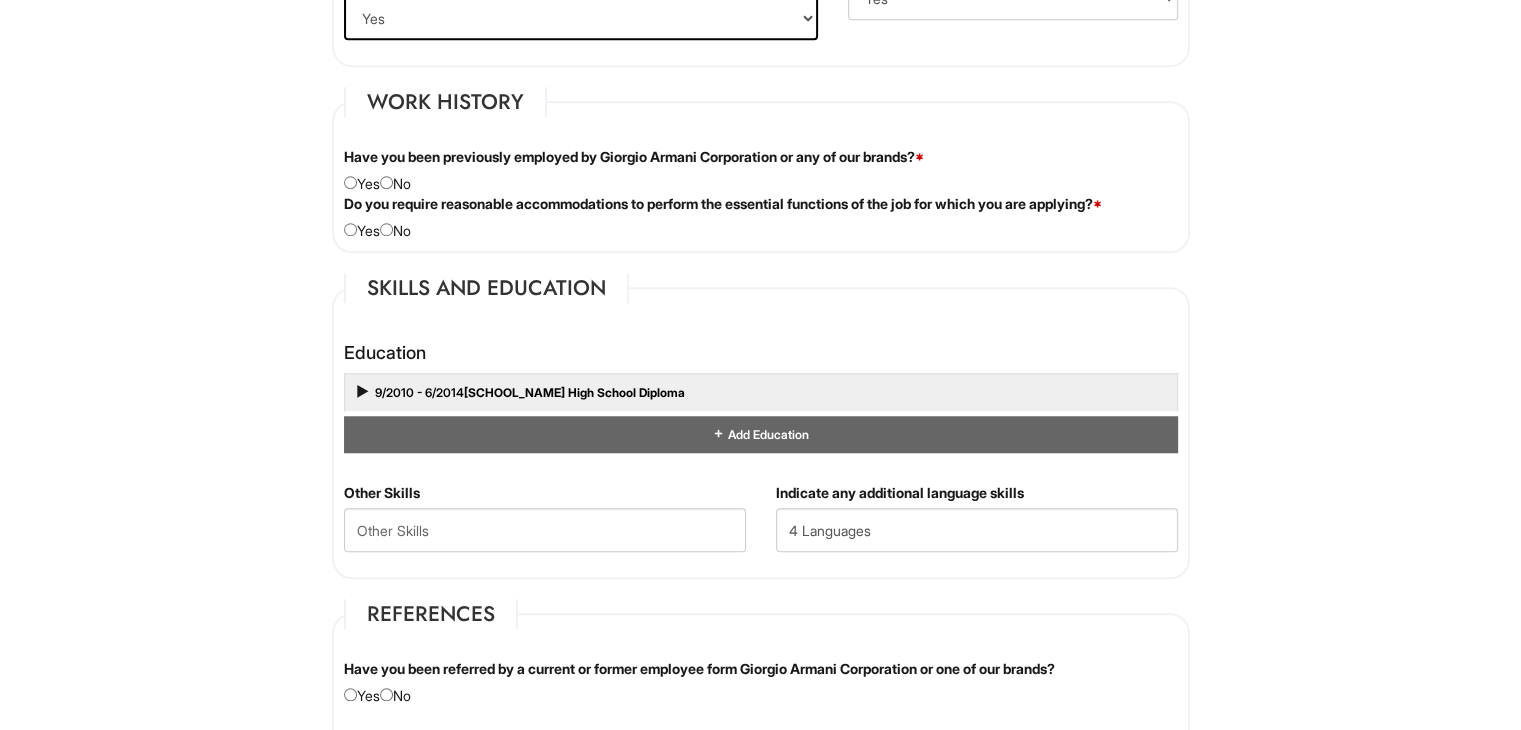 click on "Do you require reasonable accommodations to perform the essential functions of the job for which you are applying? *" at bounding box center [723, 204] 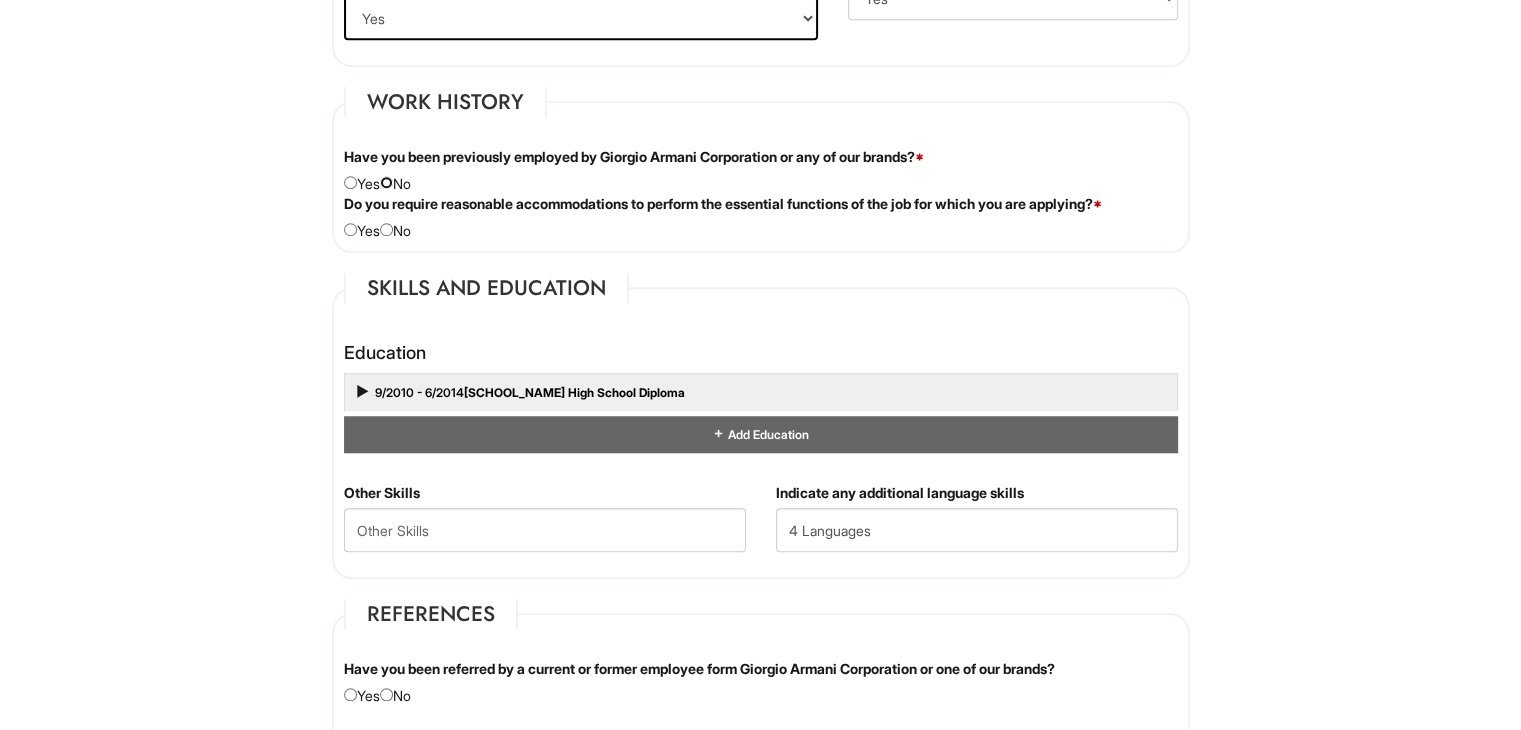 click at bounding box center [386, 182] 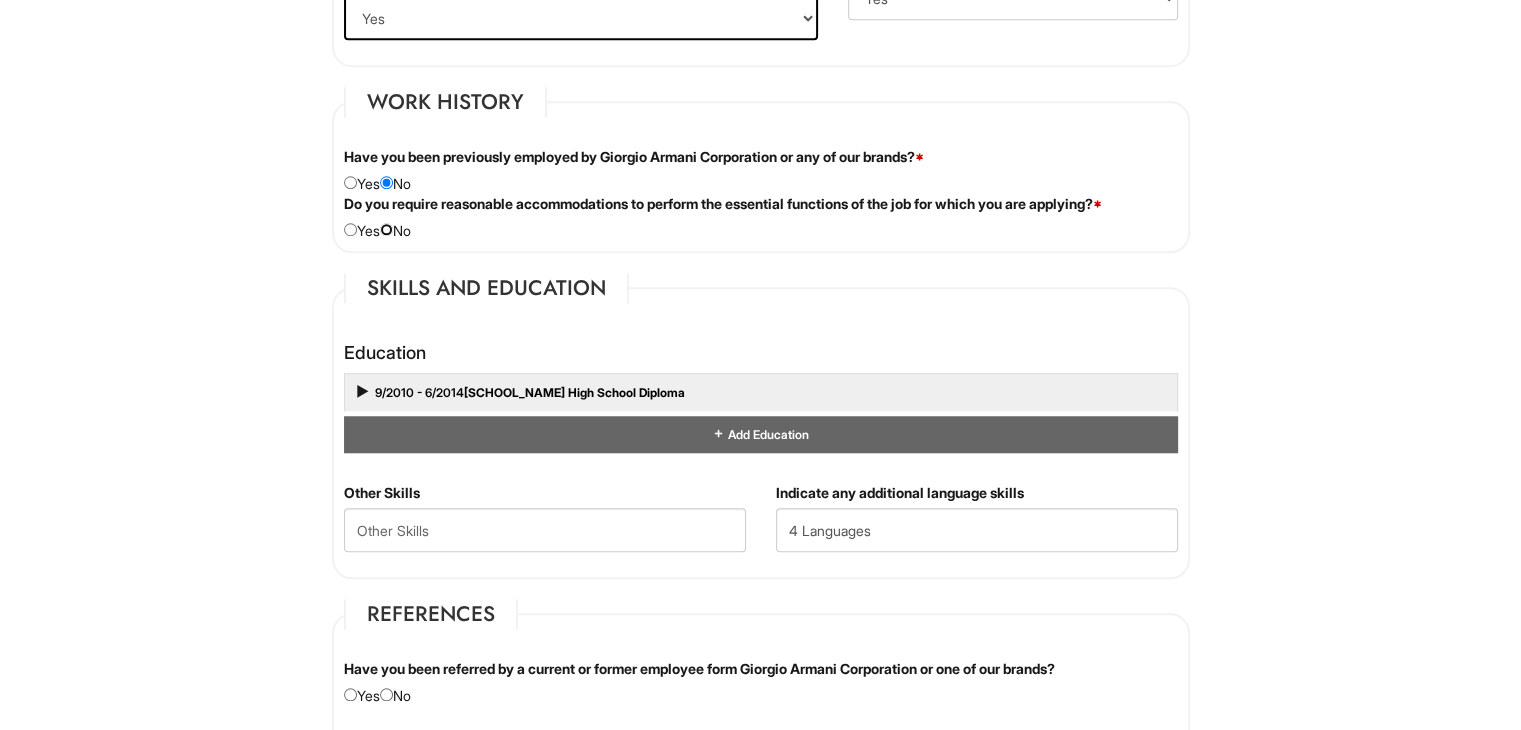 click at bounding box center (386, 229) 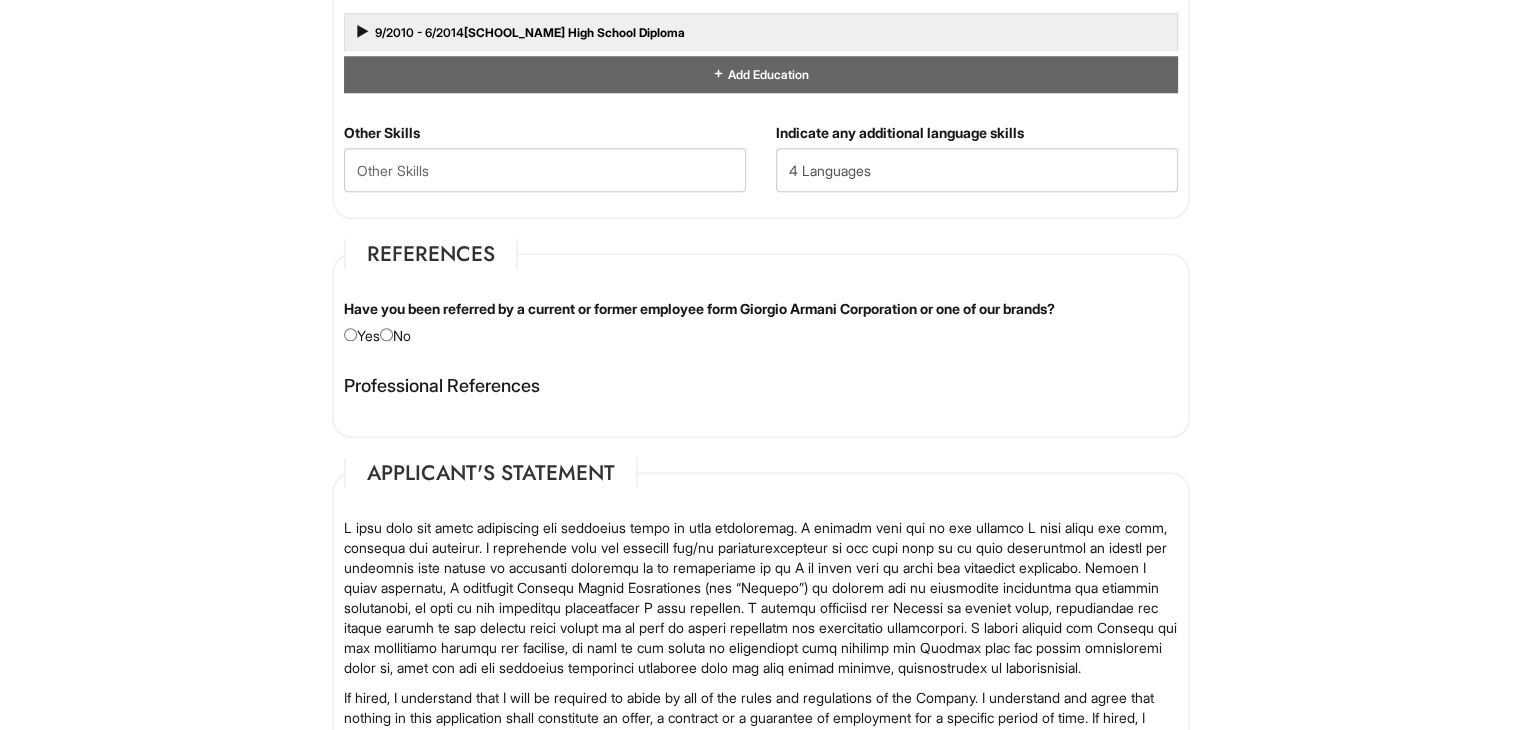 scroll, scrollTop: 1966, scrollLeft: 0, axis: vertical 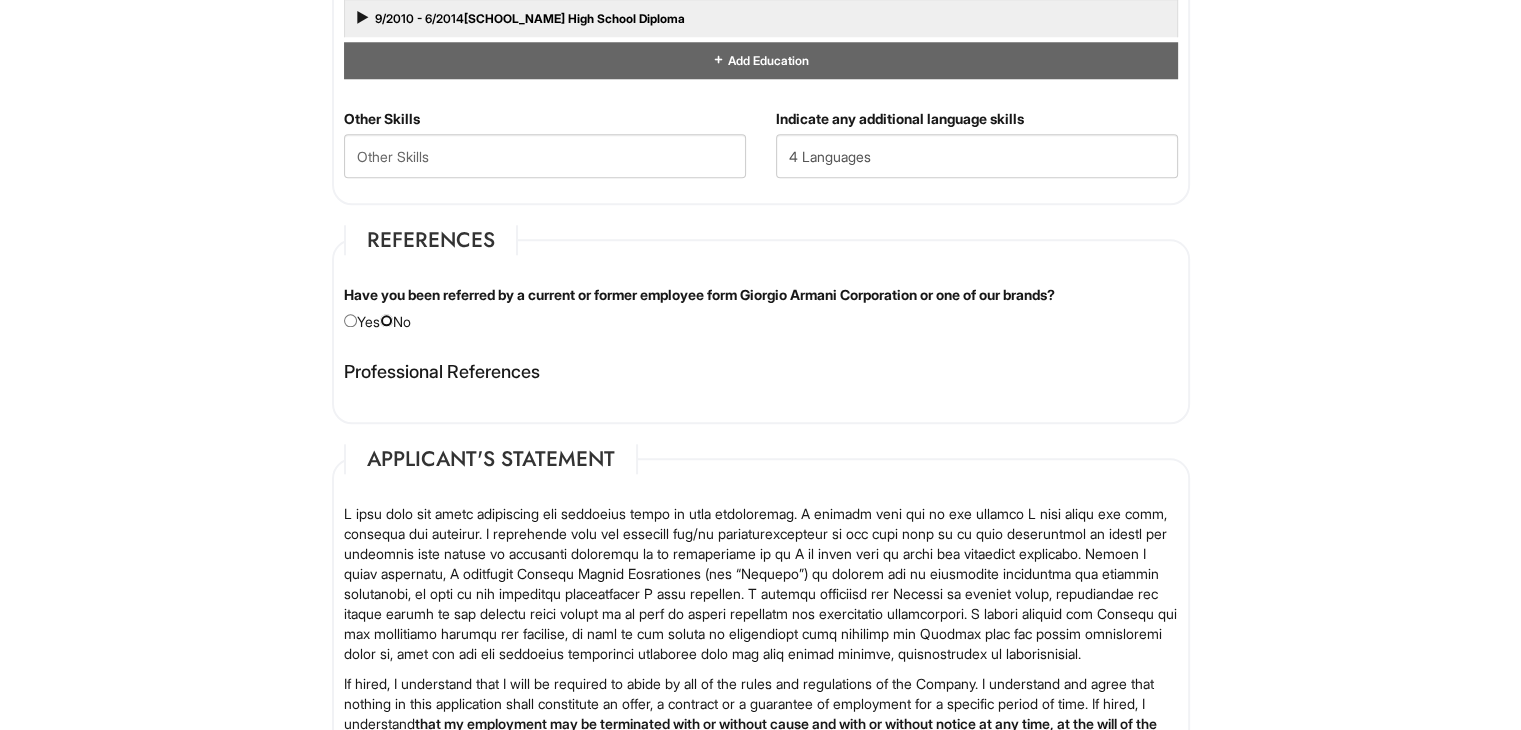 click at bounding box center (386, 320) 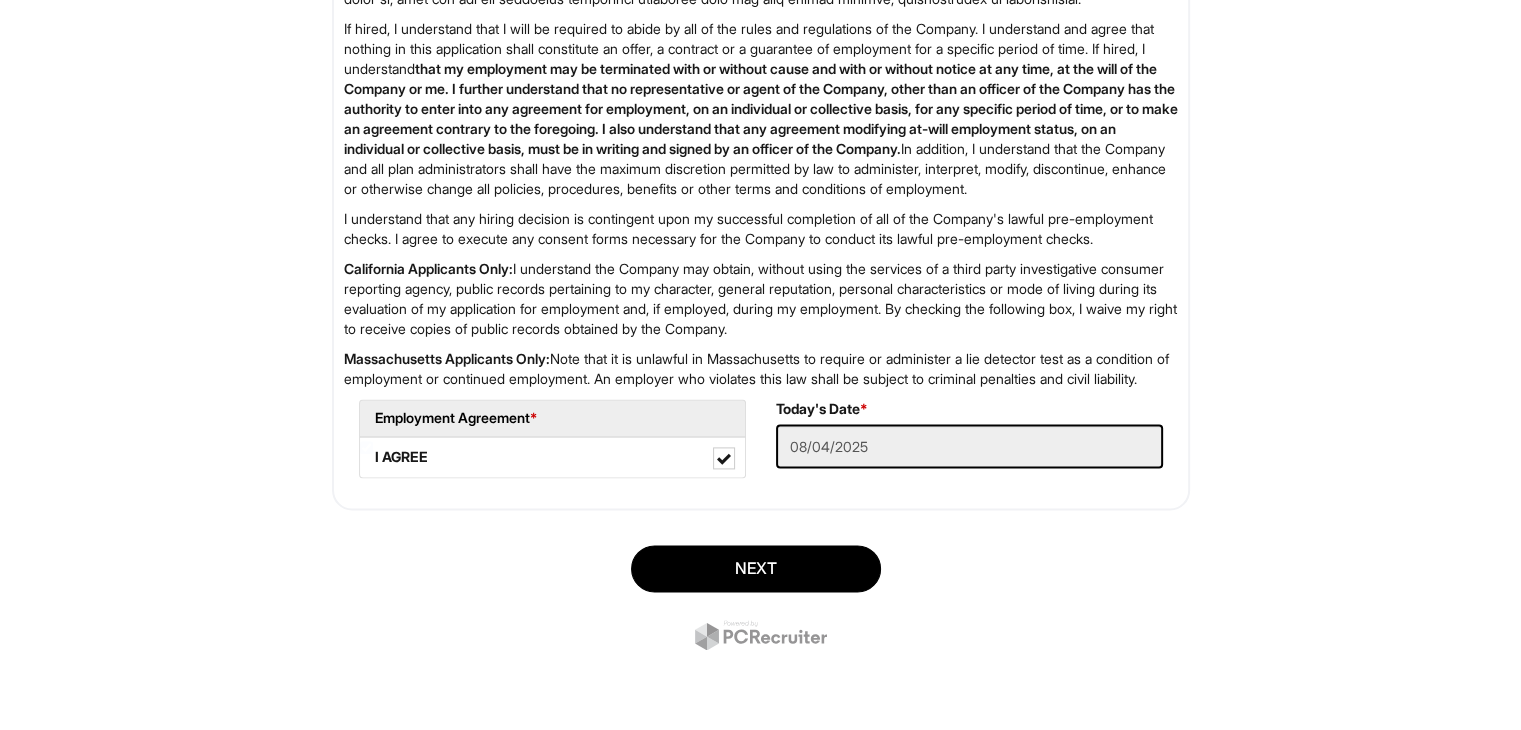 scroll, scrollTop: 2648, scrollLeft: 0, axis: vertical 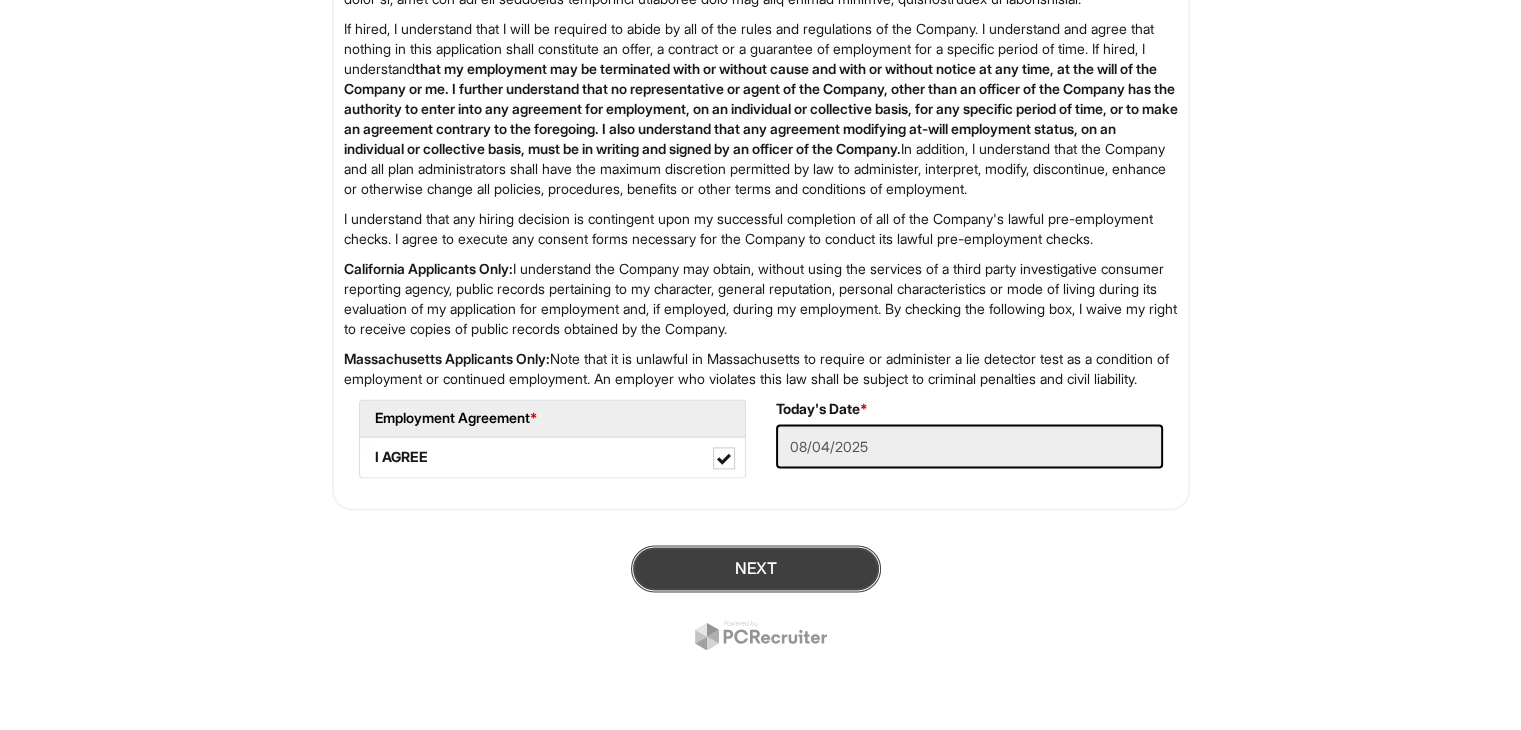click on "Next" at bounding box center [756, 568] 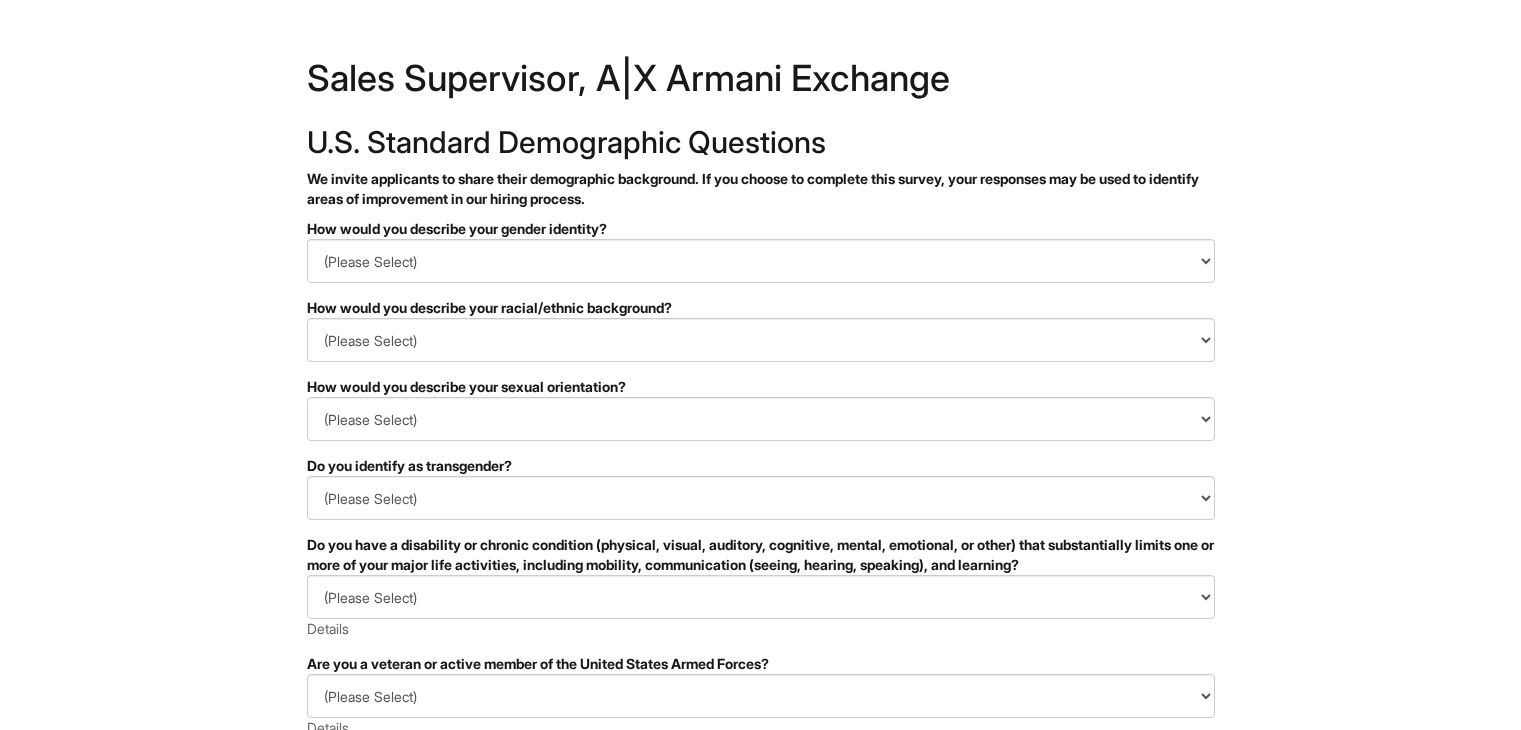 scroll, scrollTop: 0, scrollLeft: 0, axis: both 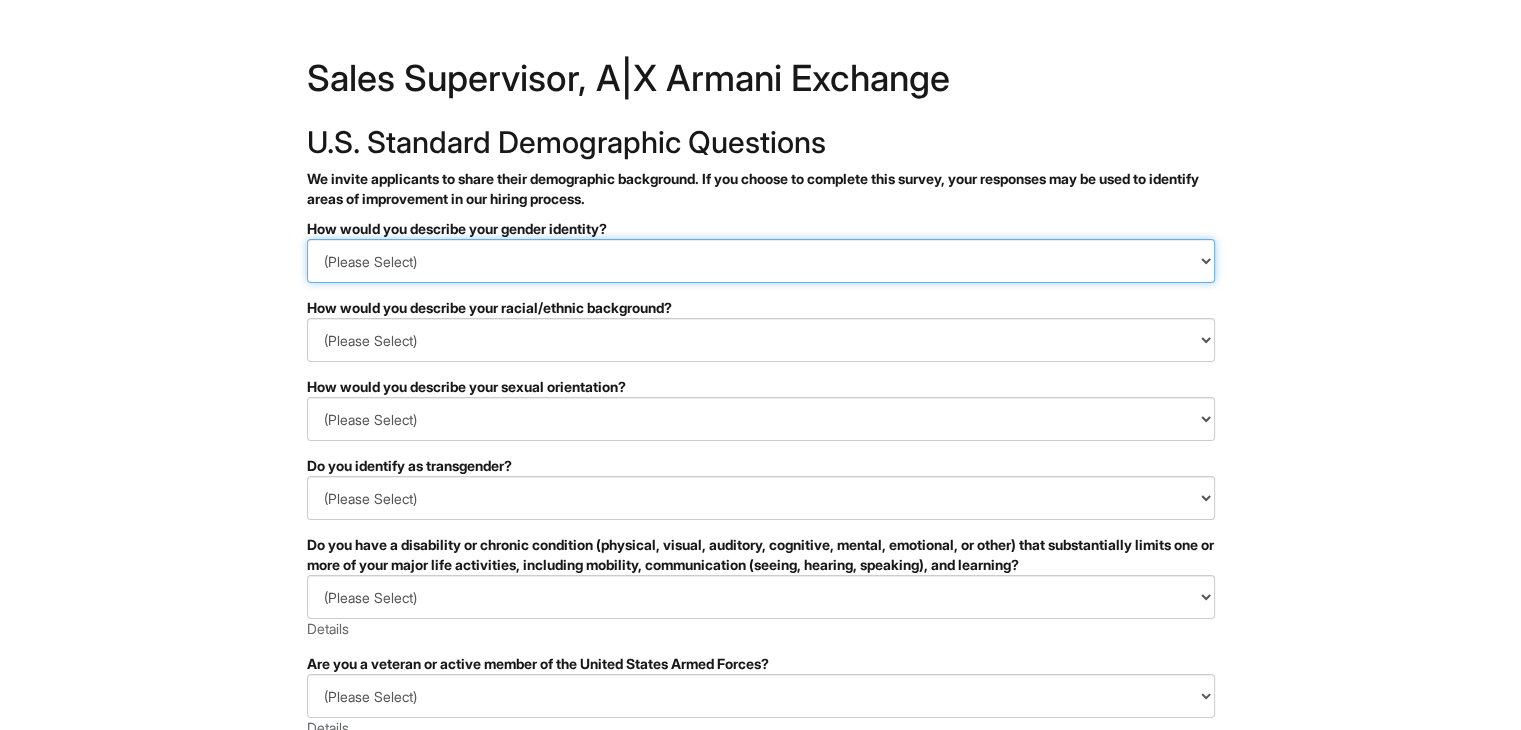 click on "(Please Select) Man Woman Non-binary I prefer to self-describe I don't wish to answer" at bounding box center [761, 261] 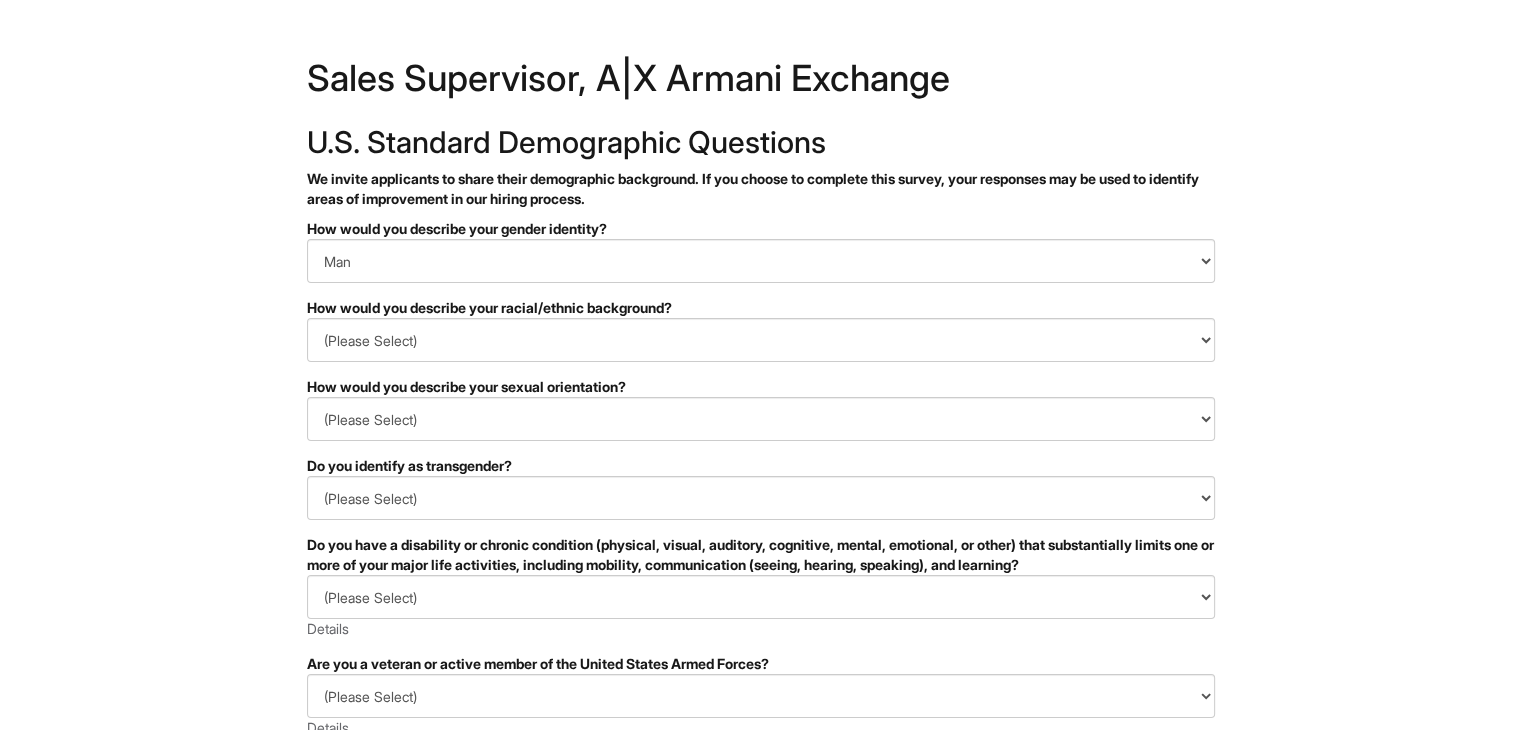 click on "PLEASE COMPLETE ALL REQUIRED FIELDS How would you describe your gender identity? (Please Select) Man Woman Non-binary I prefer to self-describe I don't wish to answer How would you describe your racial/ethnic background? (Please Select) Black or of African descent    East Asian    Hispanic, Latinx or of Spanish Origin    Indigenous, American Indian or Alaska Native    Middle Eastern or North African    Native Hawaiian or Pacific Islander    South Asian    Southeast Asian    White or European    I prefer to self-describe    I don't wish to answer How would you describe your sexual orientation? (Please Select) Asexual Bisexual and/or pansexual Gay Heterosexual Lesbian Queer I prefer to self-describe I don't wish to answer Do you identify as transgender? (Please Select) Yes No I prefer to self-describe I don't wish to answer (Please Select) YES, I HAVE A DISABILITY (or previously had a disability) NO, I DON'T HAVE A DISABILITY I DON'T WISH TO ANSWER Details (Please Select) I AM NOT A PROTECTED VETERAN Details" at bounding box center [761, 647] 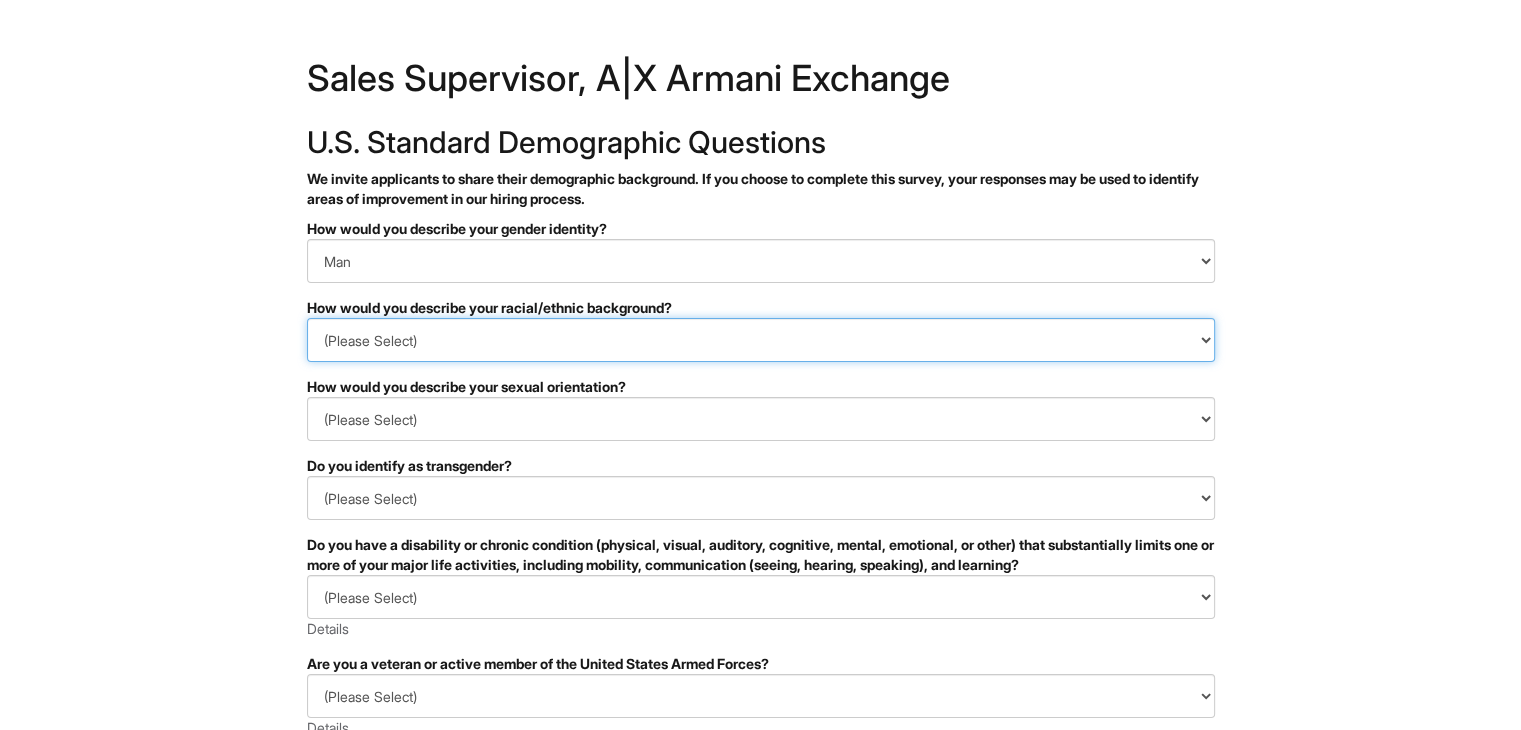 click on "(Please Select) Black or of African descent    East Asian    Hispanic, Latinx or of Spanish Origin    Indigenous, American Indian or Alaska Native    Middle Eastern or North African    Native Hawaiian or Pacific Islander    South Asian    Southeast Asian    White or European    I prefer to self-describe    I don't wish to answer" at bounding box center [761, 340] 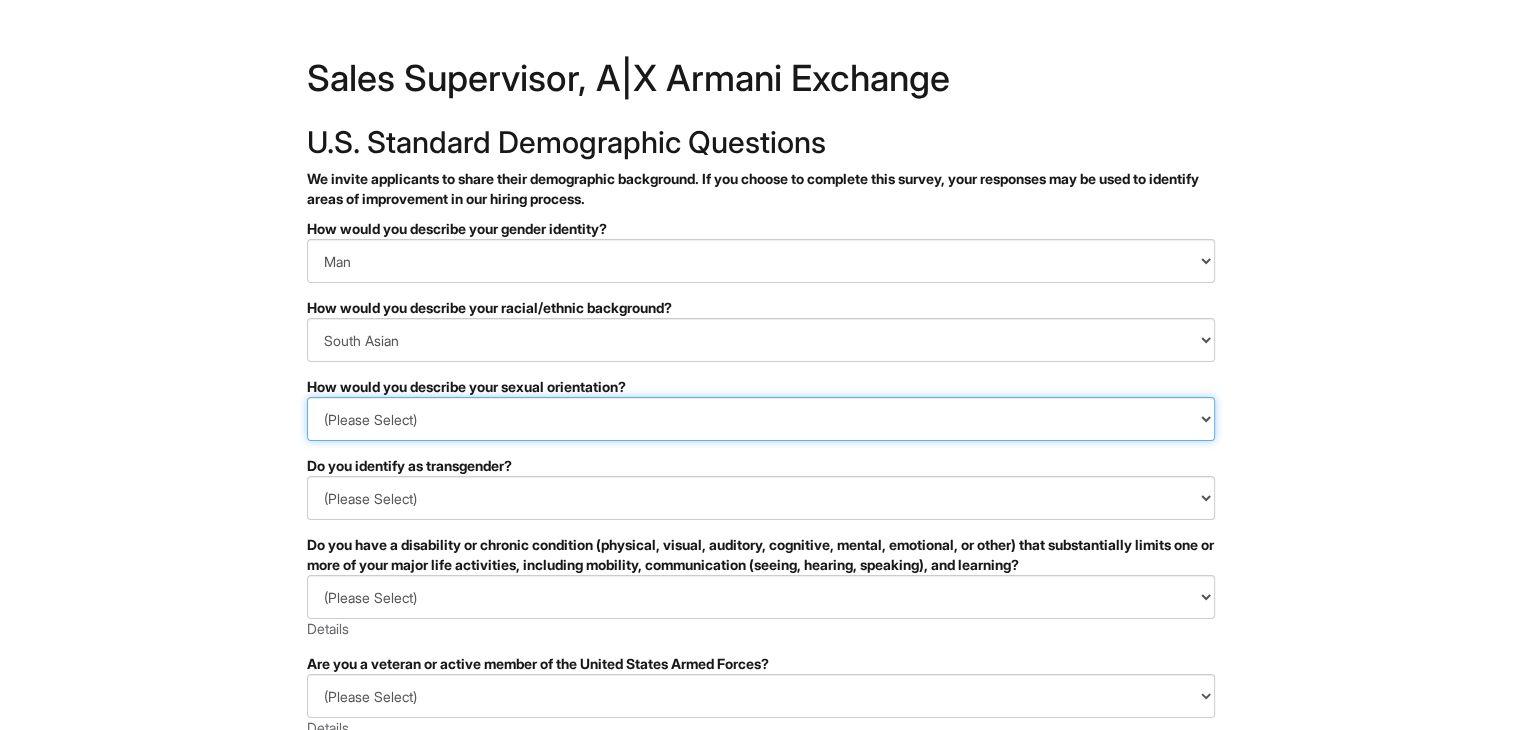 click on "(Please Select) Asexual Bisexual and/or pansexual Gay Heterosexual Lesbian Queer I prefer to self-describe I don't wish to answer" at bounding box center [761, 419] 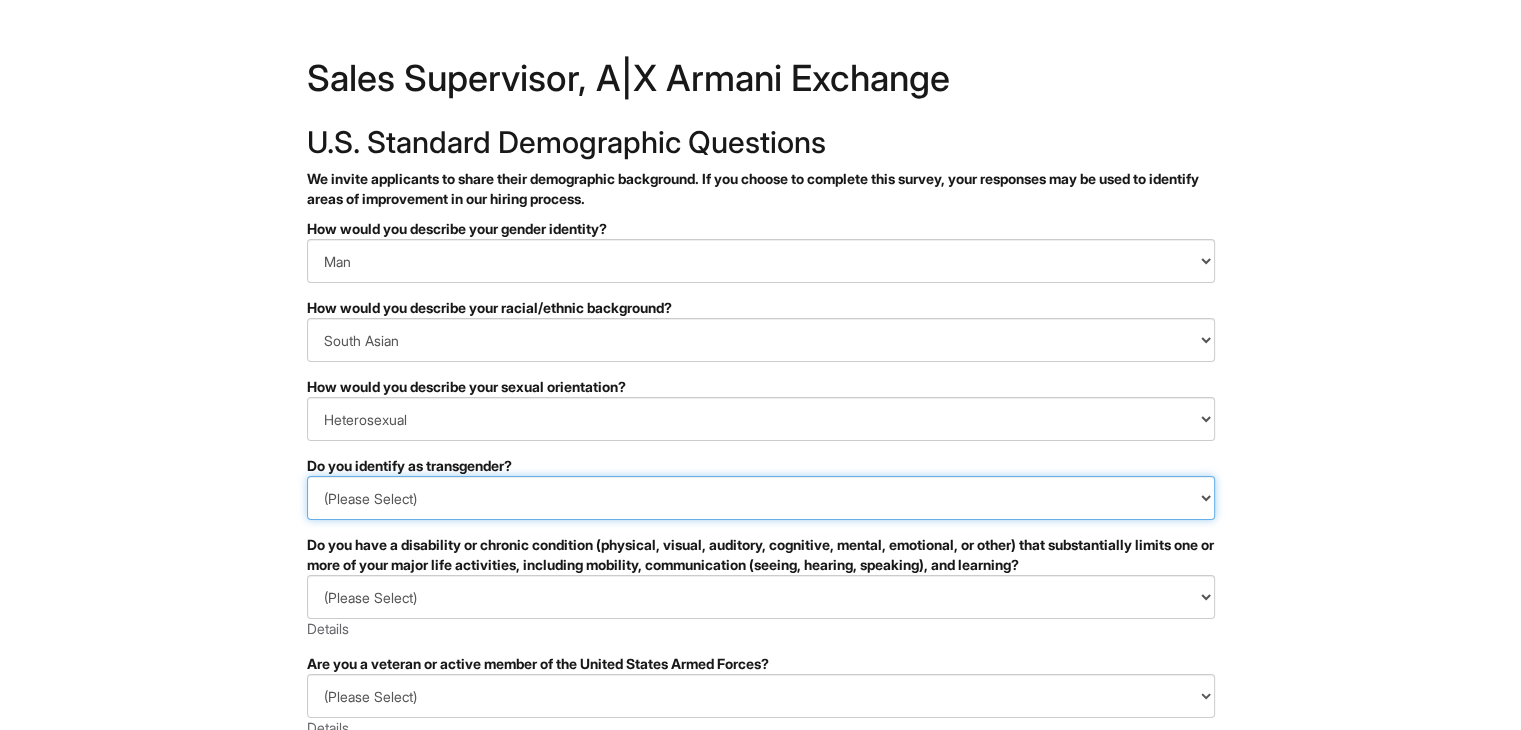 click on "(Please Select) Yes No I prefer to self-describe I don't wish to answer" at bounding box center [761, 498] 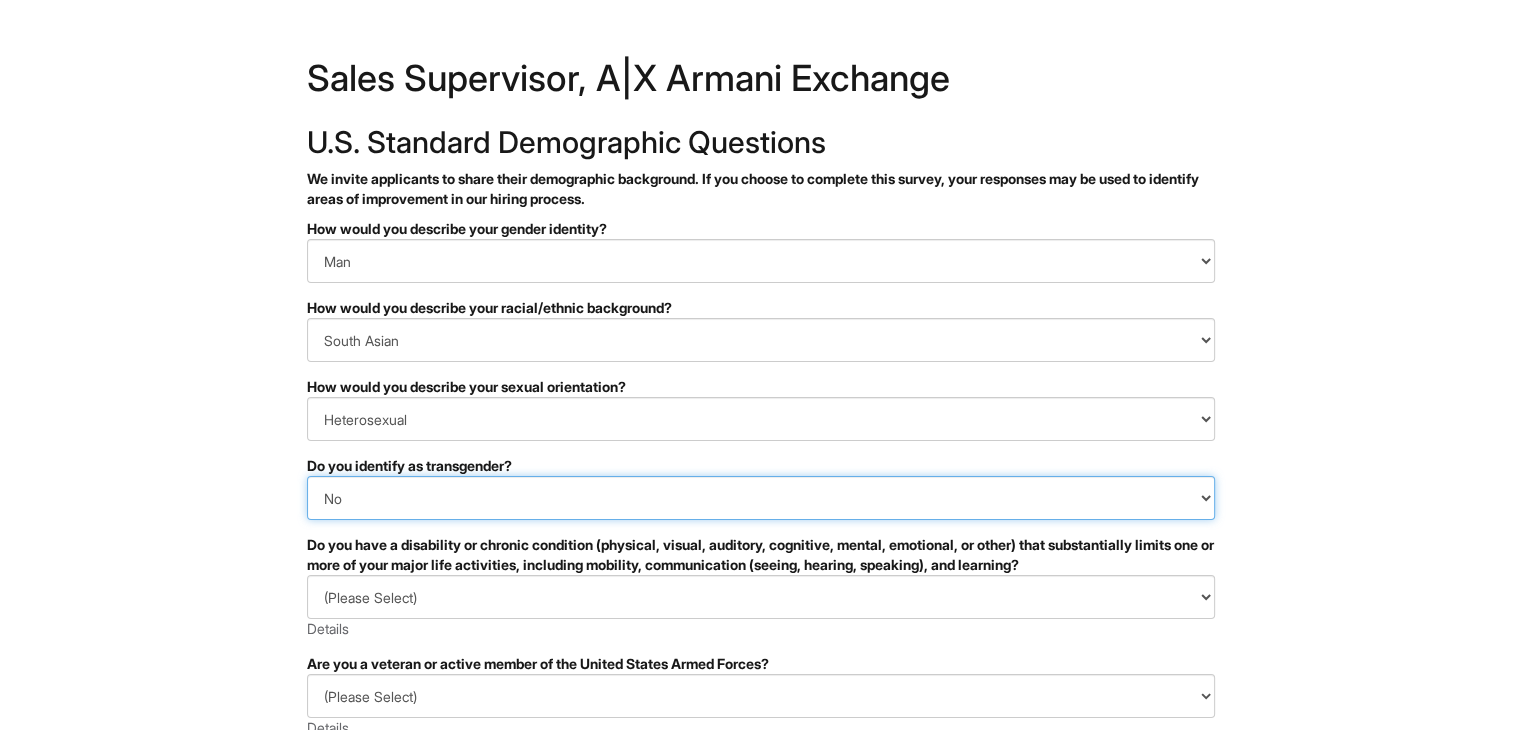 scroll, scrollTop: 146, scrollLeft: 0, axis: vertical 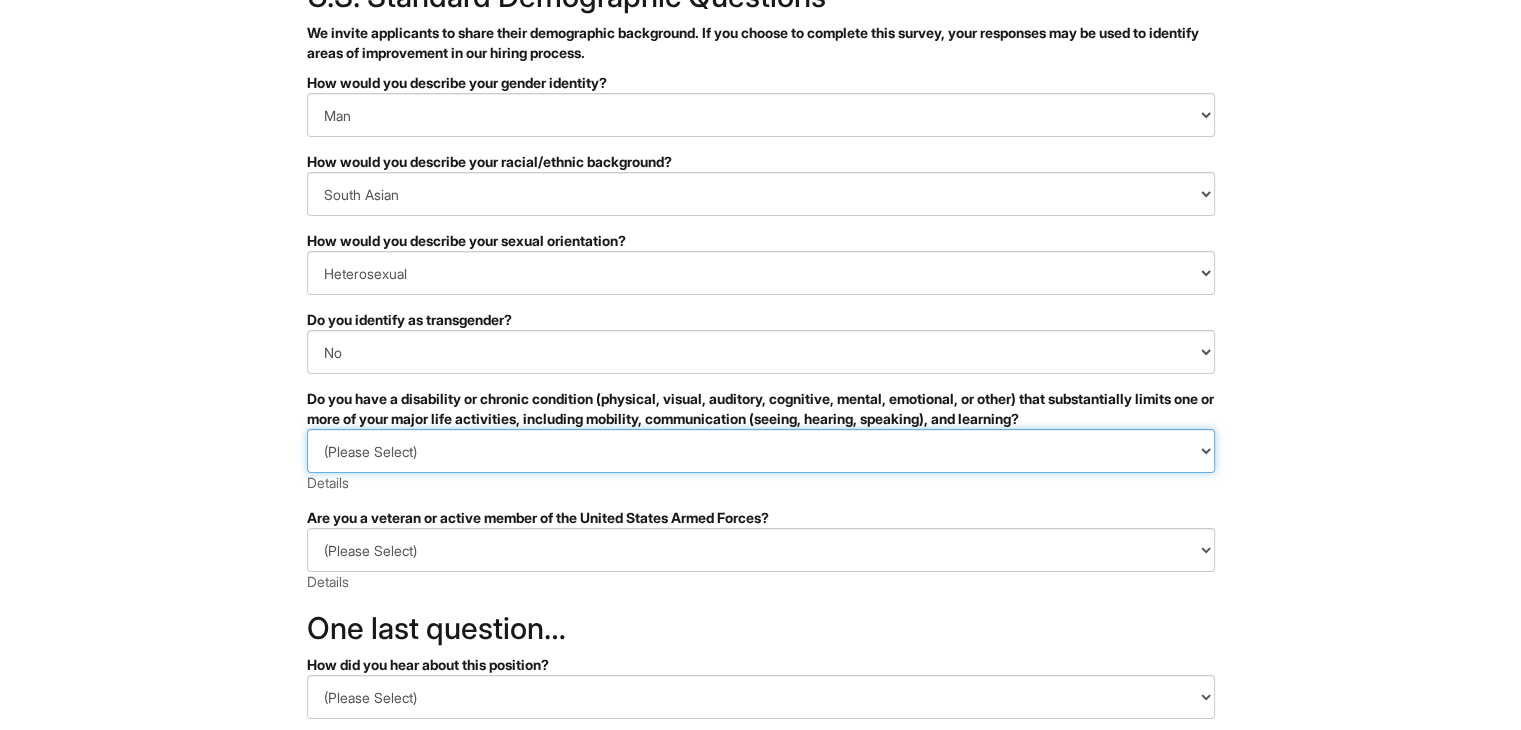 click on "(Please Select) YES, I HAVE A DISABILITY (or previously had a disability) NO, I DON'T HAVE A DISABILITY I DON'T WISH TO ANSWER" at bounding box center (761, 451) 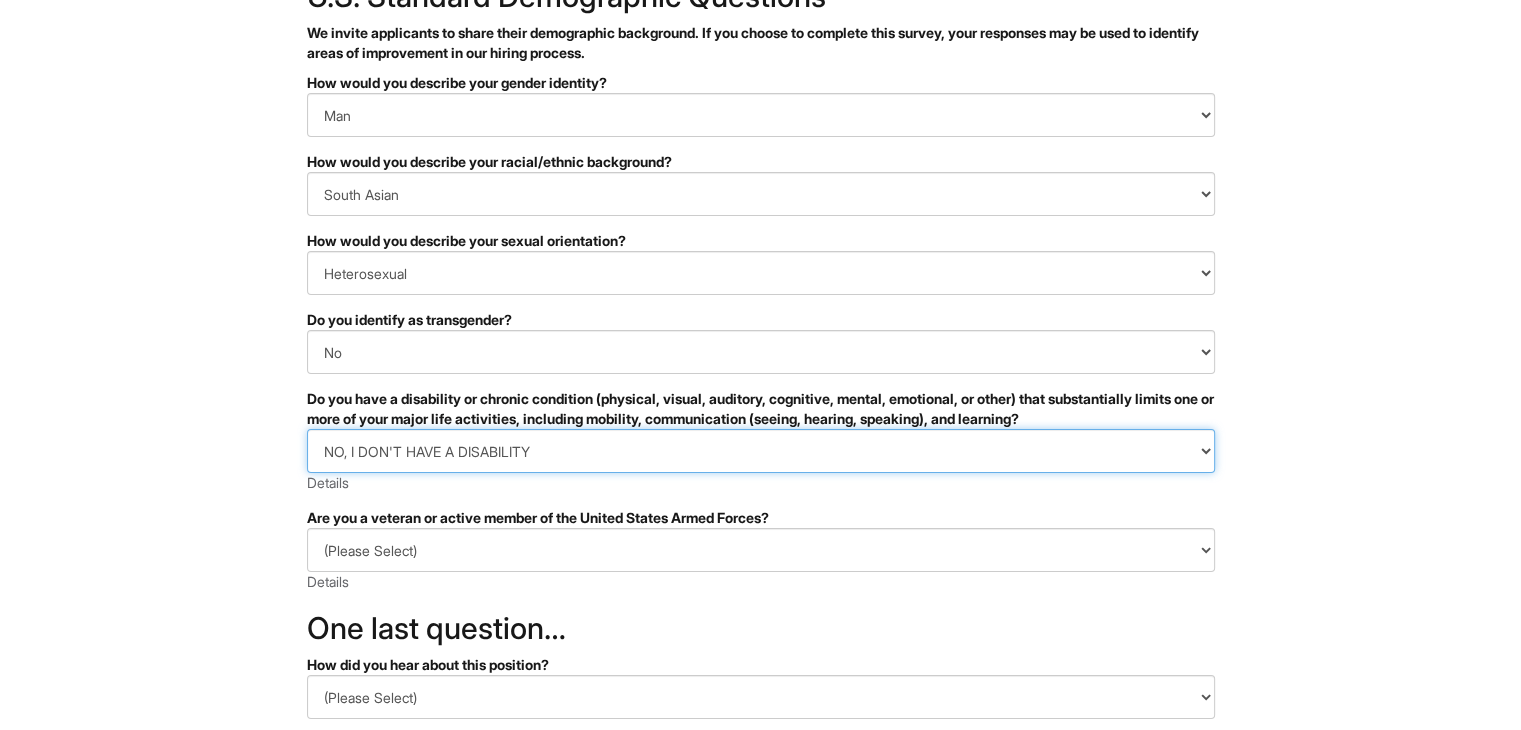 scroll, scrollTop: 240, scrollLeft: 0, axis: vertical 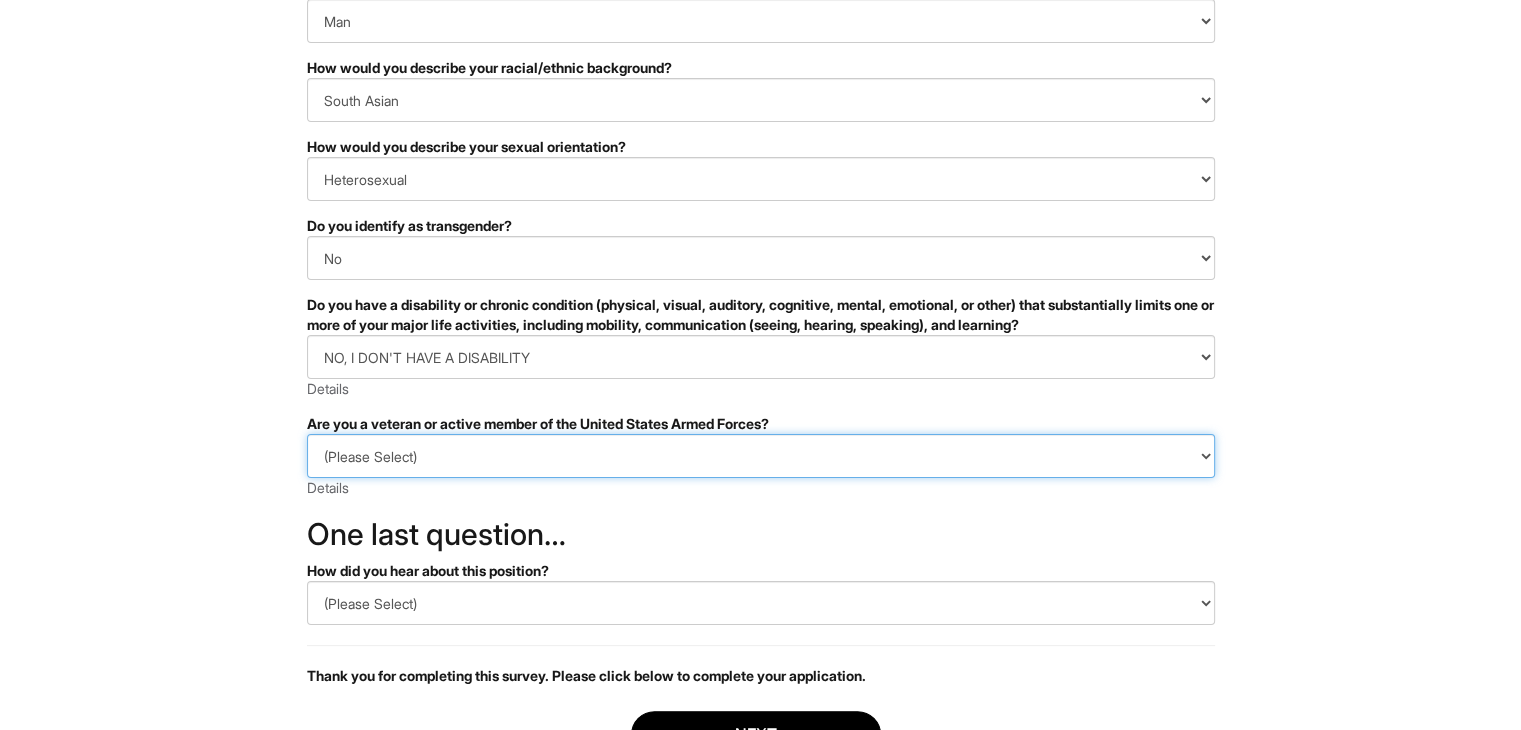 click on "(Please Select) I IDENTIFY AS ONE OR MORE OF THE CLASSIFICATIONS OF PROTECTED VETERANS LISTED I AM NOT A PROTECTED VETERAN I PREFER NOT TO ANSWER" at bounding box center [761, 456] 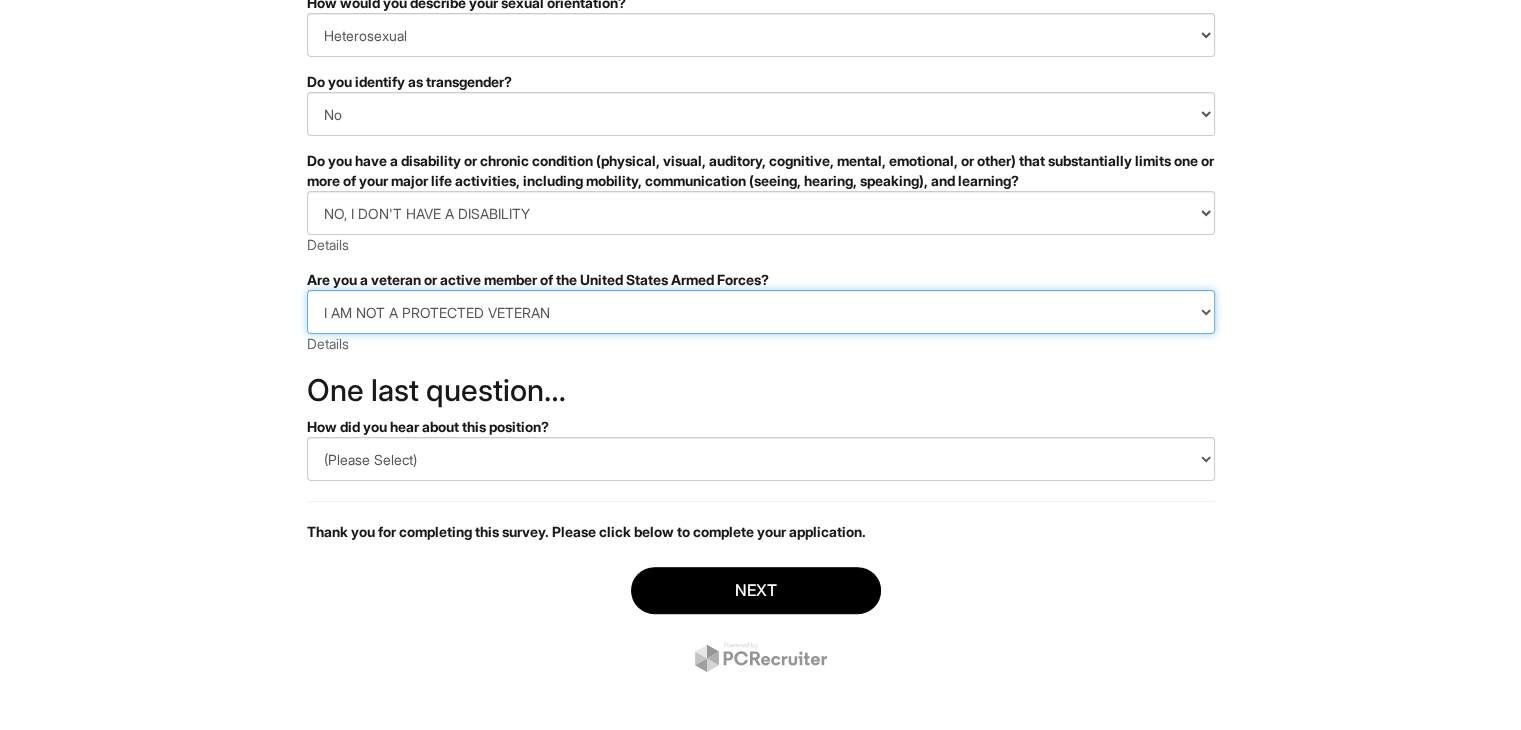 scroll, scrollTop: 391, scrollLeft: 0, axis: vertical 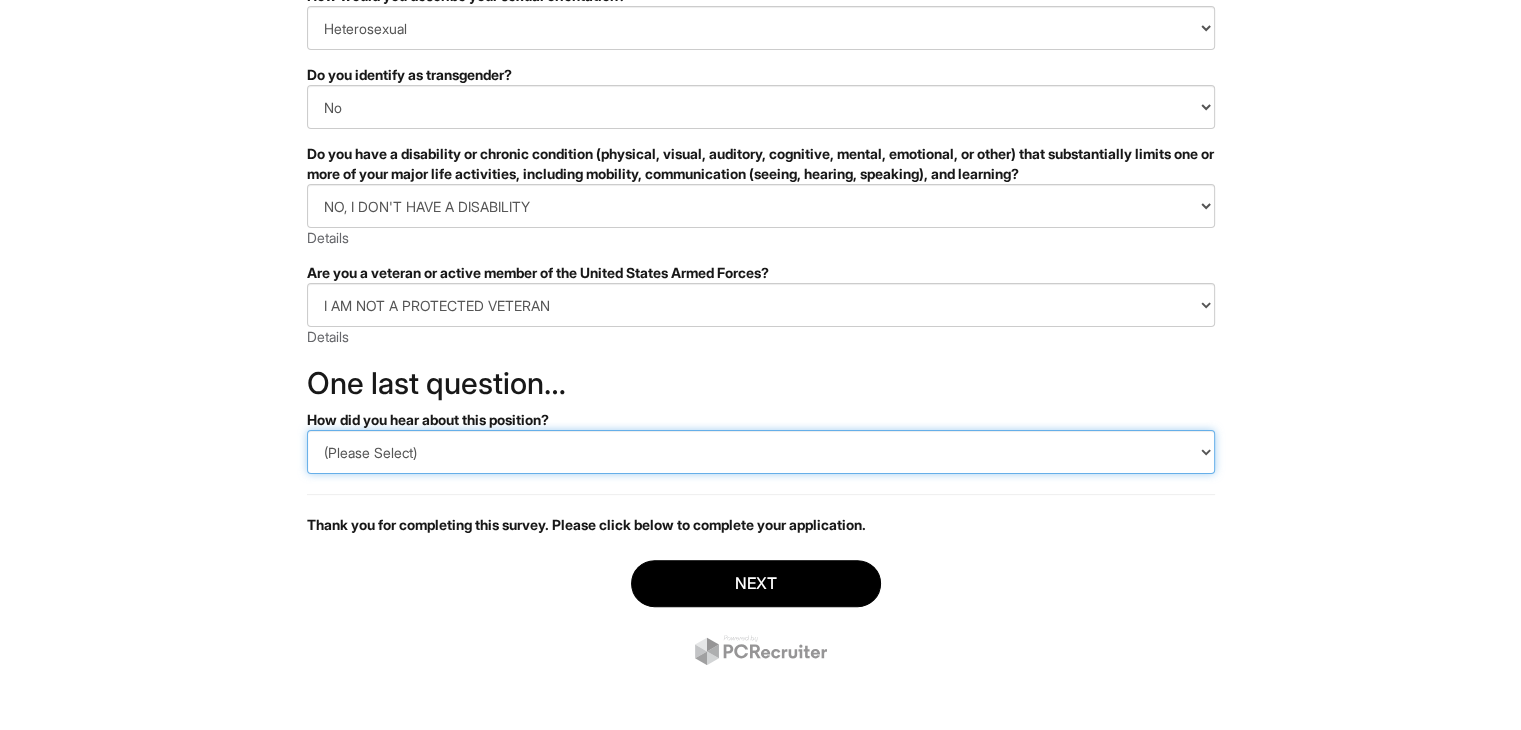 click on "(Please Select) CareerBuilder Indeed LinkedIn Monster Referral Other" at bounding box center (761, 452) 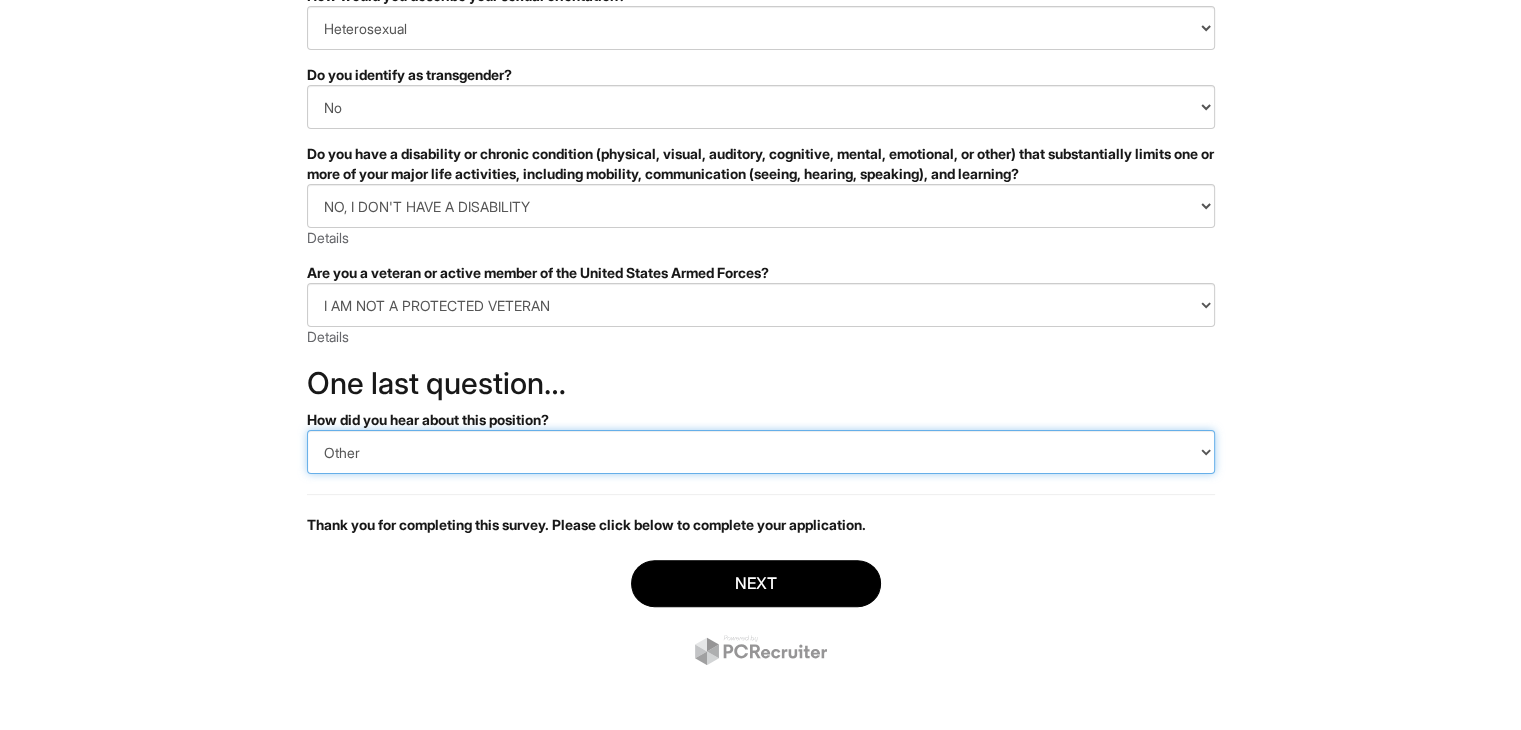 click on "(Please Select) CareerBuilder Indeed LinkedIn Monster Referral Other" at bounding box center (761, 452) 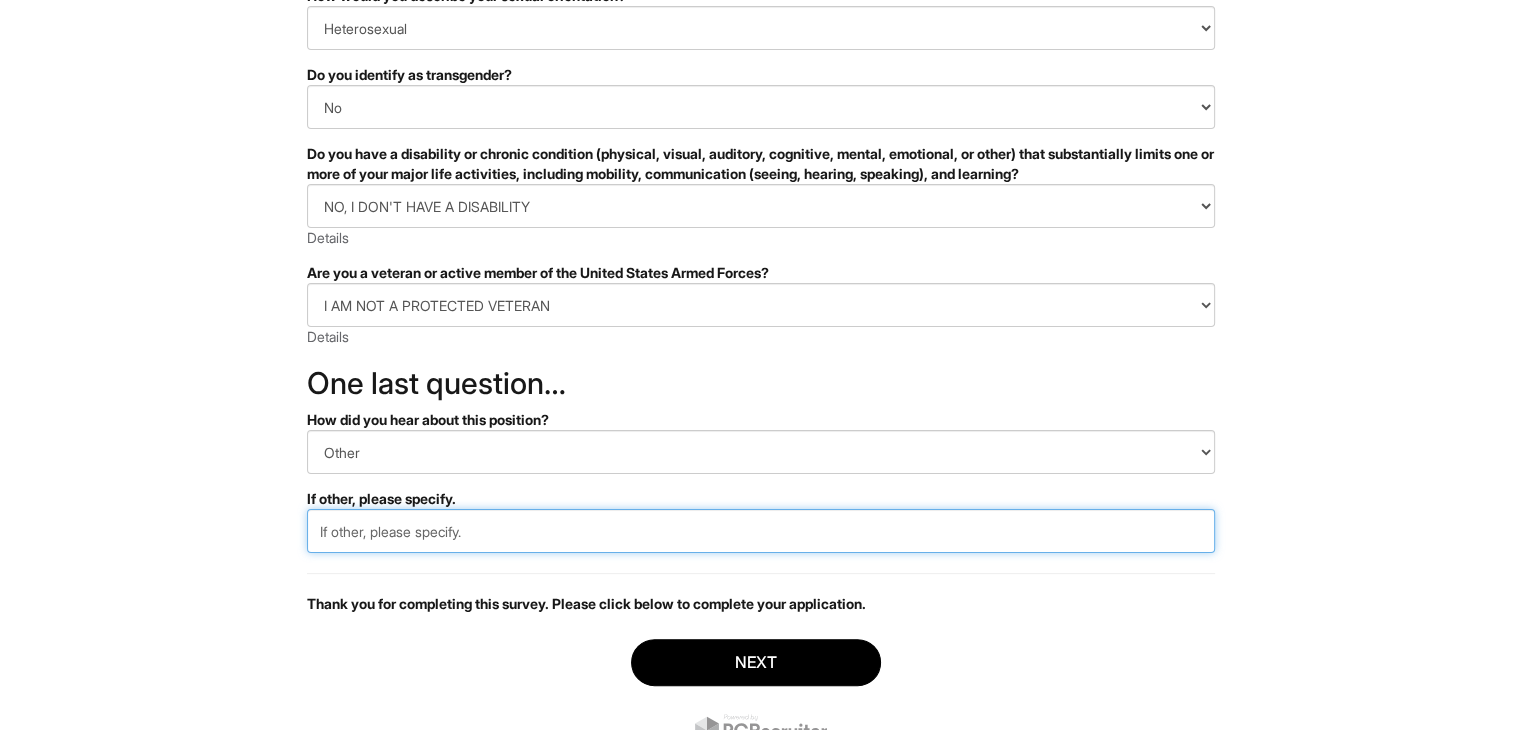 click at bounding box center [761, 531] 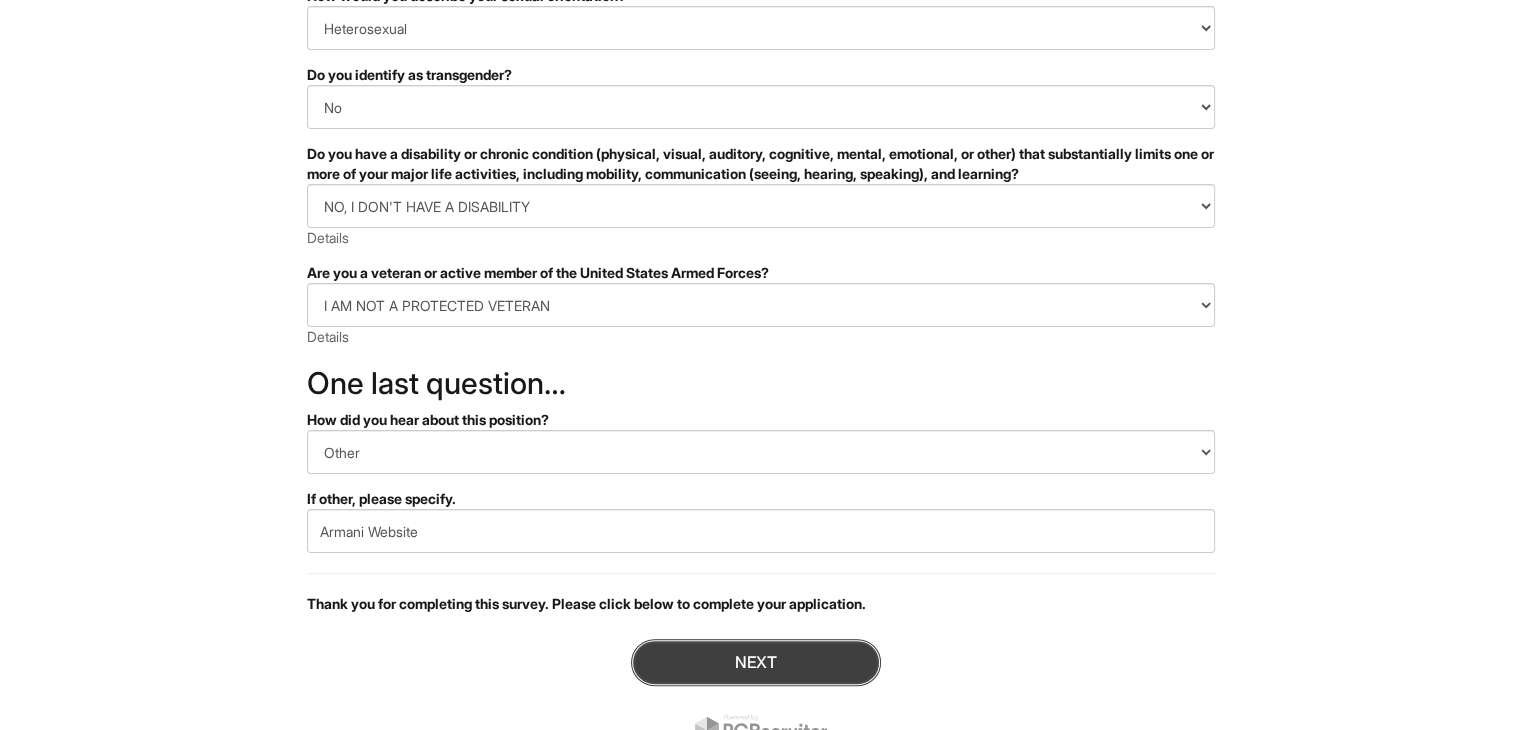 click on "Next" at bounding box center (756, 662) 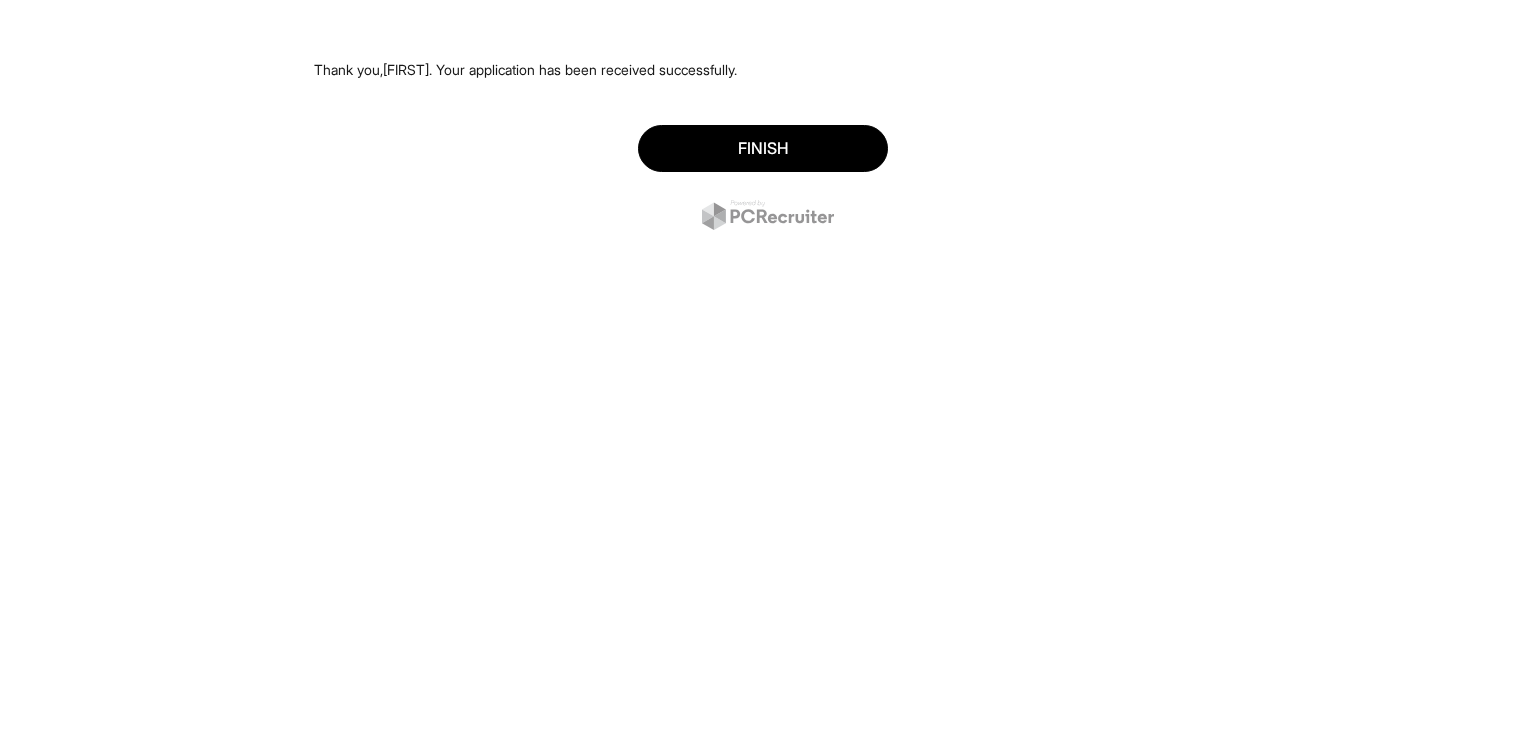 scroll, scrollTop: 0, scrollLeft: 0, axis: both 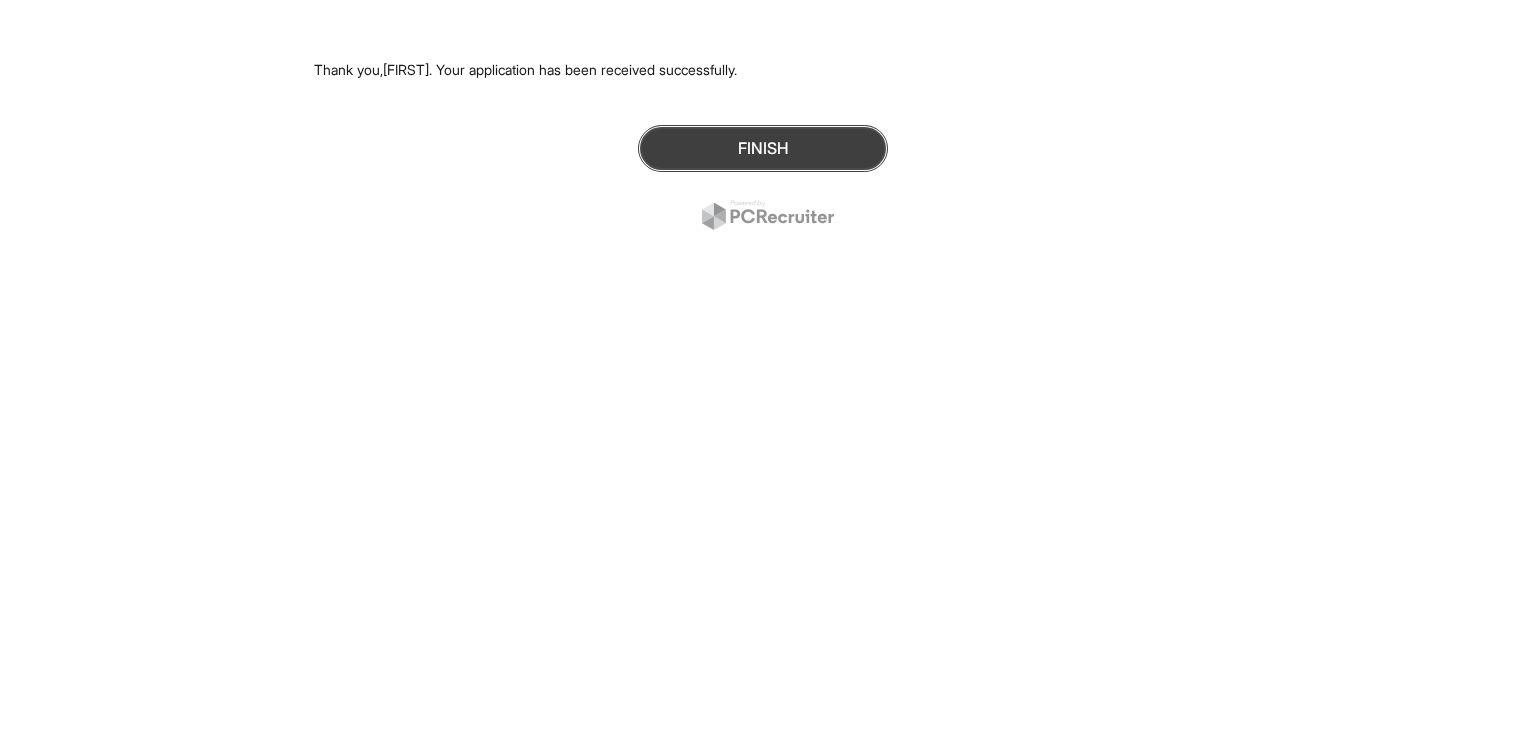click on "Finish" at bounding box center (763, 148) 